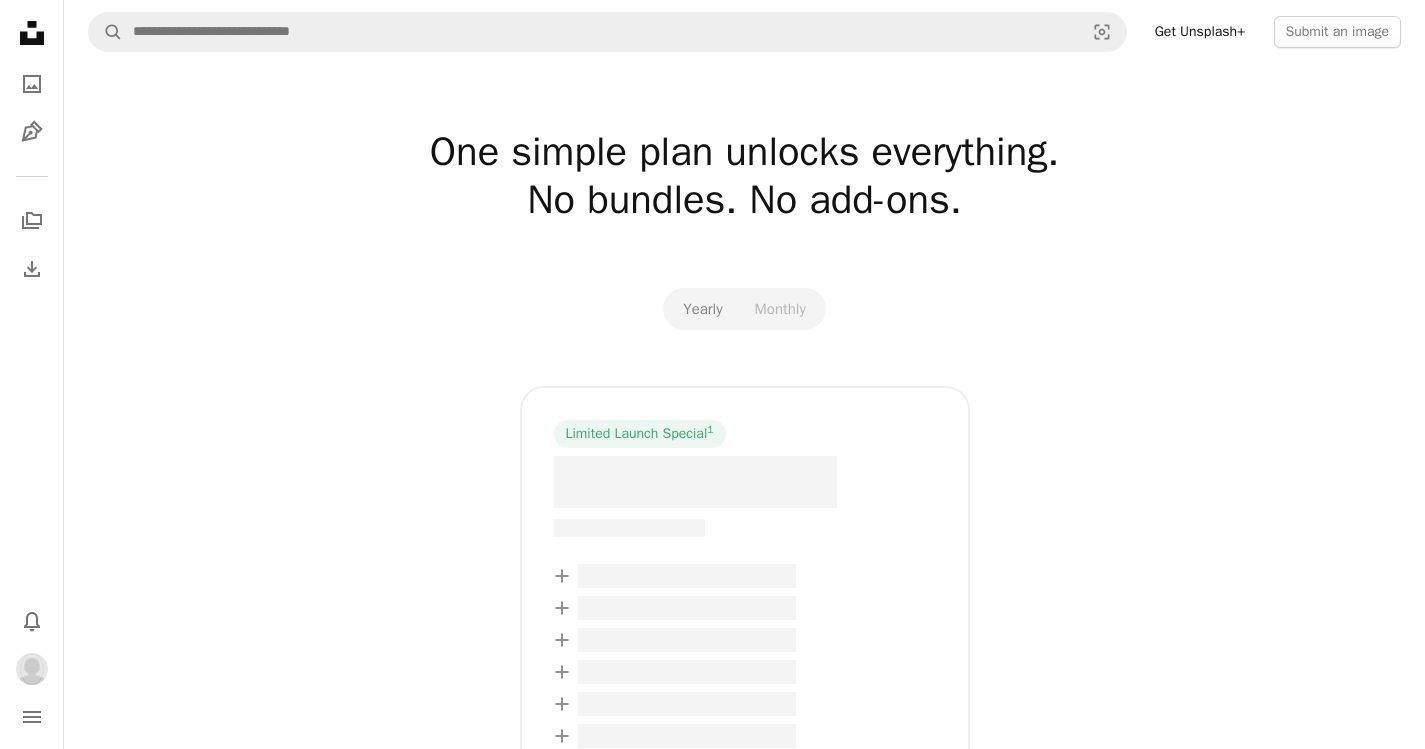 scroll, scrollTop: 0, scrollLeft: 0, axis: both 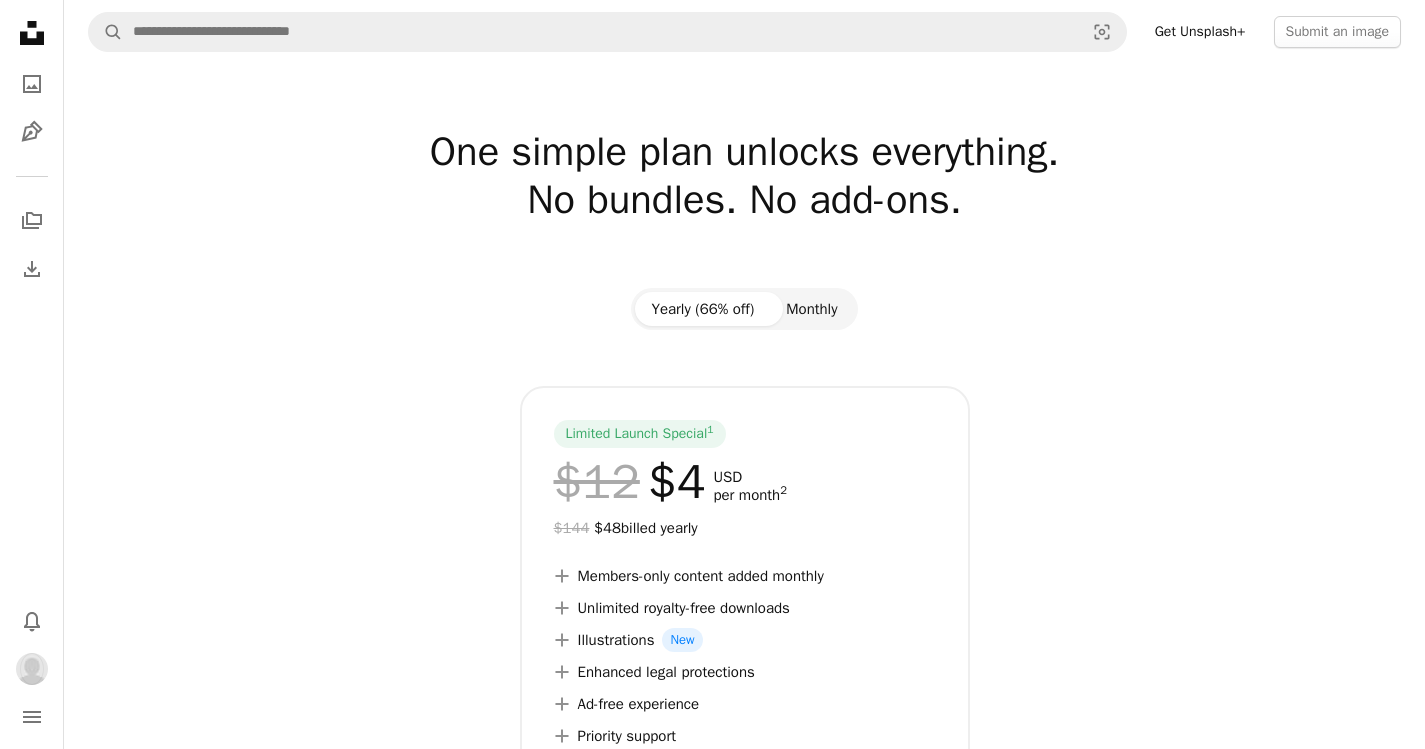 click on "Monthly" at bounding box center [811, 309] 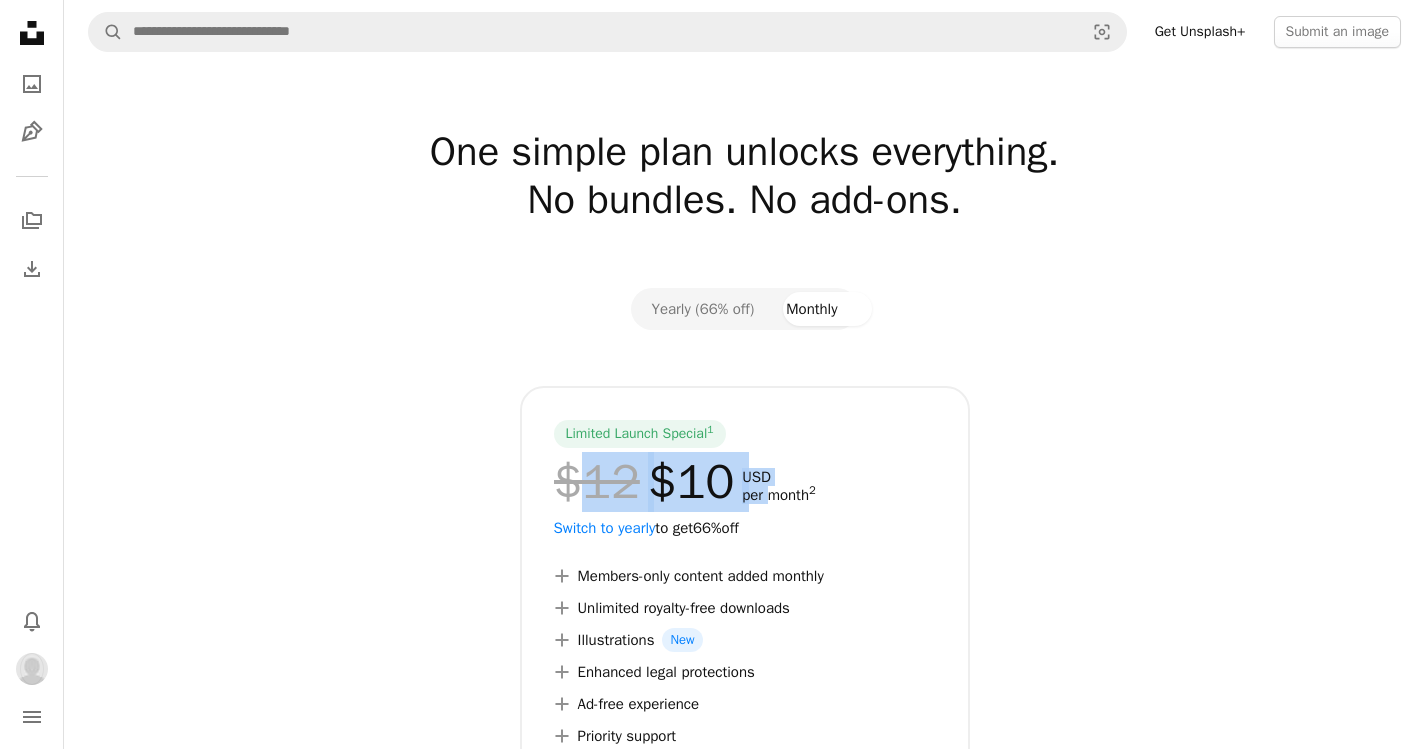 drag, startPoint x: 576, startPoint y: 484, endPoint x: 827, endPoint y: 487, distance: 251.01793 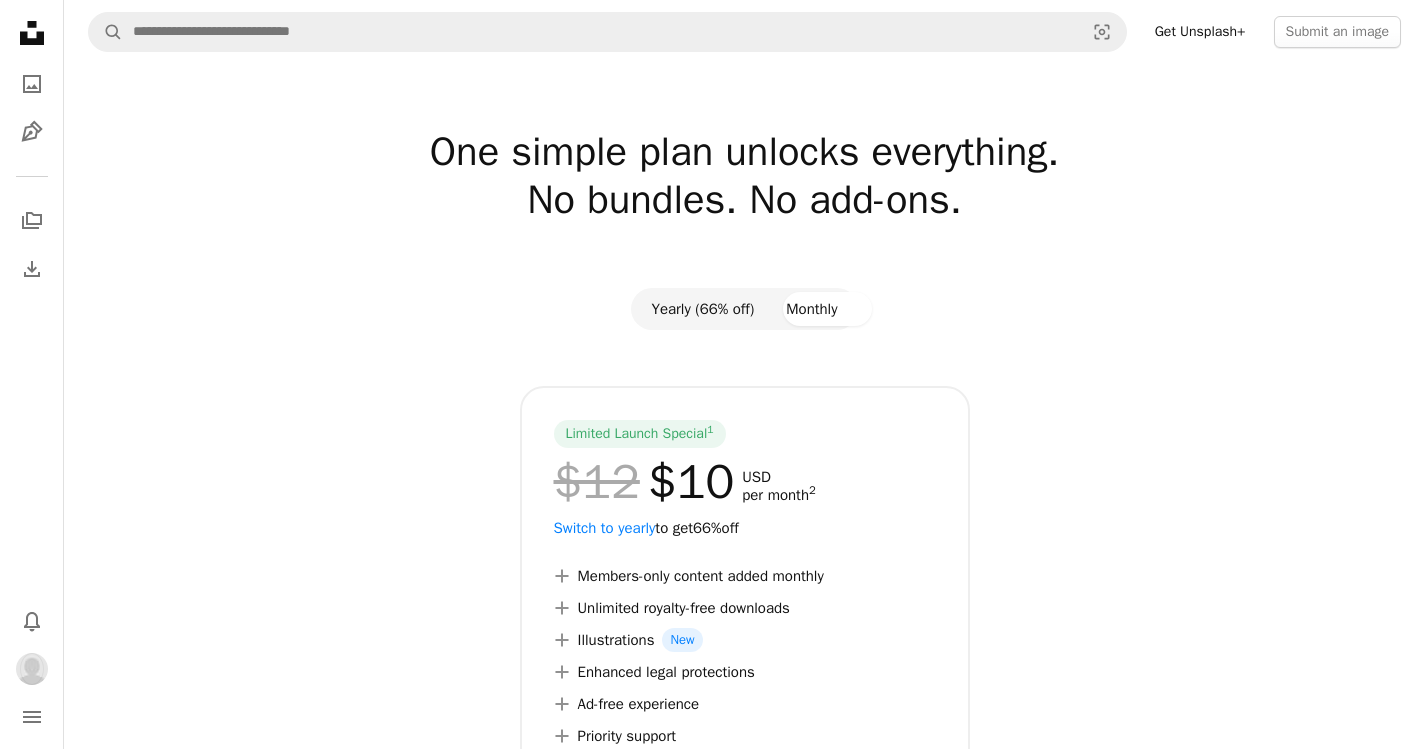 click on "Yearly (66% off)" at bounding box center (702, 309) 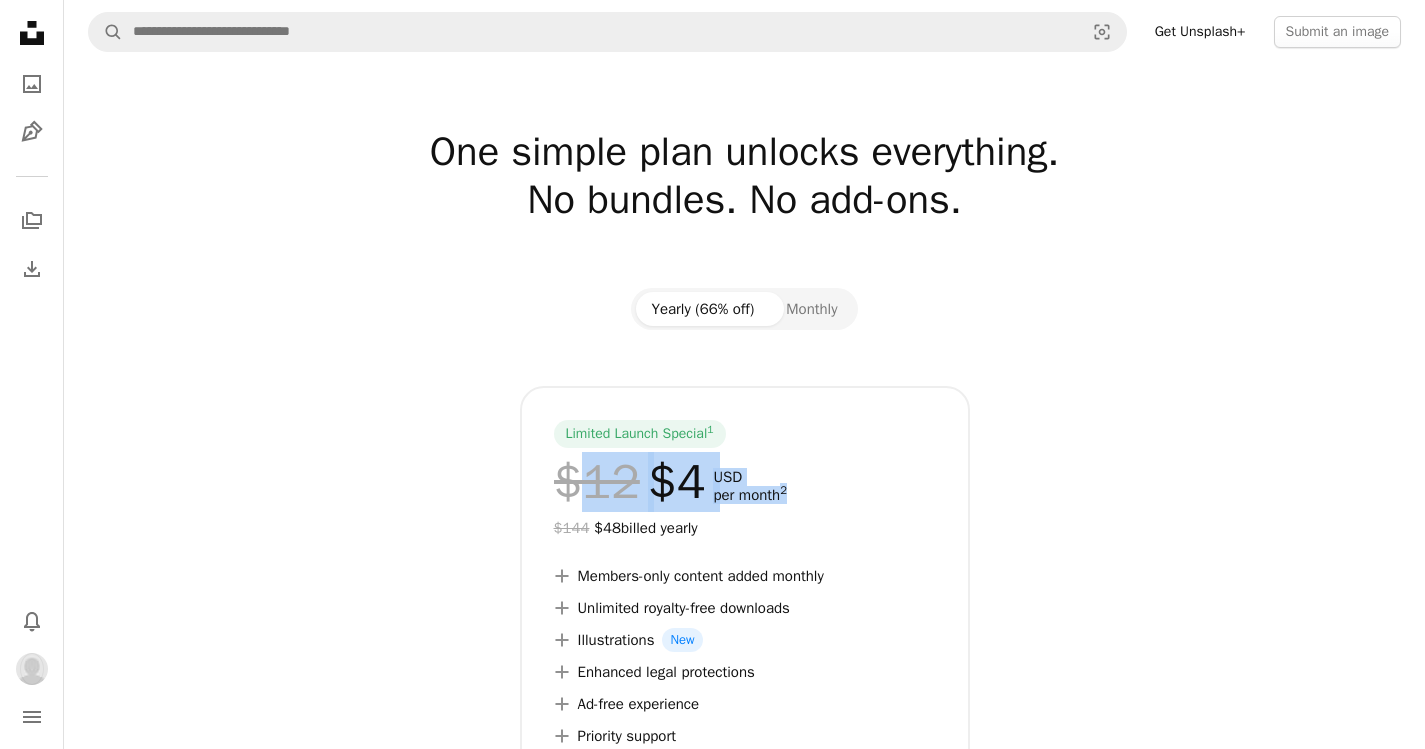 drag, startPoint x: 580, startPoint y: 481, endPoint x: 824, endPoint y: 496, distance: 244.46063 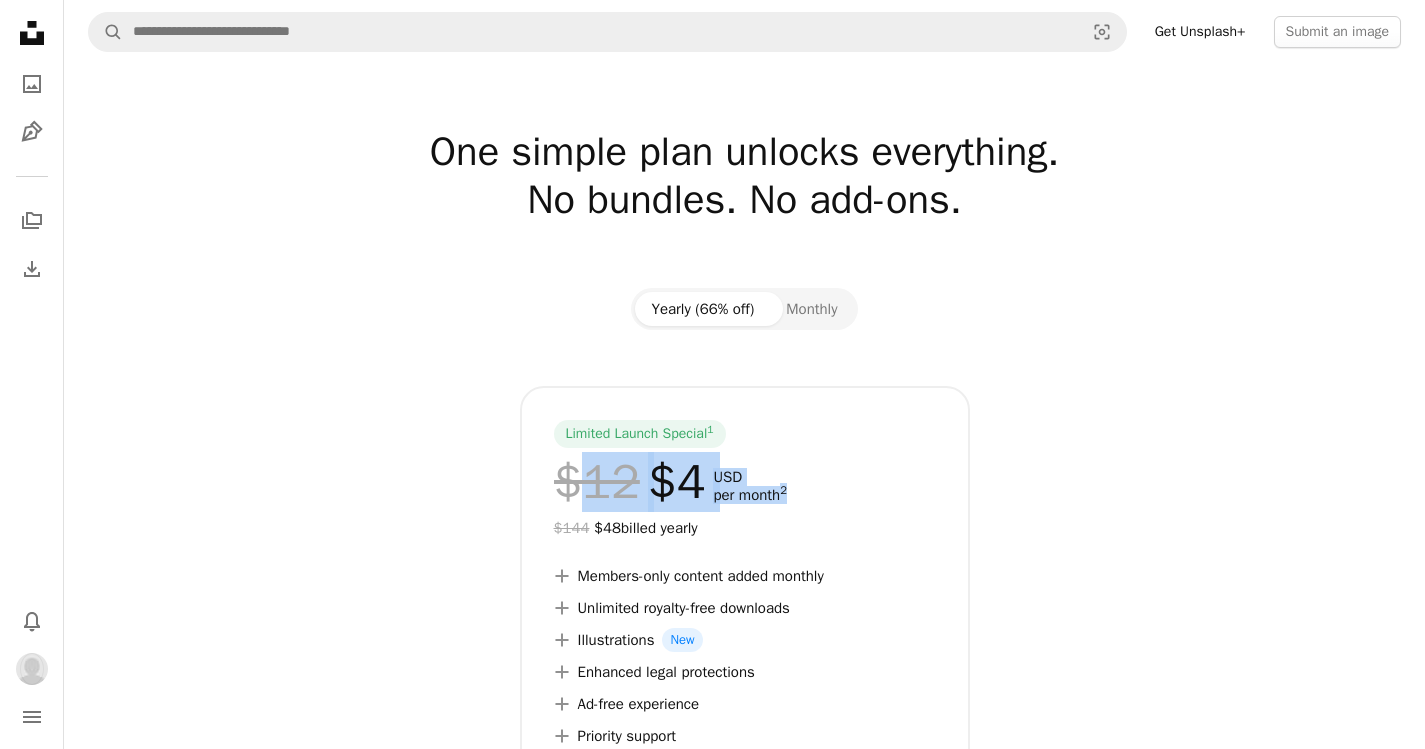 drag, startPoint x: 824, startPoint y: 496, endPoint x: 803, endPoint y: 478, distance: 27.658634 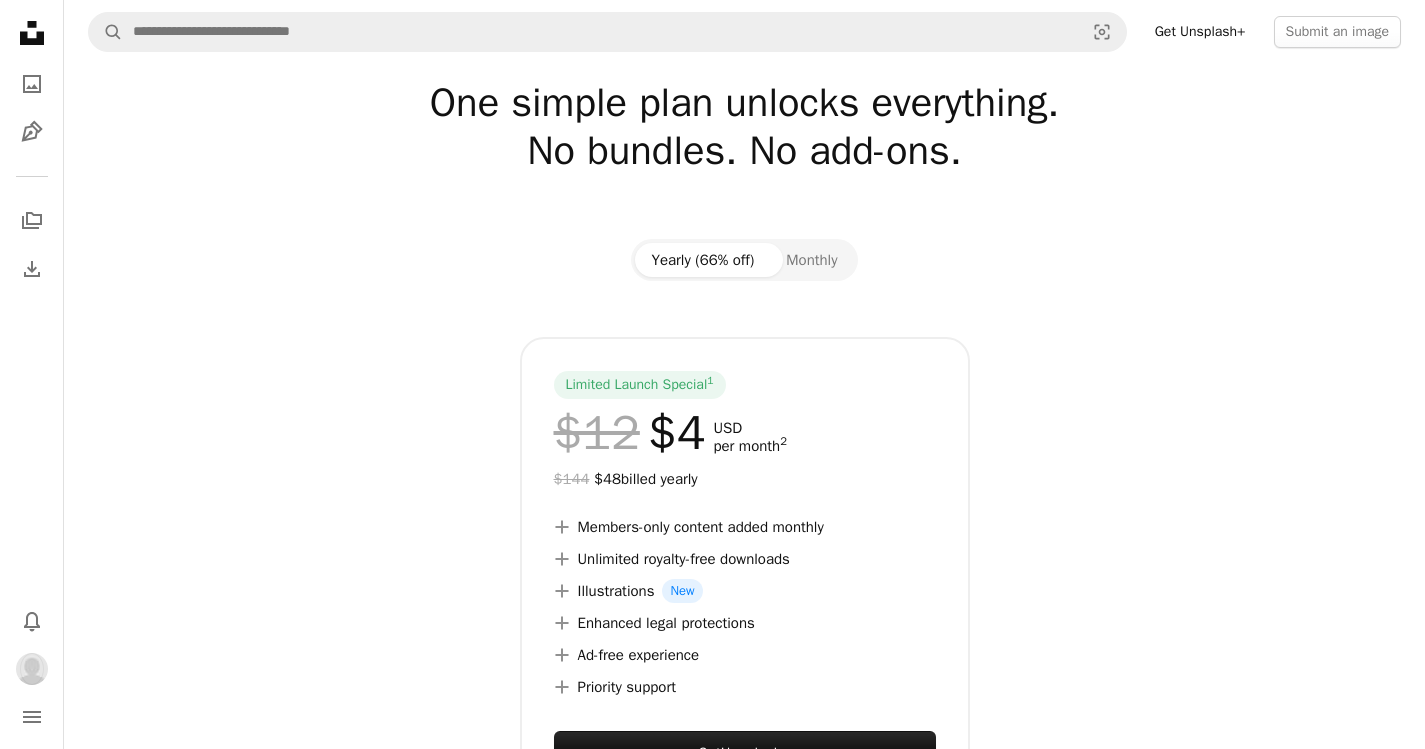 scroll, scrollTop: 90, scrollLeft: 0, axis: vertical 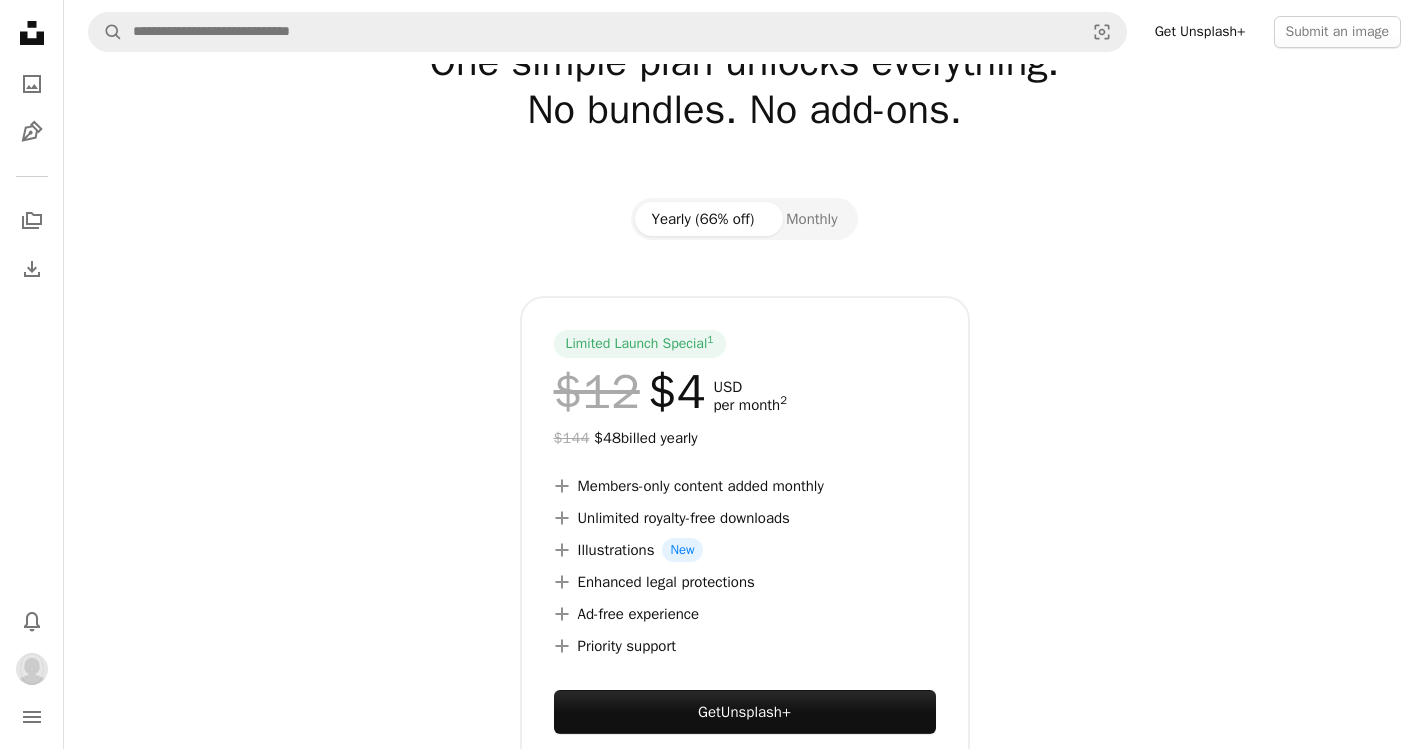 drag, startPoint x: 633, startPoint y: 433, endPoint x: 841, endPoint y: 450, distance: 208.69356 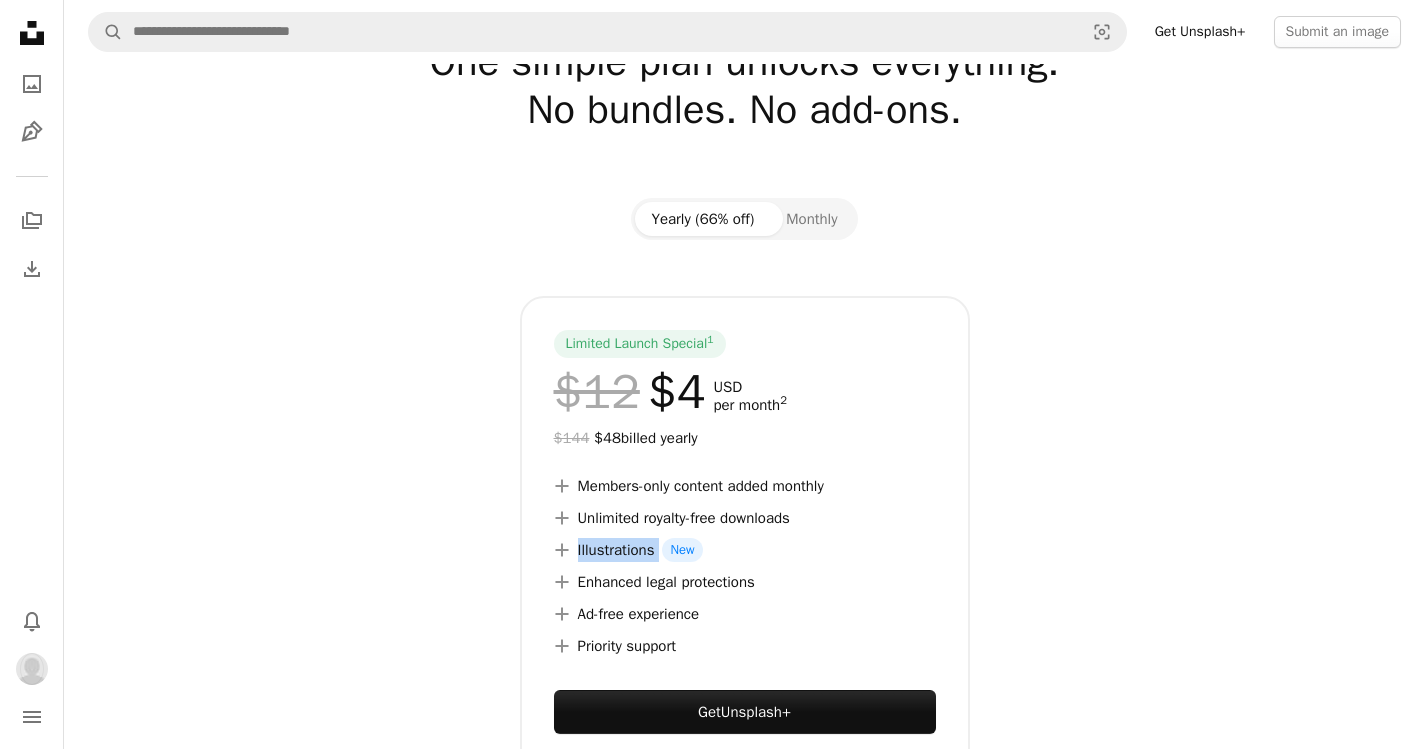 drag, startPoint x: 834, startPoint y: 476, endPoint x: 871, endPoint y: 538, distance: 72.20111 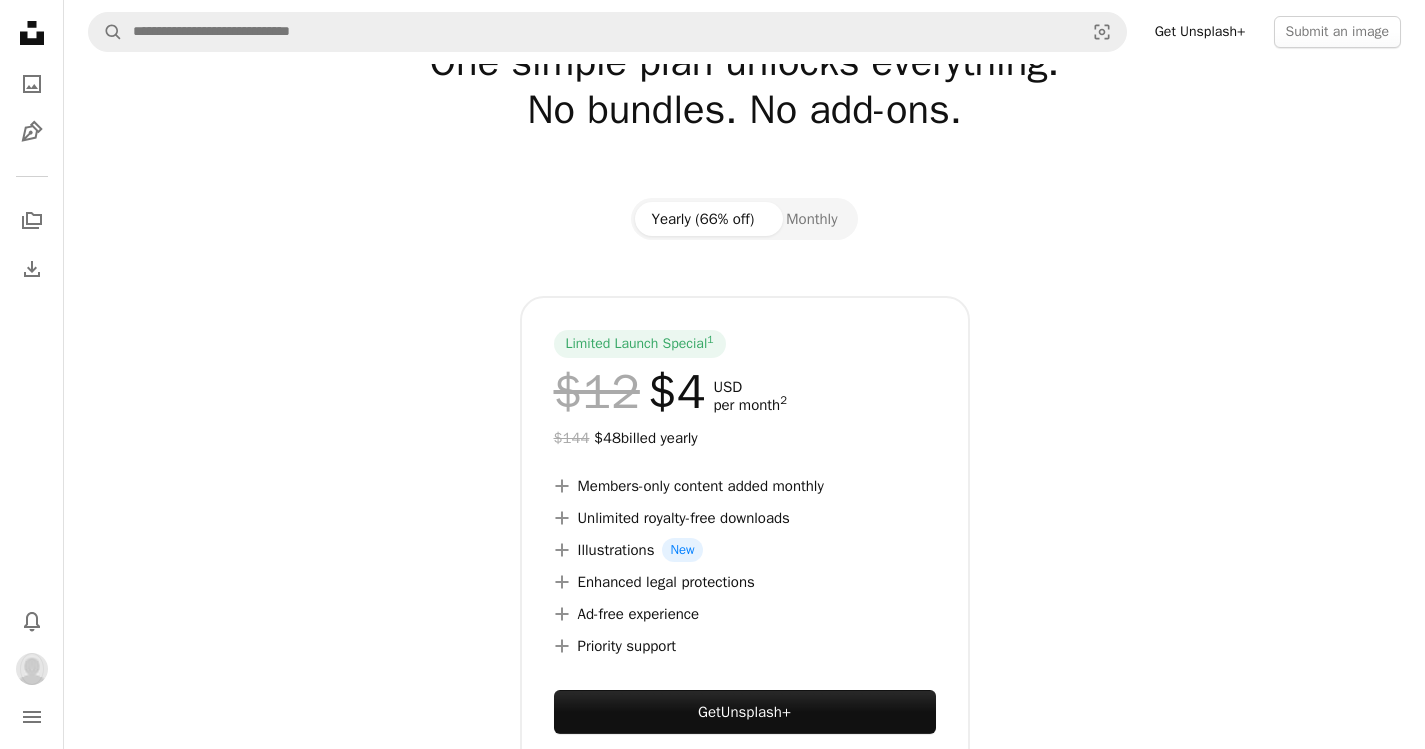 click on "A plus sign Members-only content added monthly A plus sign Unlimited royalty-free downloads A plus sign Illustrations  New A plus sign Enhanced legal protections A plus sign Ad-free experience A plus sign Priority support" at bounding box center (745, 566) 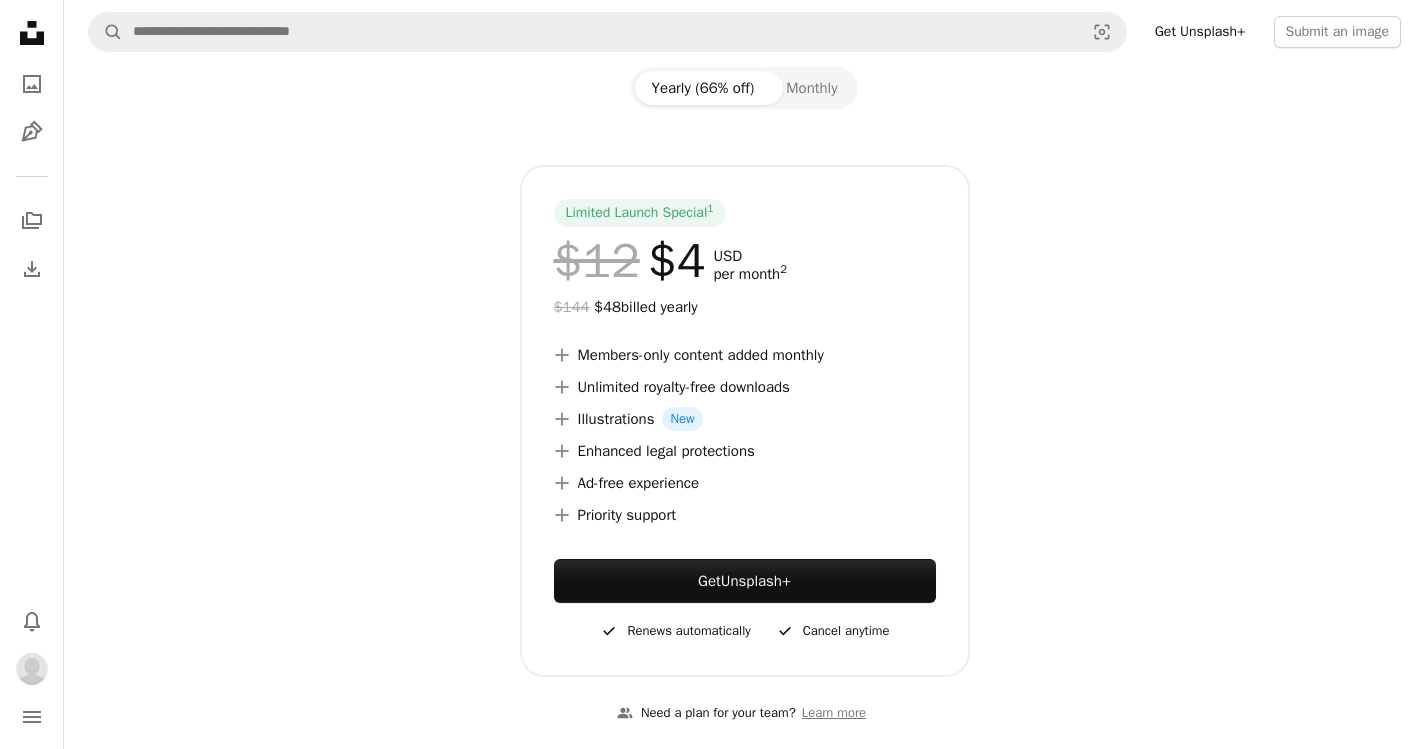scroll, scrollTop: 252, scrollLeft: 0, axis: vertical 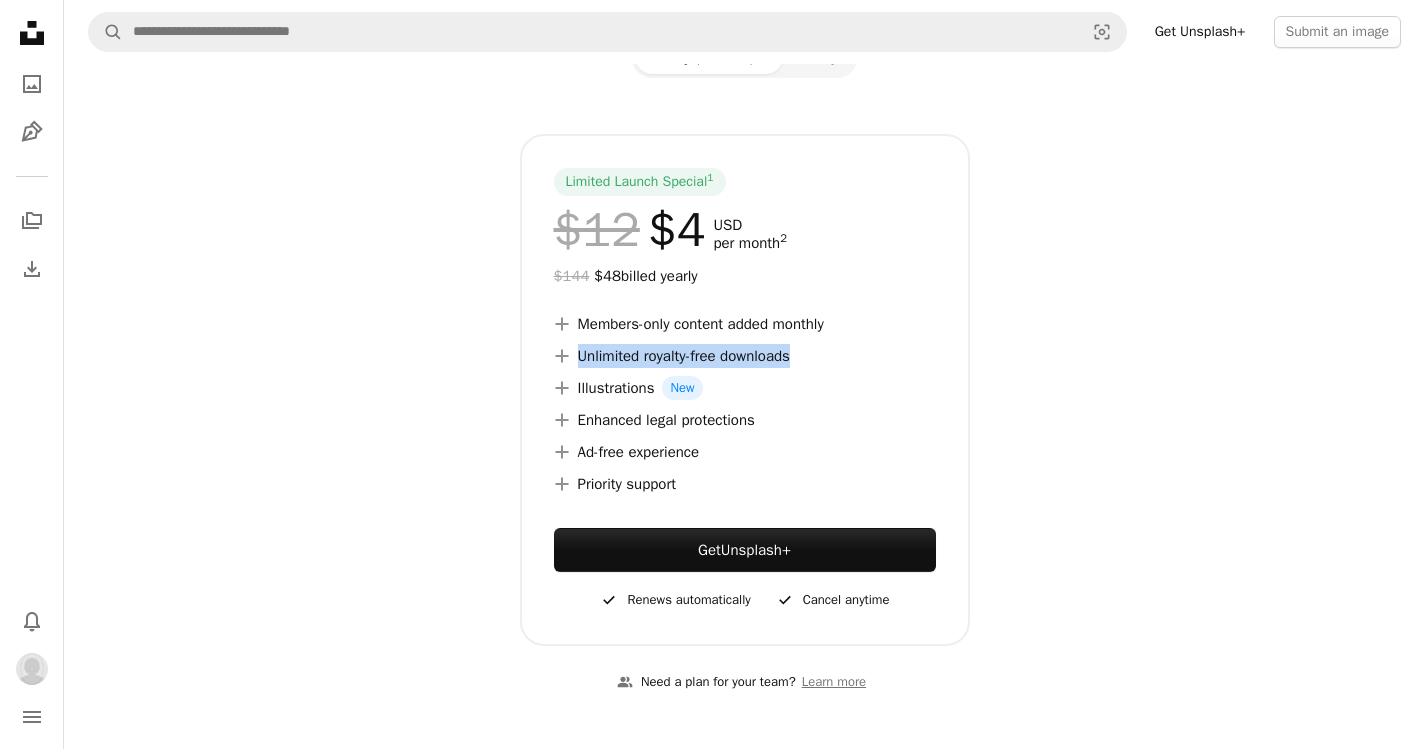 click on "A plus sign Members-only content added monthly A plus sign Unlimited royalty-free downloads A plus sign Illustrations  New A plus sign Enhanced legal protections A plus sign Ad-free experience A plus sign Priority support" at bounding box center (745, 404) 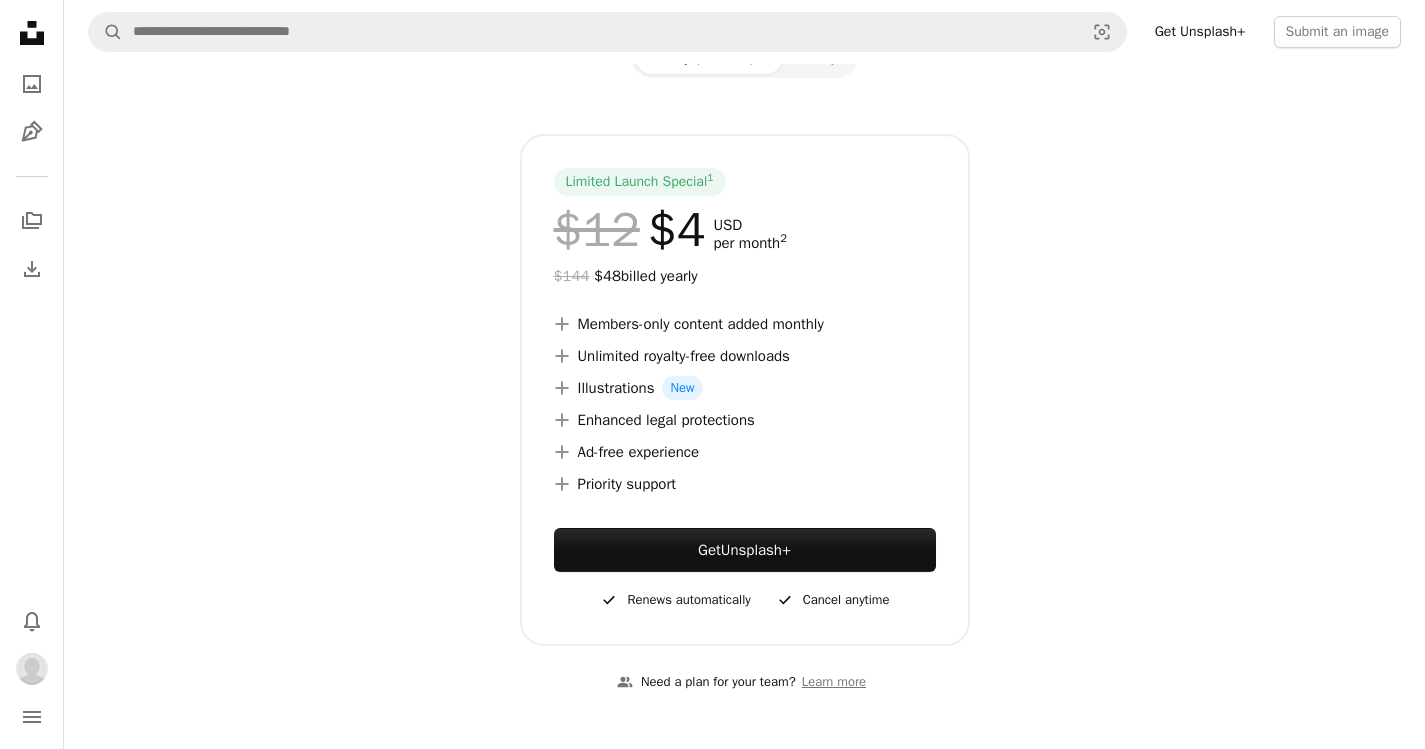 click on "Limited Launch Special 1 $12   $4 USD per month 2 $144   $48  billed yearly A plus sign Members-only content added monthly A plus sign Unlimited royalty-free downloads A plus sign Illustrations  New A plus sign Enhanced legal protections A plus sign Ad-free experience A plus sign Priority support Get  Unsplash+ A checkmark Renews automatically A checkmark Cancel anytime" at bounding box center (745, 390) 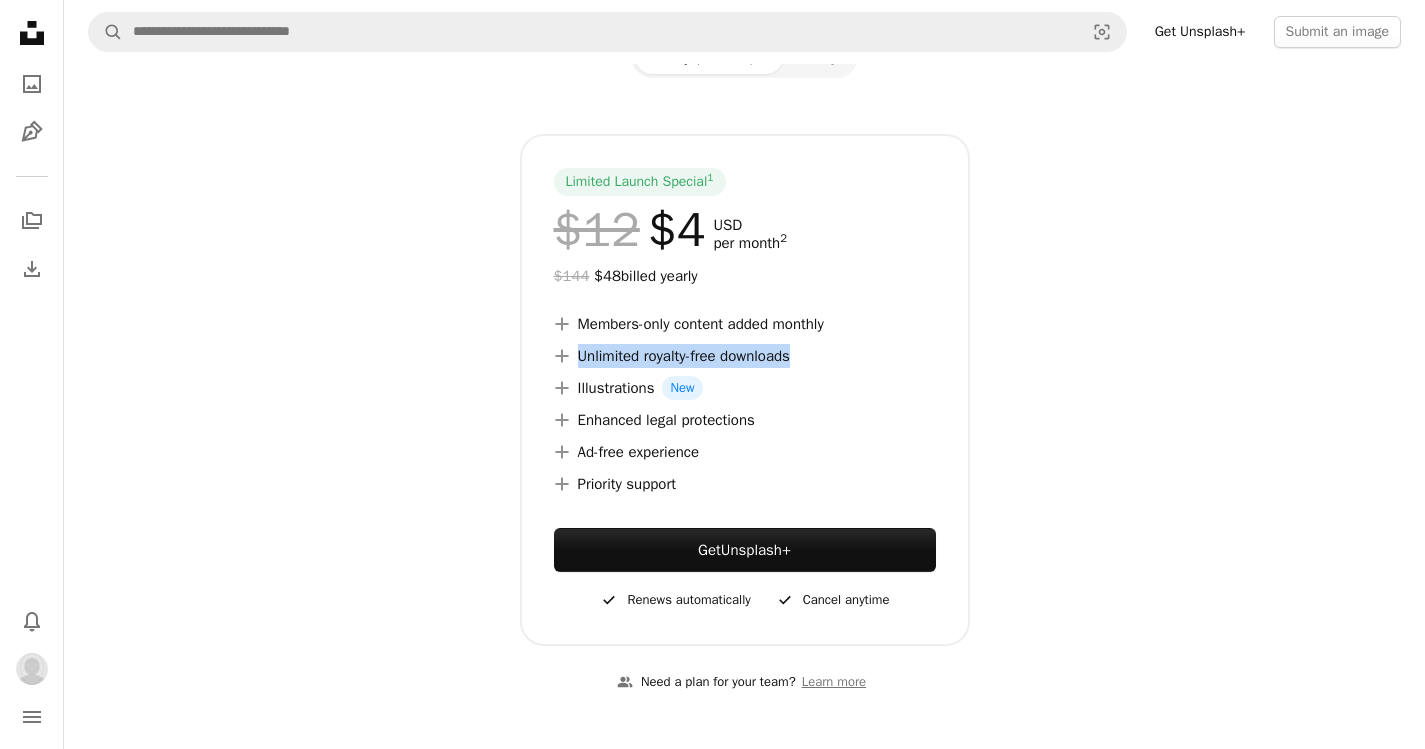 drag, startPoint x: 738, startPoint y: 325, endPoint x: 906, endPoint y: 354, distance: 170.4846 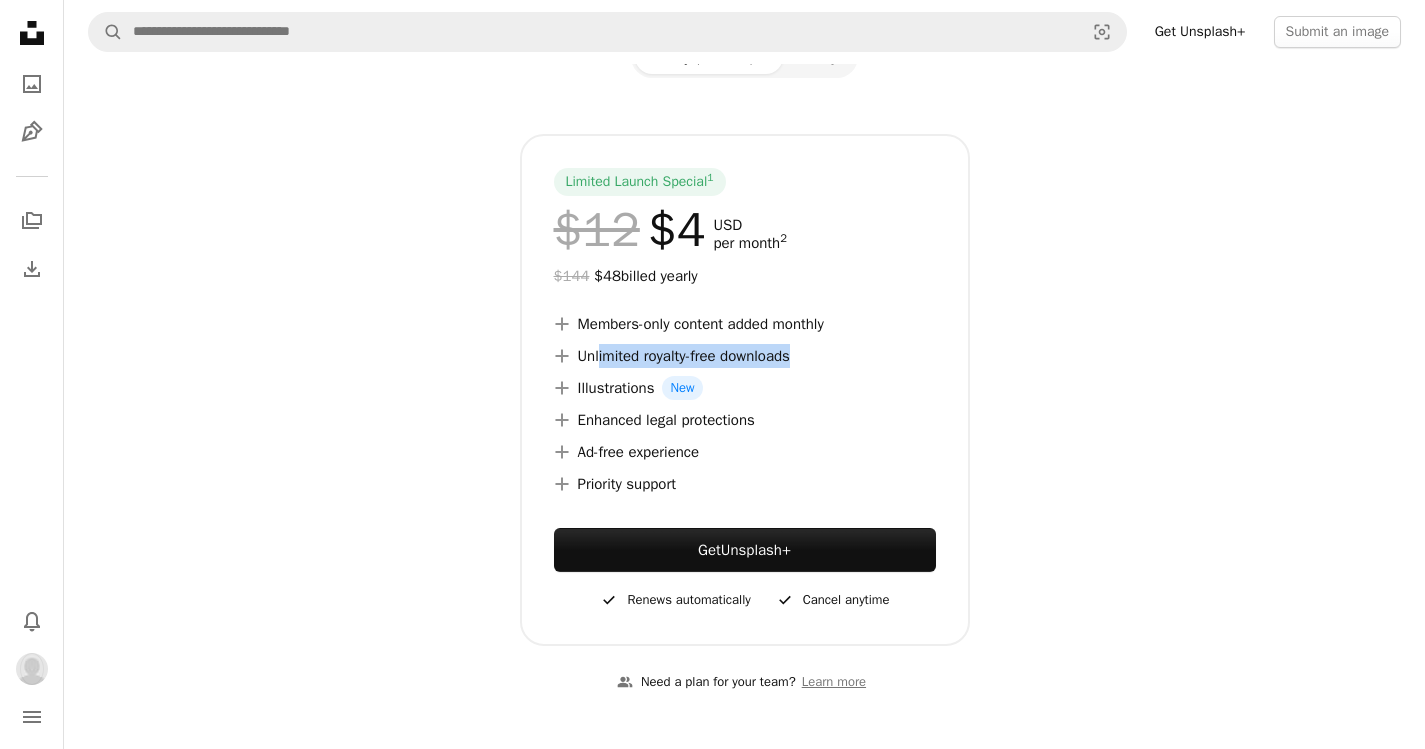 drag, startPoint x: 601, startPoint y: 359, endPoint x: 883, endPoint y: 360, distance: 282.00177 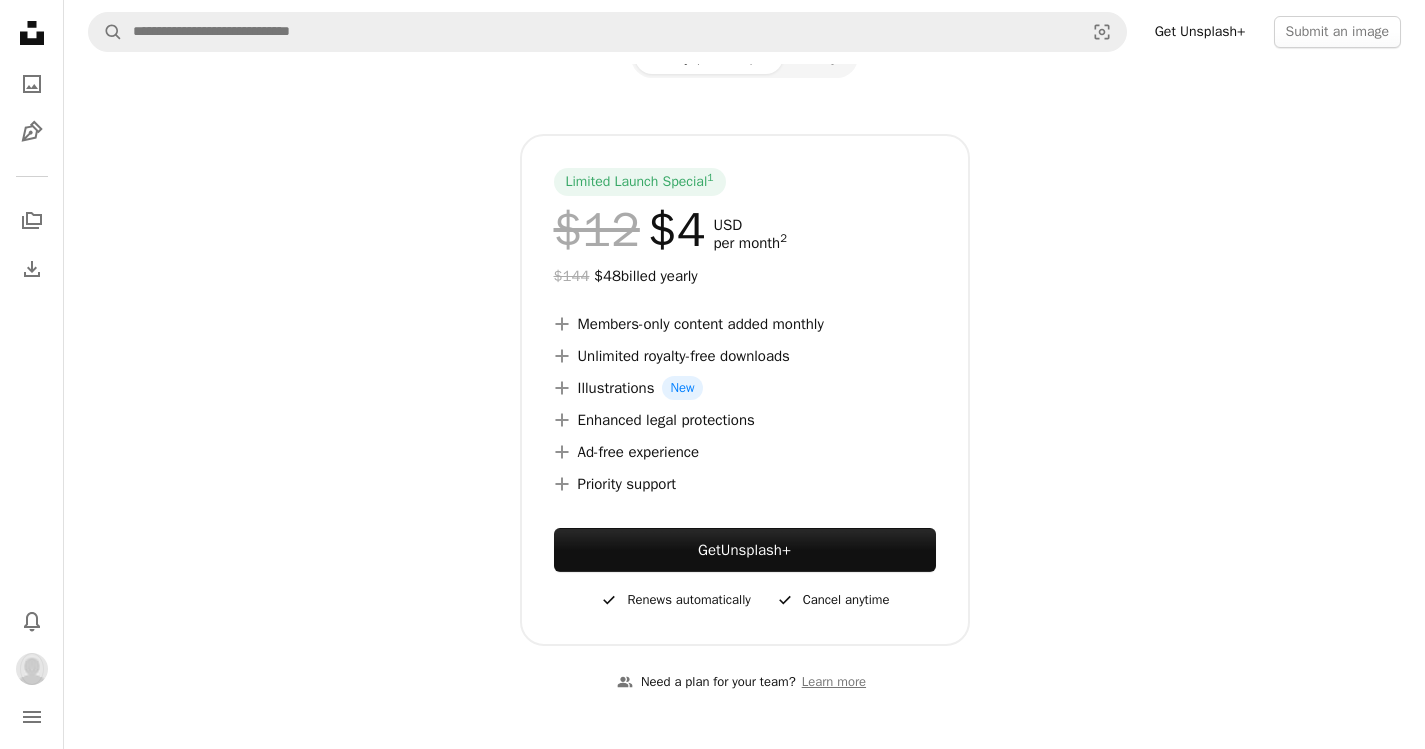 click on "A plus sign Unlimited royalty-free downloads" at bounding box center [745, 356] 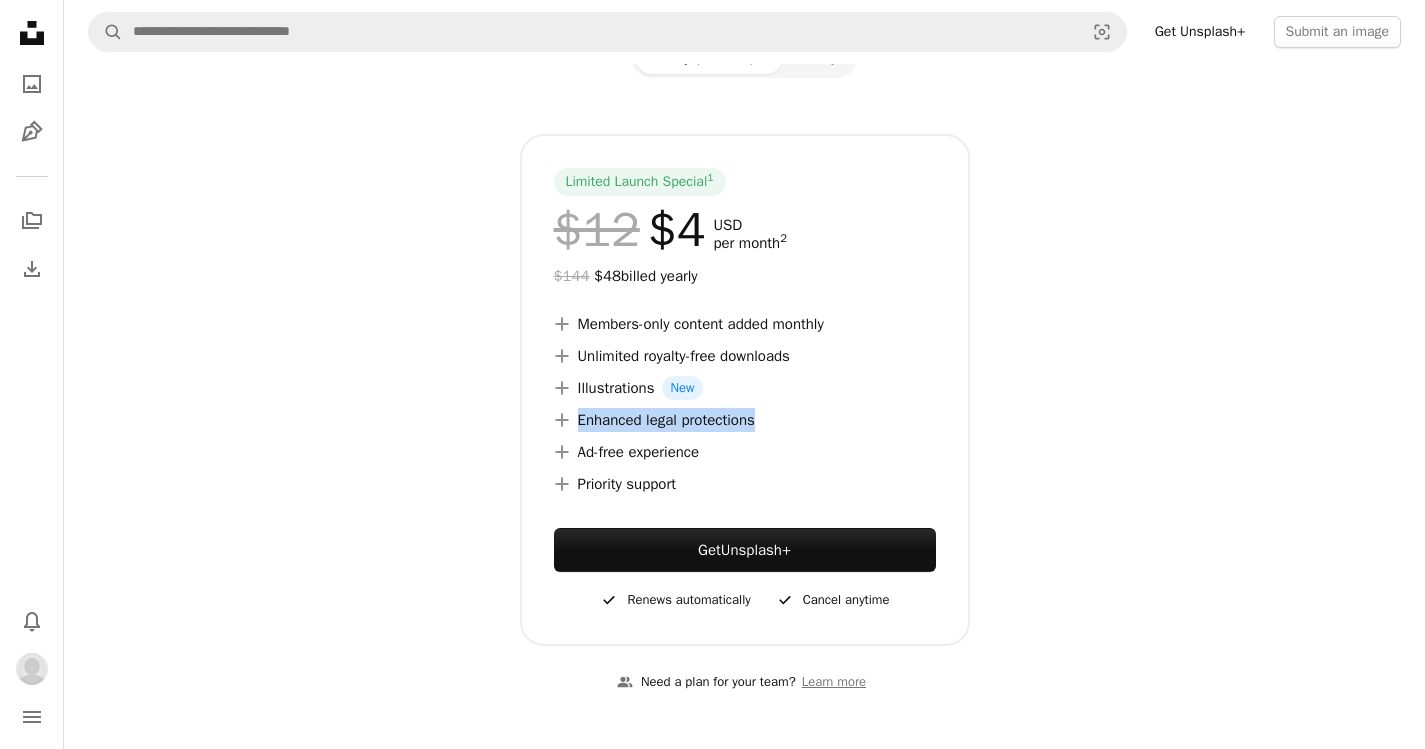 drag, startPoint x: 566, startPoint y: 402, endPoint x: 874, endPoint y: 434, distance: 309.65787 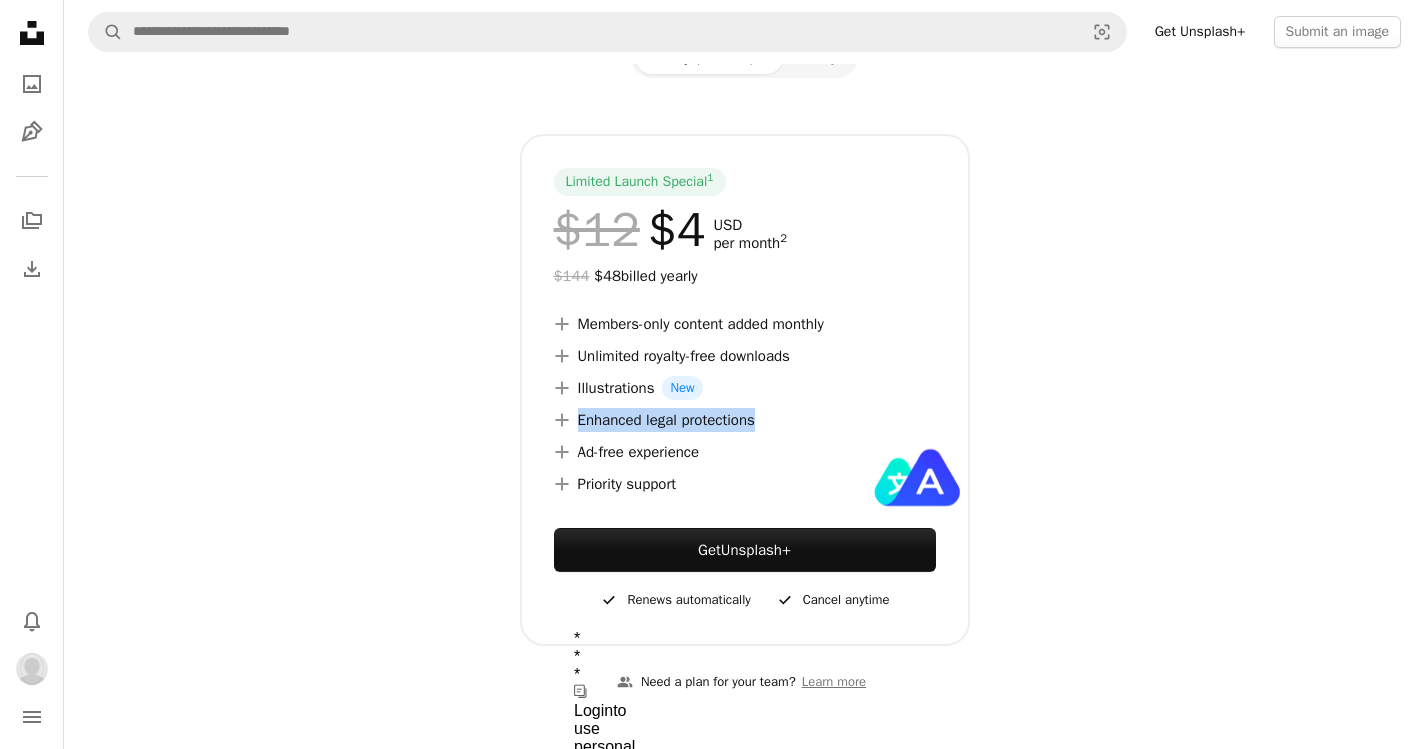 click on "A plus sign Members-only content added monthly A plus sign Unlimited royalty-free downloads A plus sign Illustrations  New A plus sign Enhanced legal protections A plus sign Ad-free experience A plus sign Priority support" at bounding box center [745, 404] 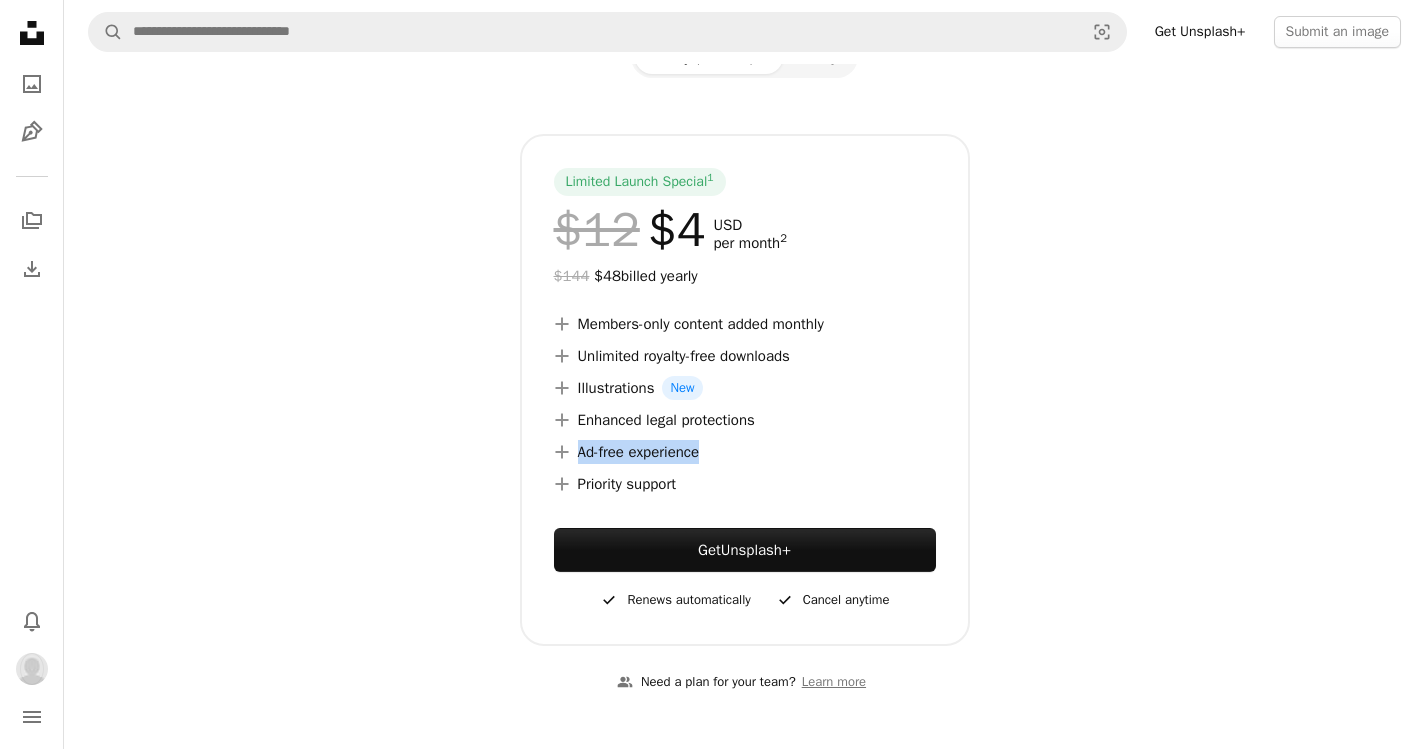 drag, startPoint x: 802, startPoint y: 439, endPoint x: 813, endPoint y: 449, distance: 14.866069 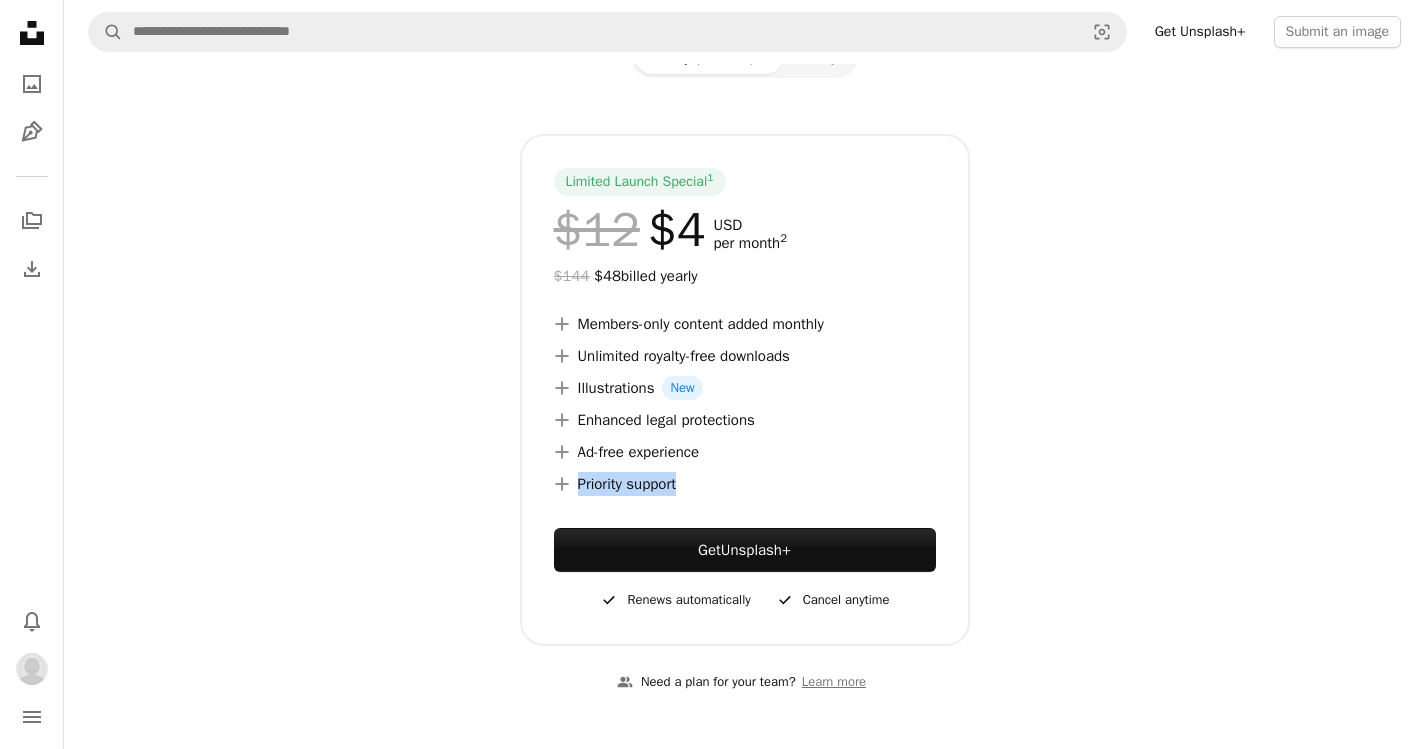 drag, startPoint x: 778, startPoint y: 394, endPoint x: 860, endPoint y: 476, distance: 115.965515 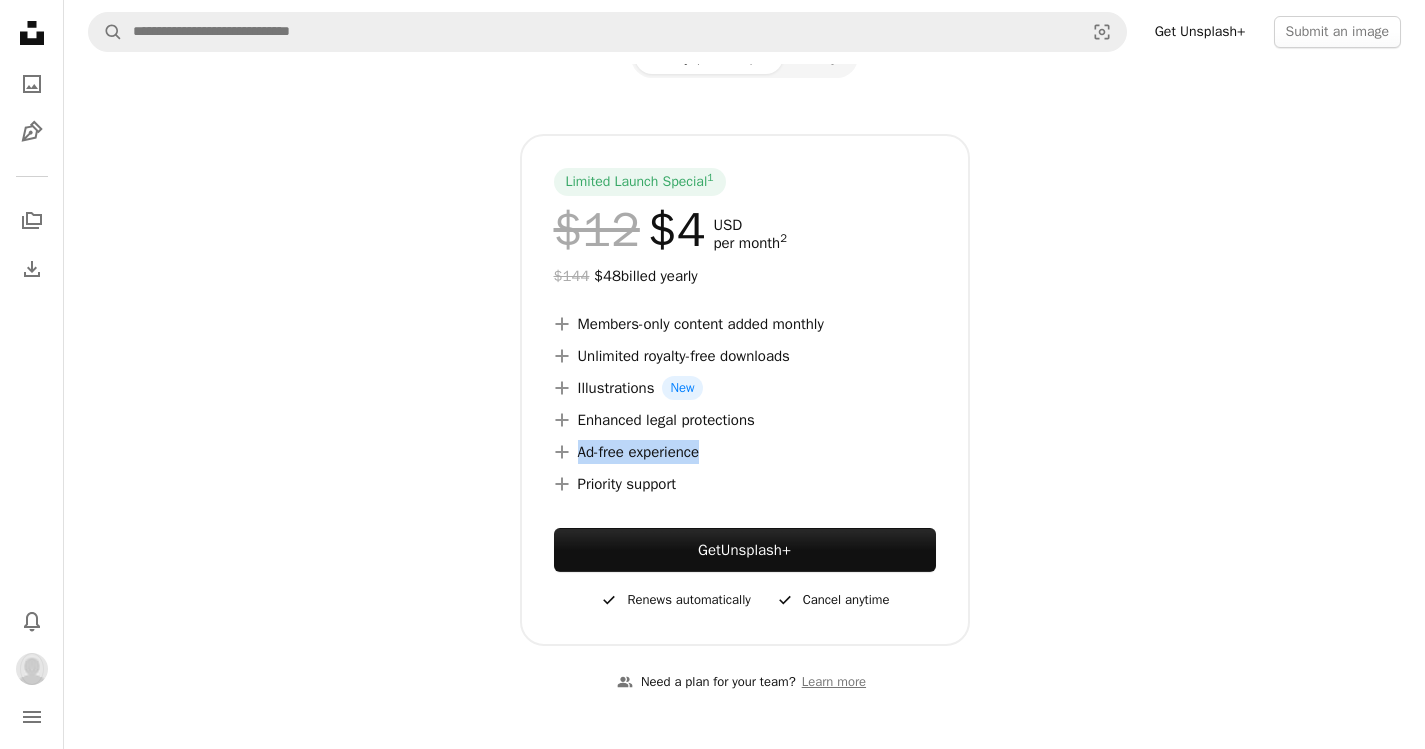 drag, startPoint x: 828, startPoint y: 339, endPoint x: 870, endPoint y: 449, distance: 117.74549 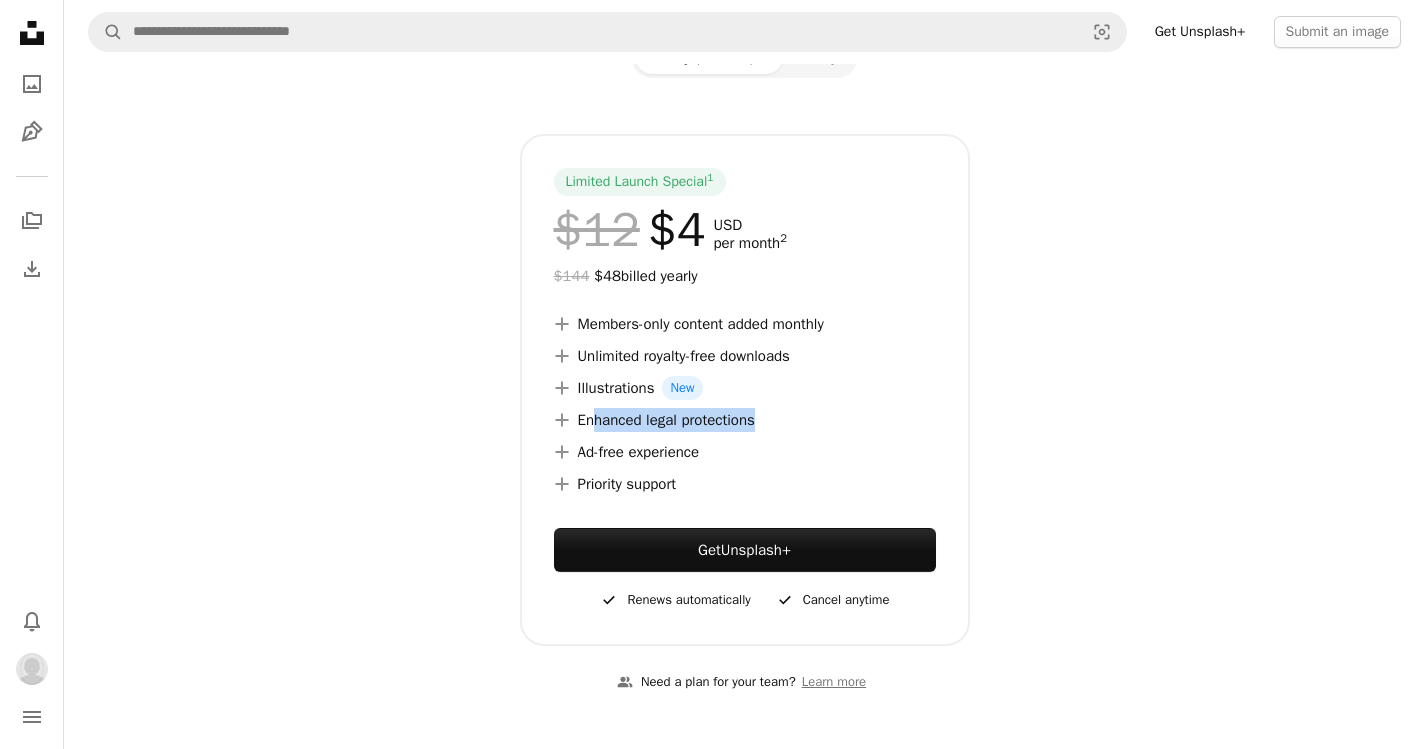 drag, startPoint x: 807, startPoint y: 438, endPoint x: 591, endPoint y: 423, distance: 216.5202 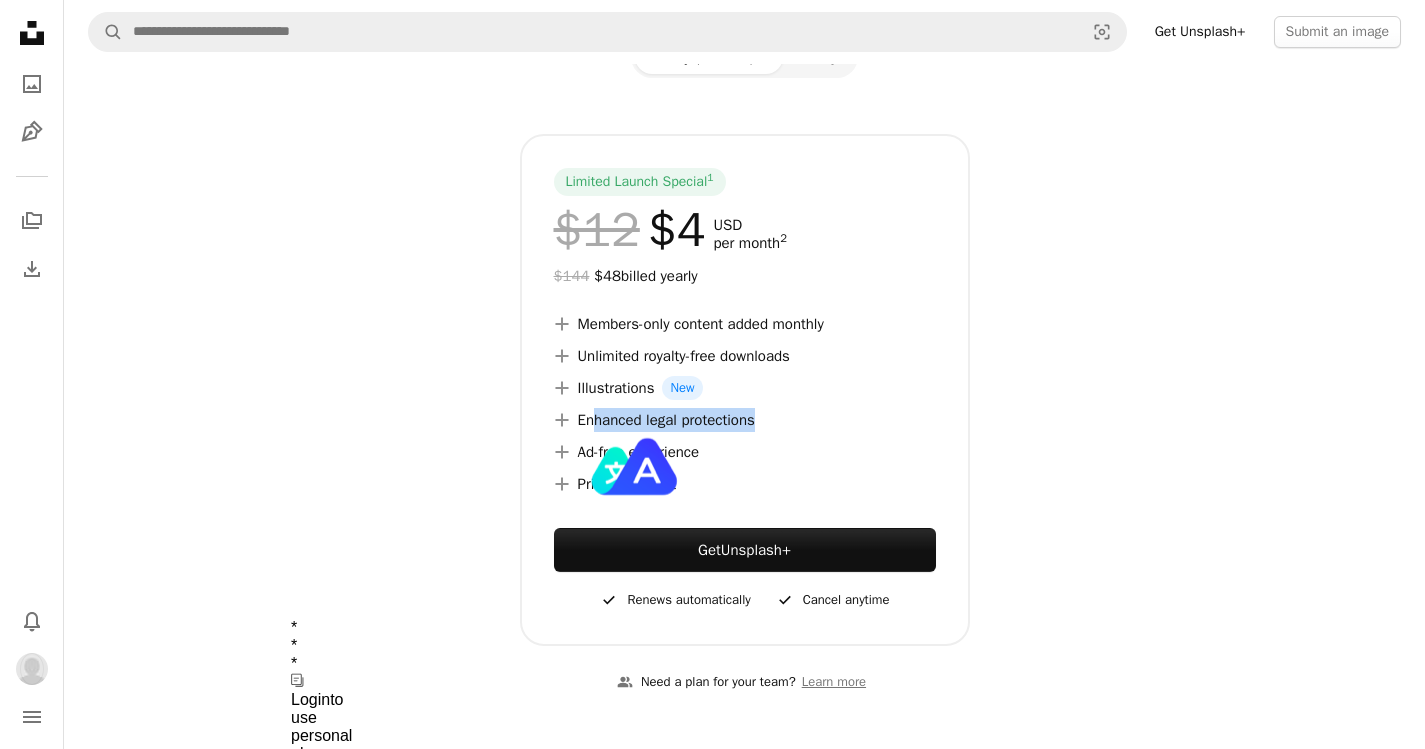 click on "A plus sign Enhanced legal protections" at bounding box center (745, 420) 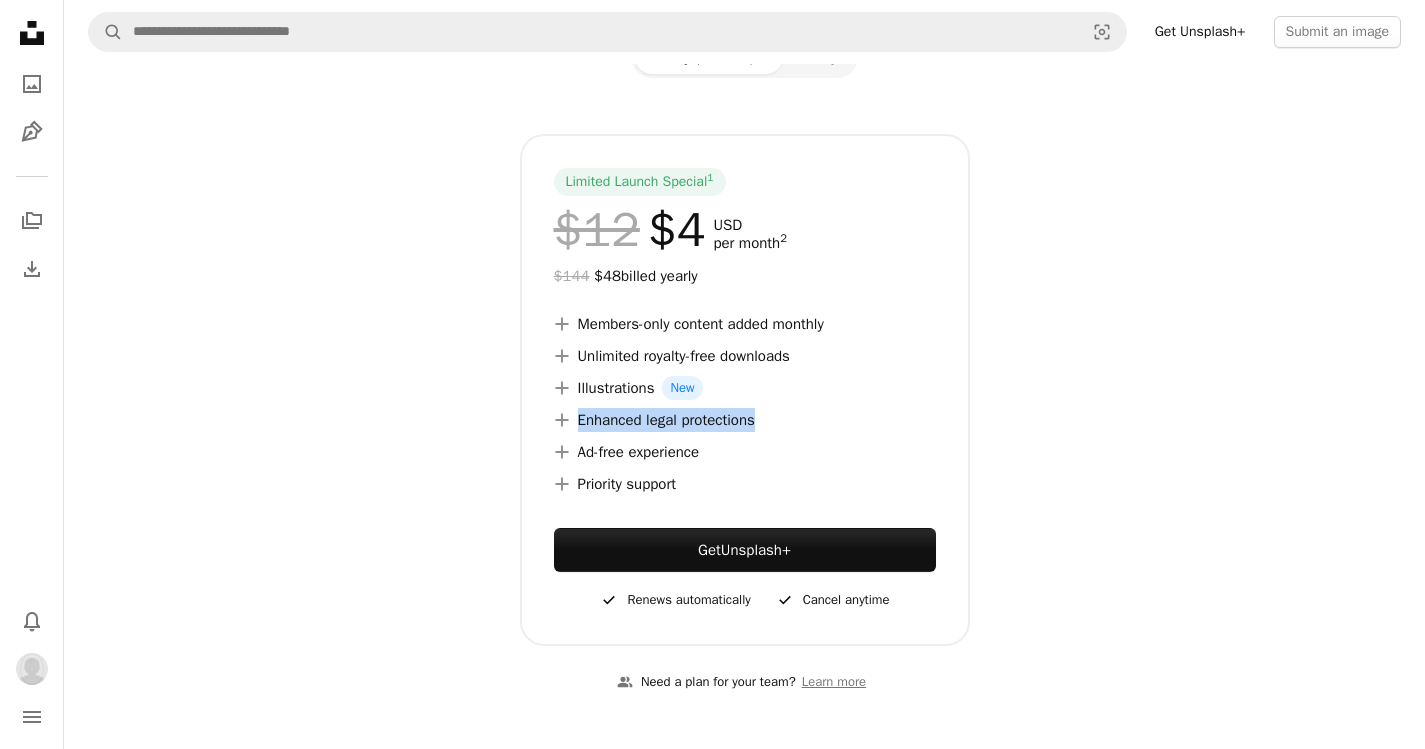 drag, startPoint x: 577, startPoint y: 424, endPoint x: 771, endPoint y: 424, distance: 194 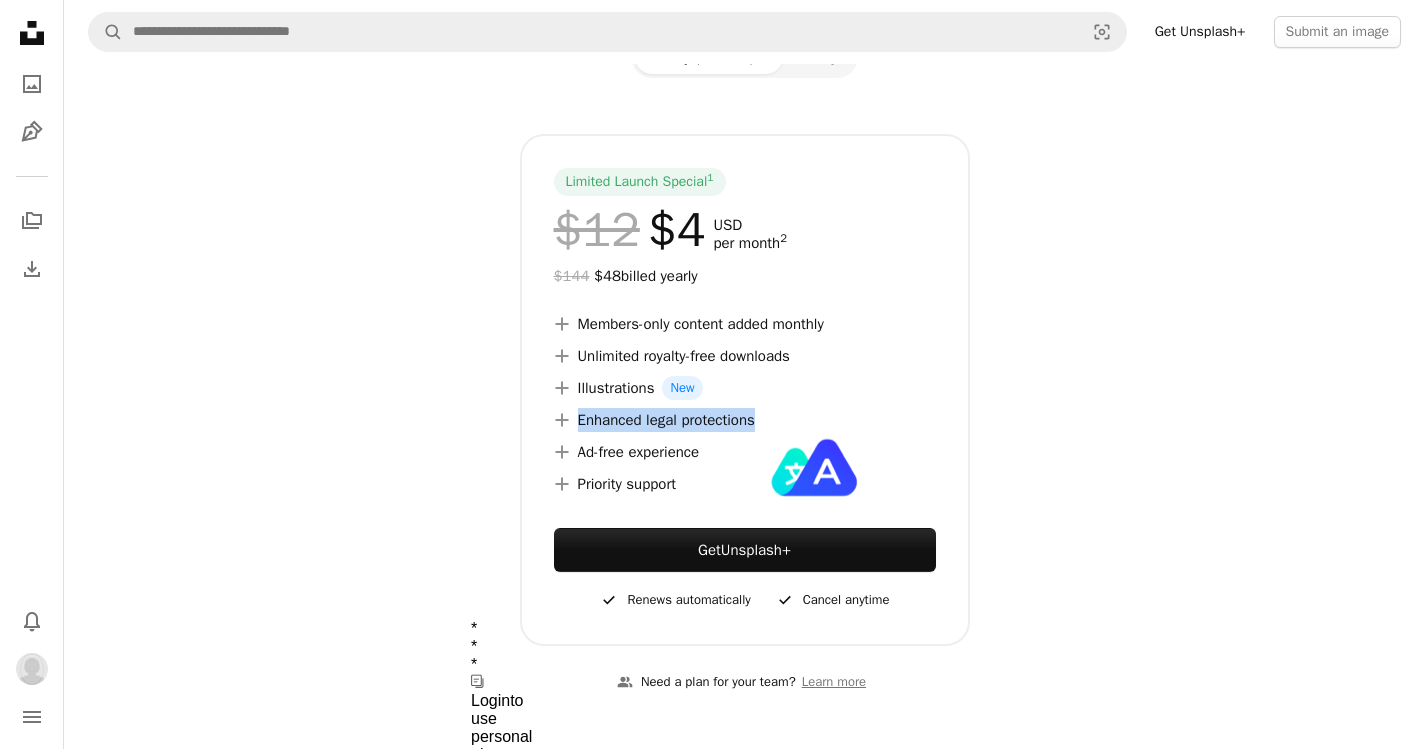 click at bounding box center [814, 467] 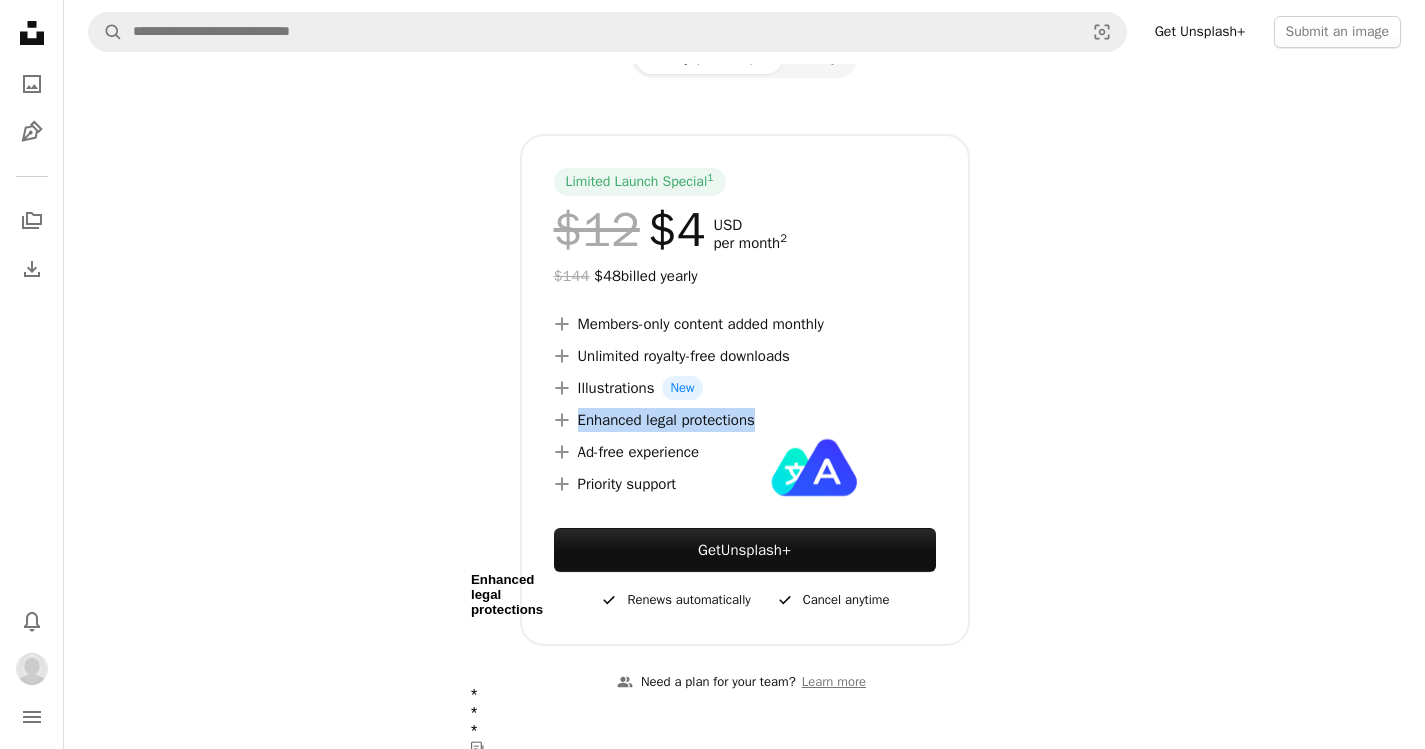 click at bounding box center [771, 469] 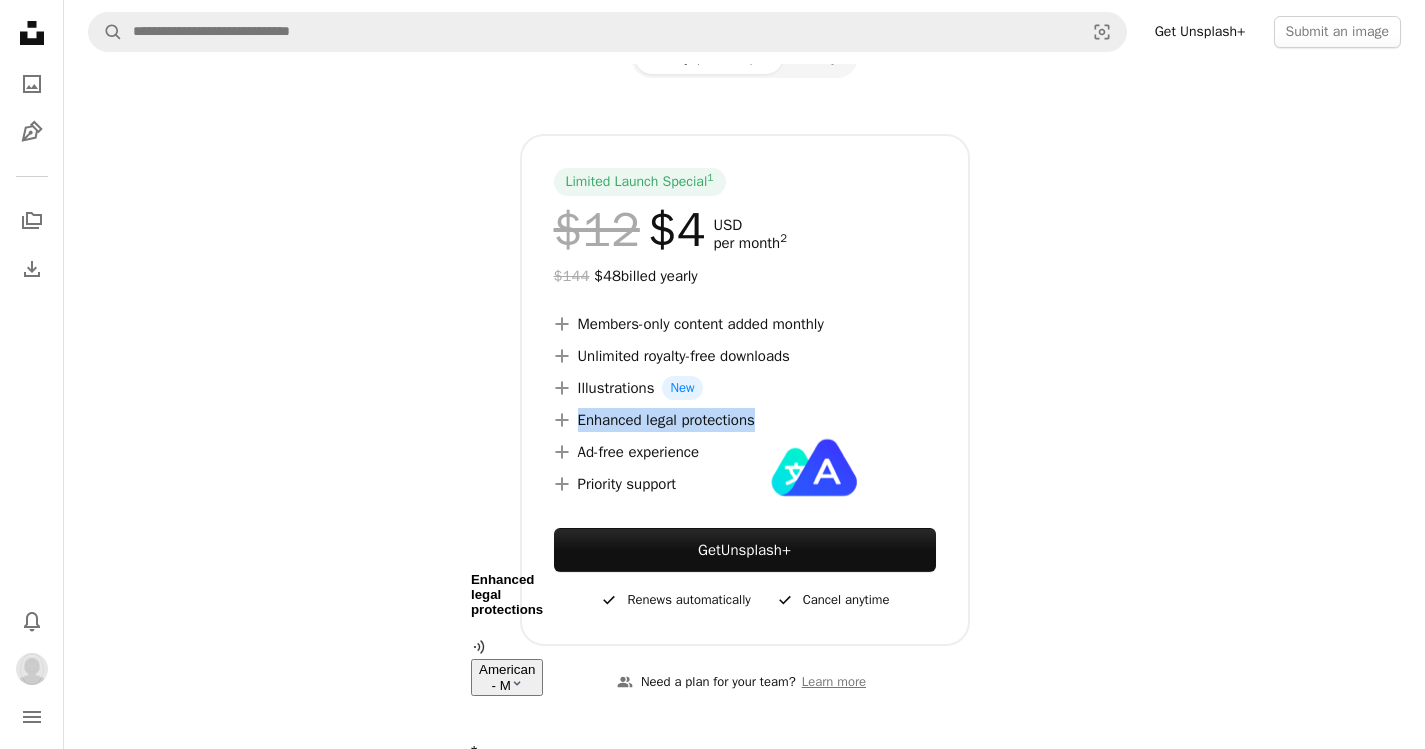 click on "A plus sign Enhanced legal protections" at bounding box center (745, 420) 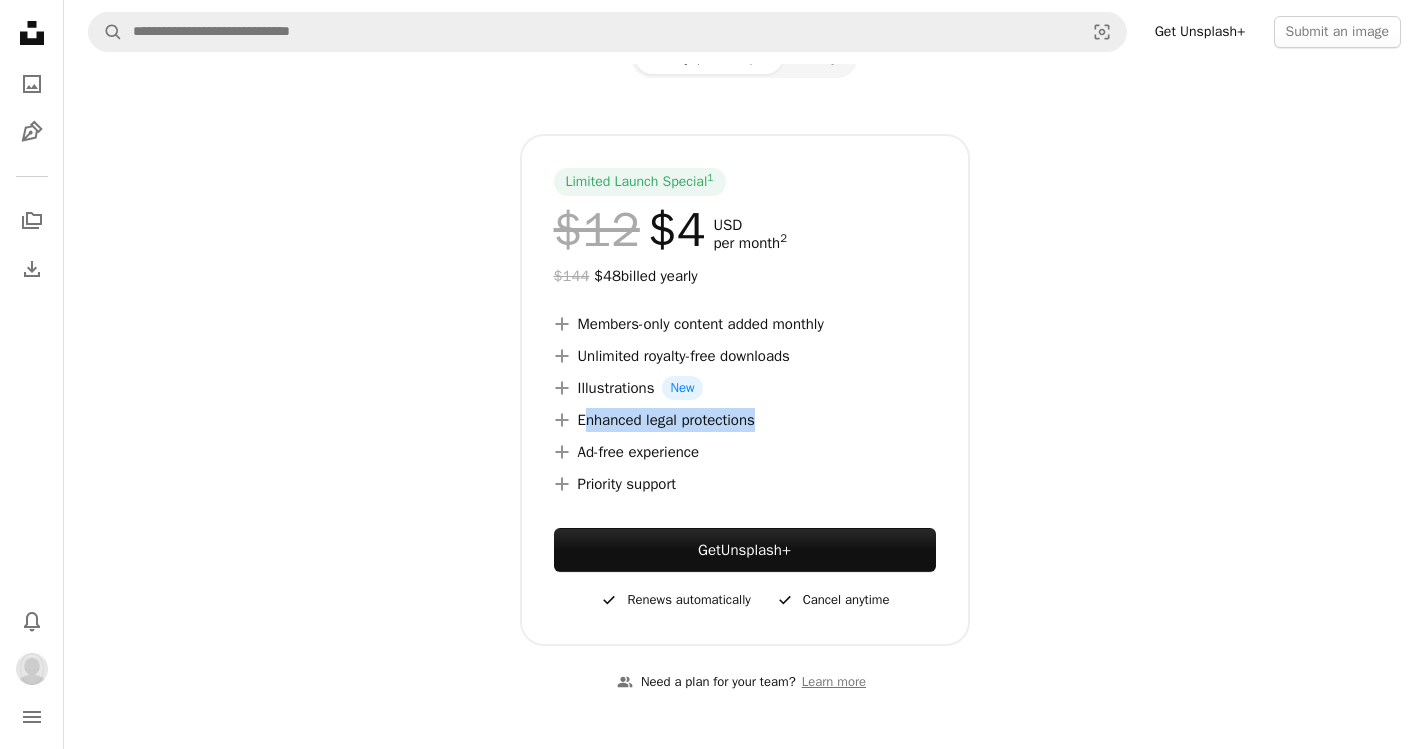 drag, startPoint x: 705, startPoint y: 428, endPoint x: 582, endPoint y: 433, distance: 123.101585 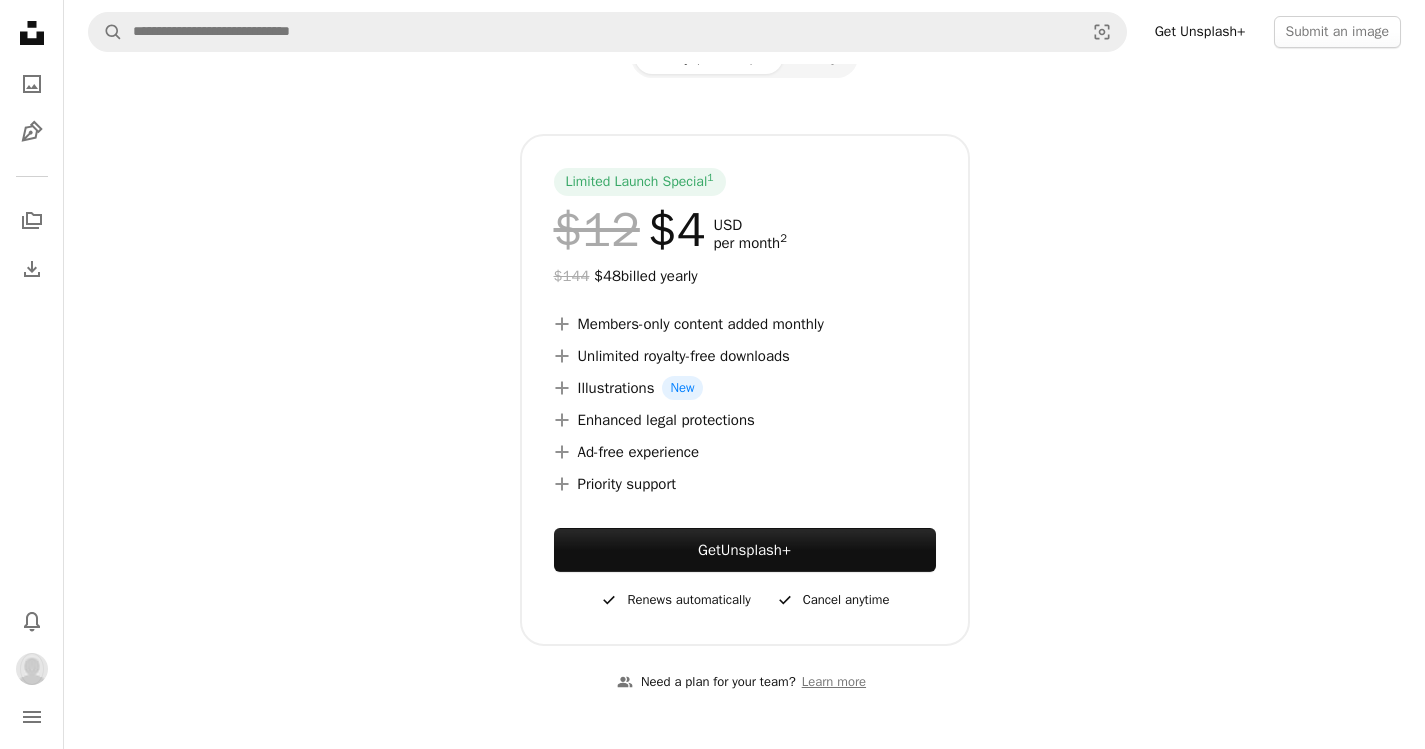 click on "A plus sign Ad-free experience" at bounding box center [745, 452] 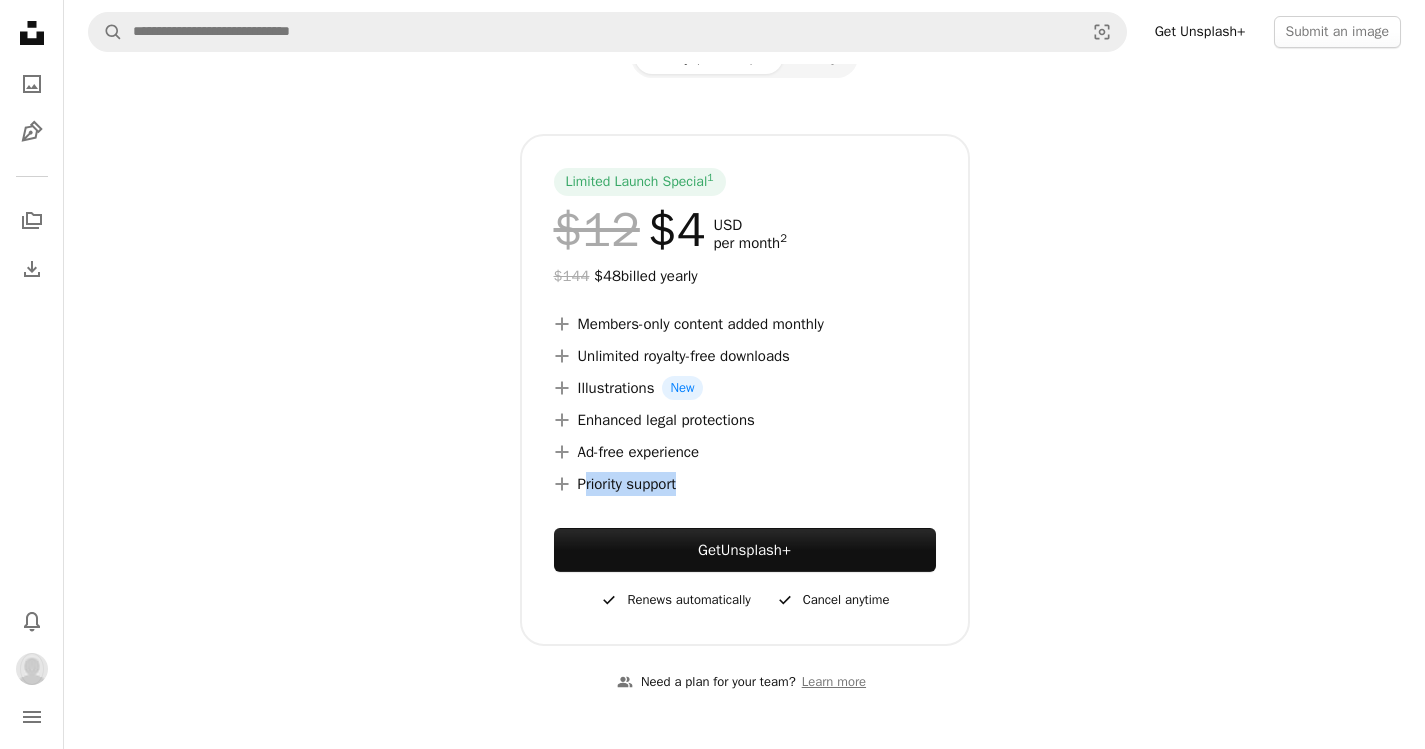 drag, startPoint x: 584, startPoint y: 485, endPoint x: 808, endPoint y: 490, distance: 224.0558 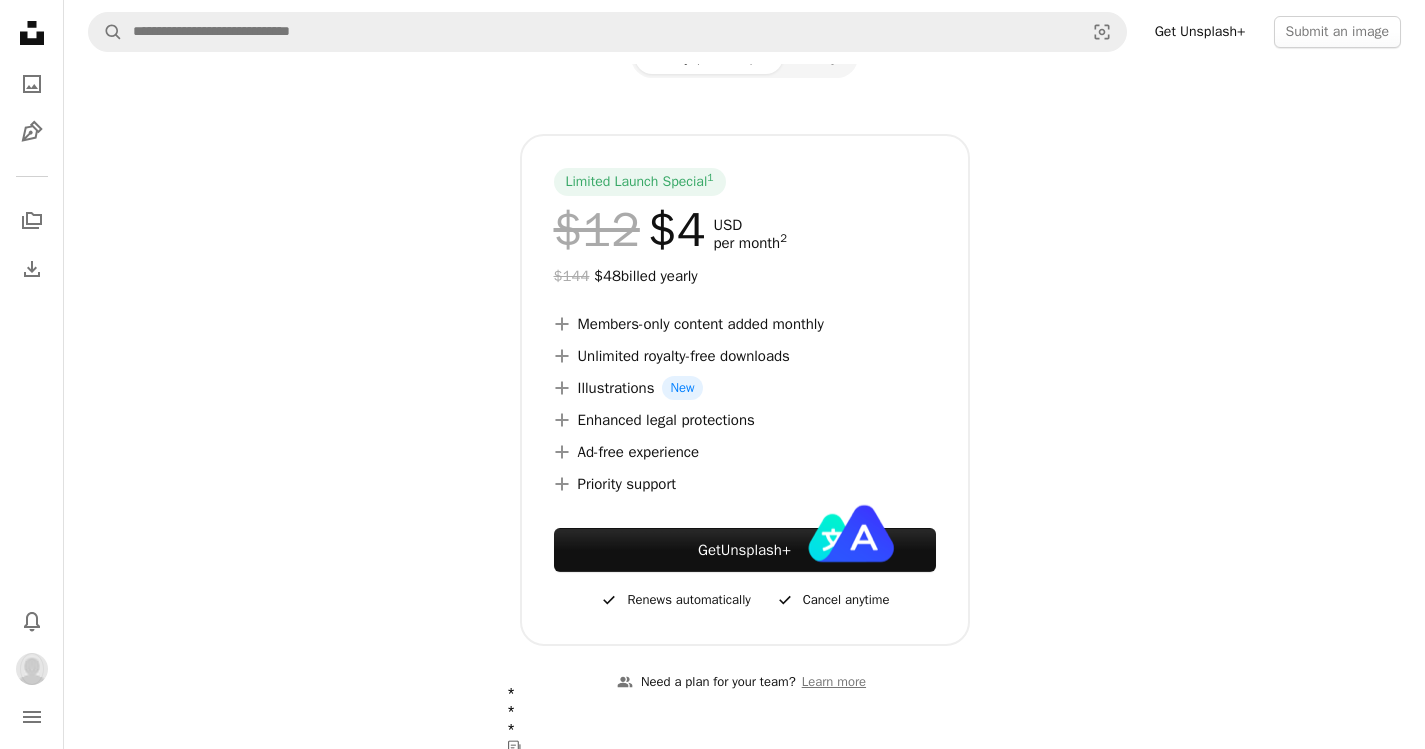 click on "A plus sign Priority support" at bounding box center (745, 484) 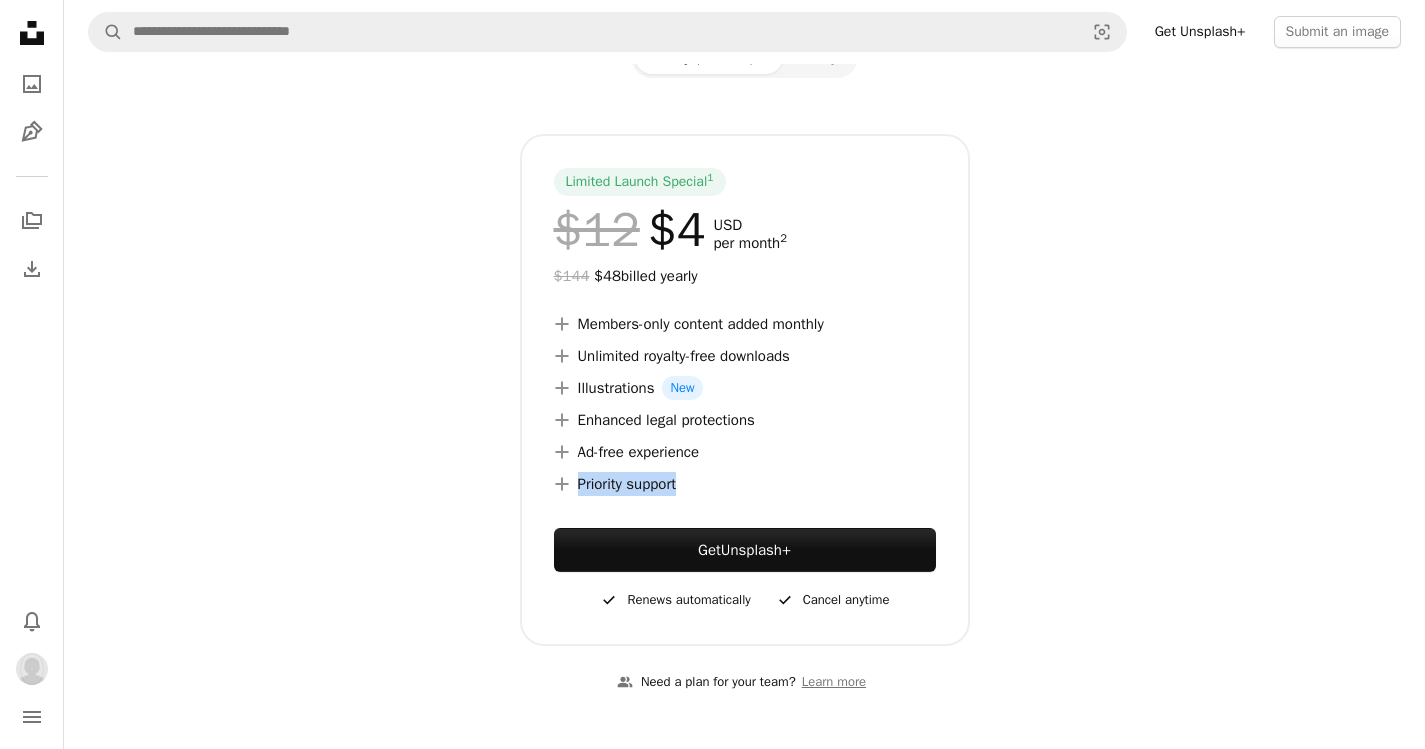 drag, startPoint x: 617, startPoint y: 485, endPoint x: 782, endPoint y: 485, distance: 165 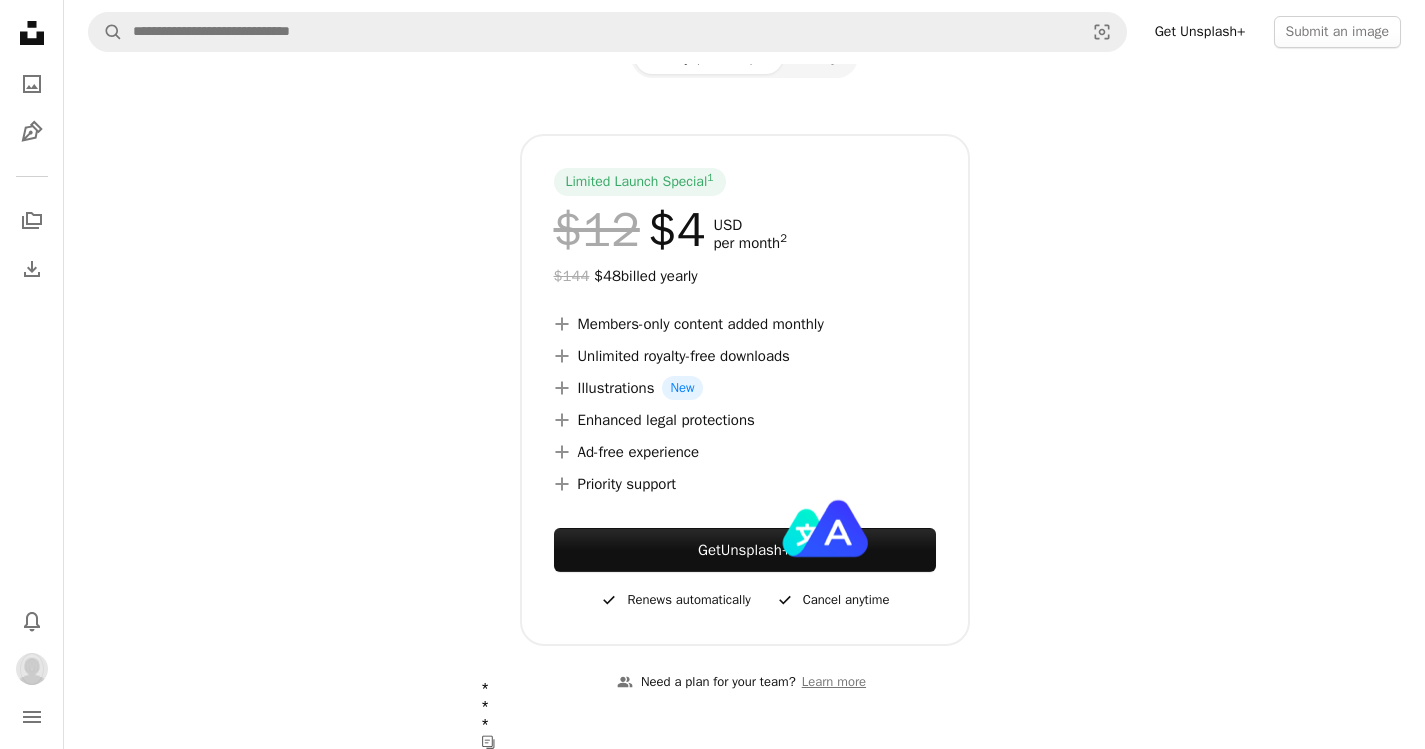 click on "A plus sign Ad-free experience" at bounding box center (745, 452) 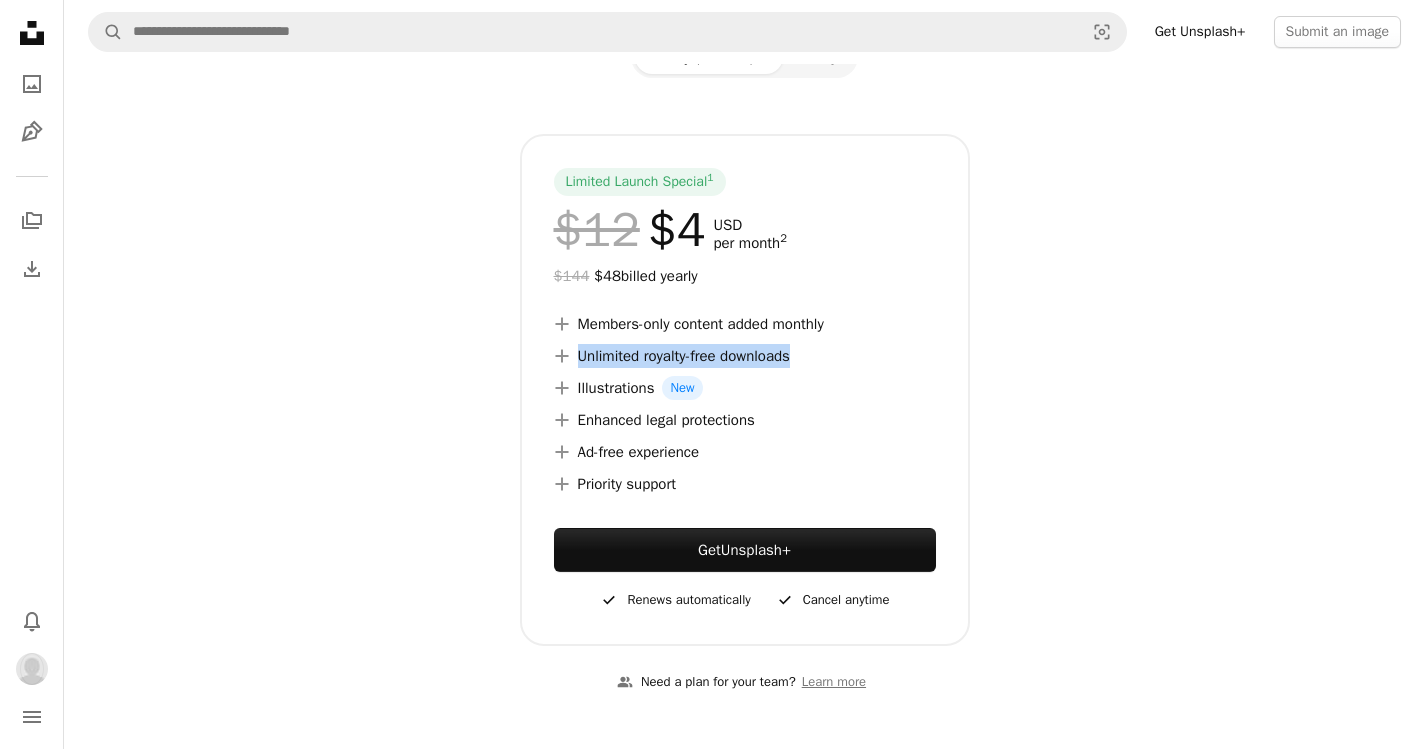 drag, startPoint x: 851, startPoint y: 362, endPoint x: 861, endPoint y: 373, distance: 14.866069 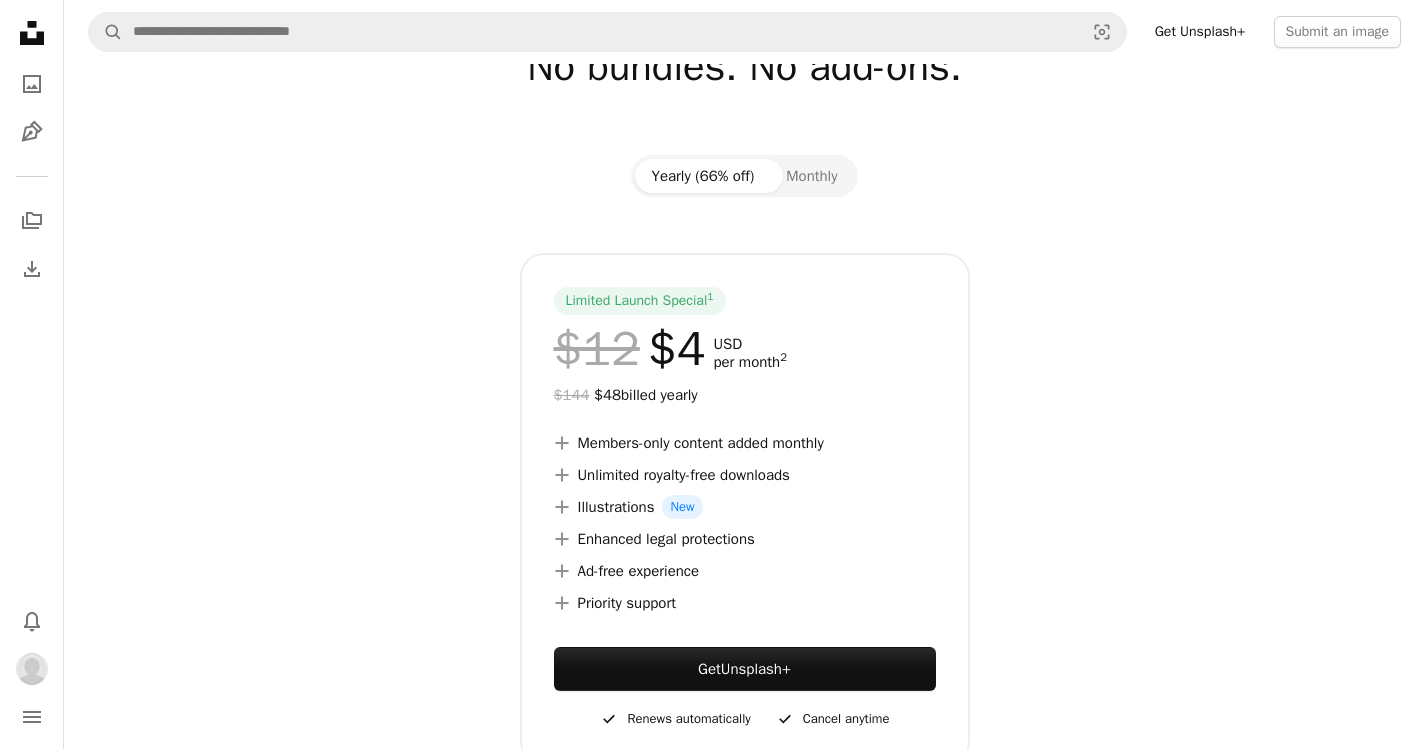 scroll, scrollTop: 126, scrollLeft: 0, axis: vertical 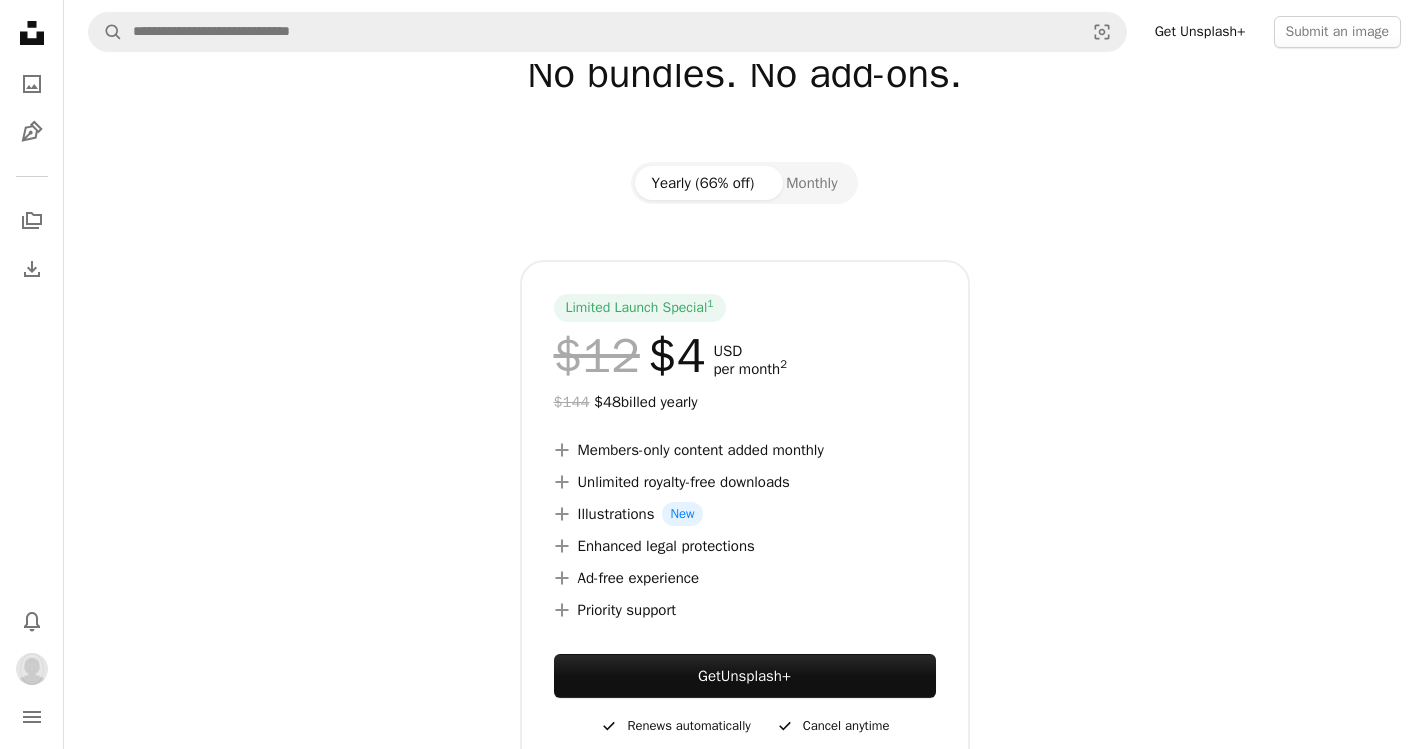 click on "One simple plan unlocks everything. No bundles. No add-ons. Yearly (66% off) Monthly Limited Launch Special 1 $12   $4 USD per month 2 $144   $48  billed yearly A plus sign Members-only content added monthly A plus sign Unlimited royalty-free downloads A plus sign Illustrations  New A plus sign Enhanced legal protections A plus sign Ad-free experience A plus sign Priority support Get  Unsplash+ A checkmark Renews automatically A checkmark Cancel anytime A group of people Need a plan for your team? Learn more" at bounding box center (744, 423) 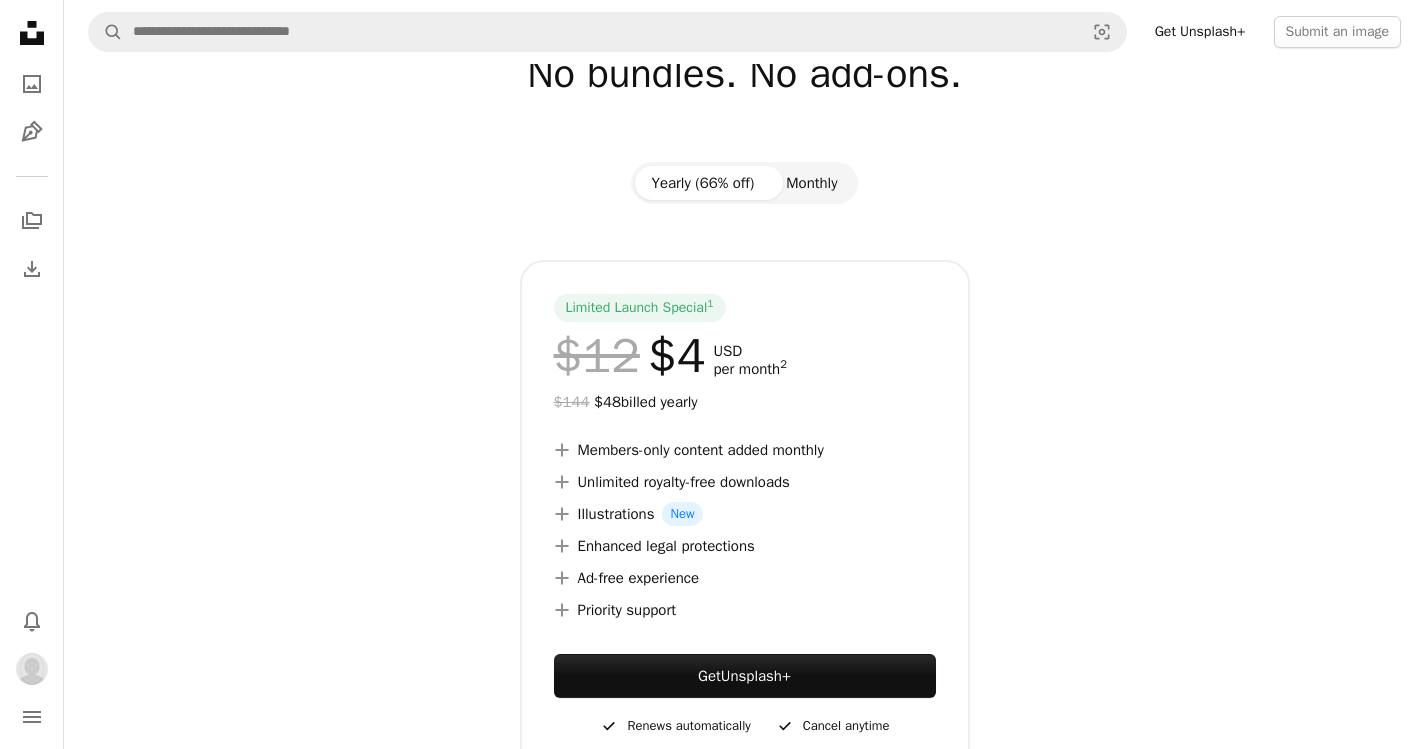 click on "Monthly" at bounding box center (811, 183) 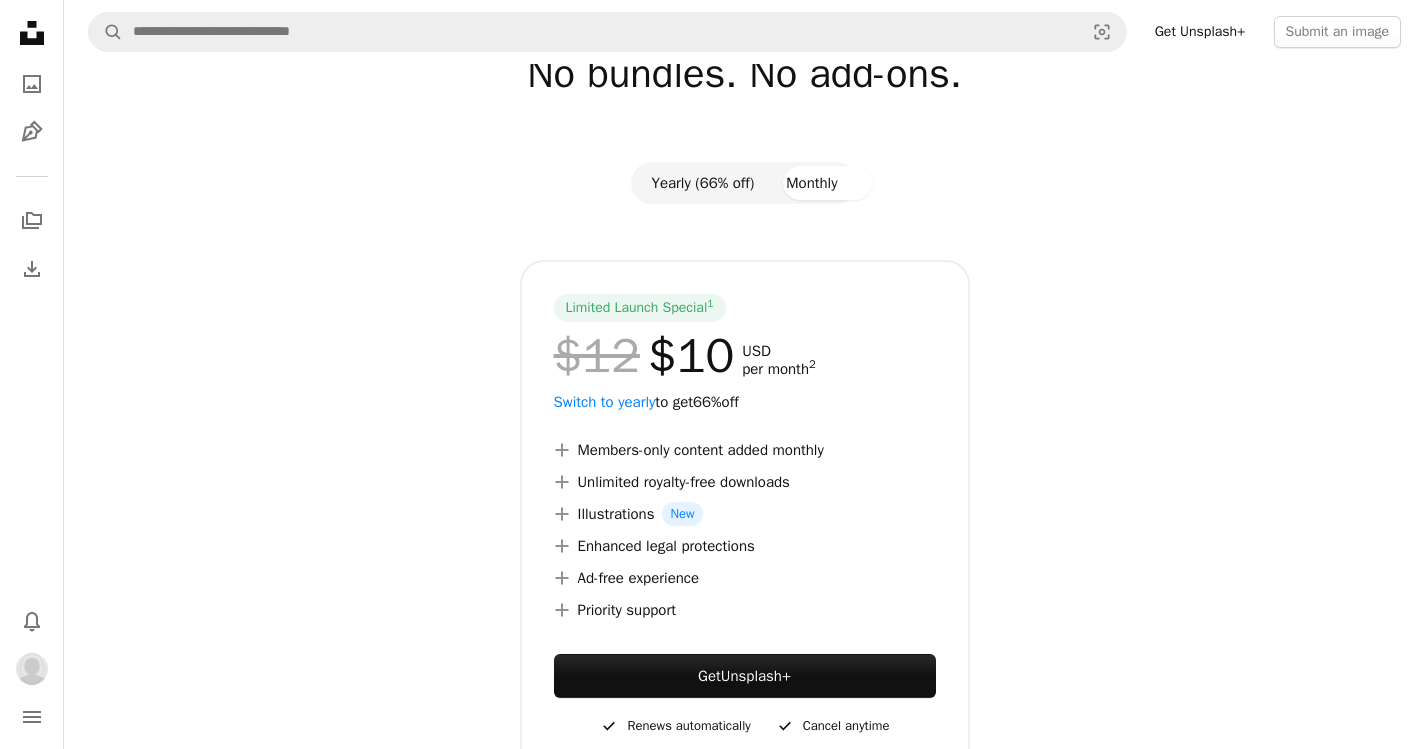 click on "Yearly (66% off)" at bounding box center [702, 183] 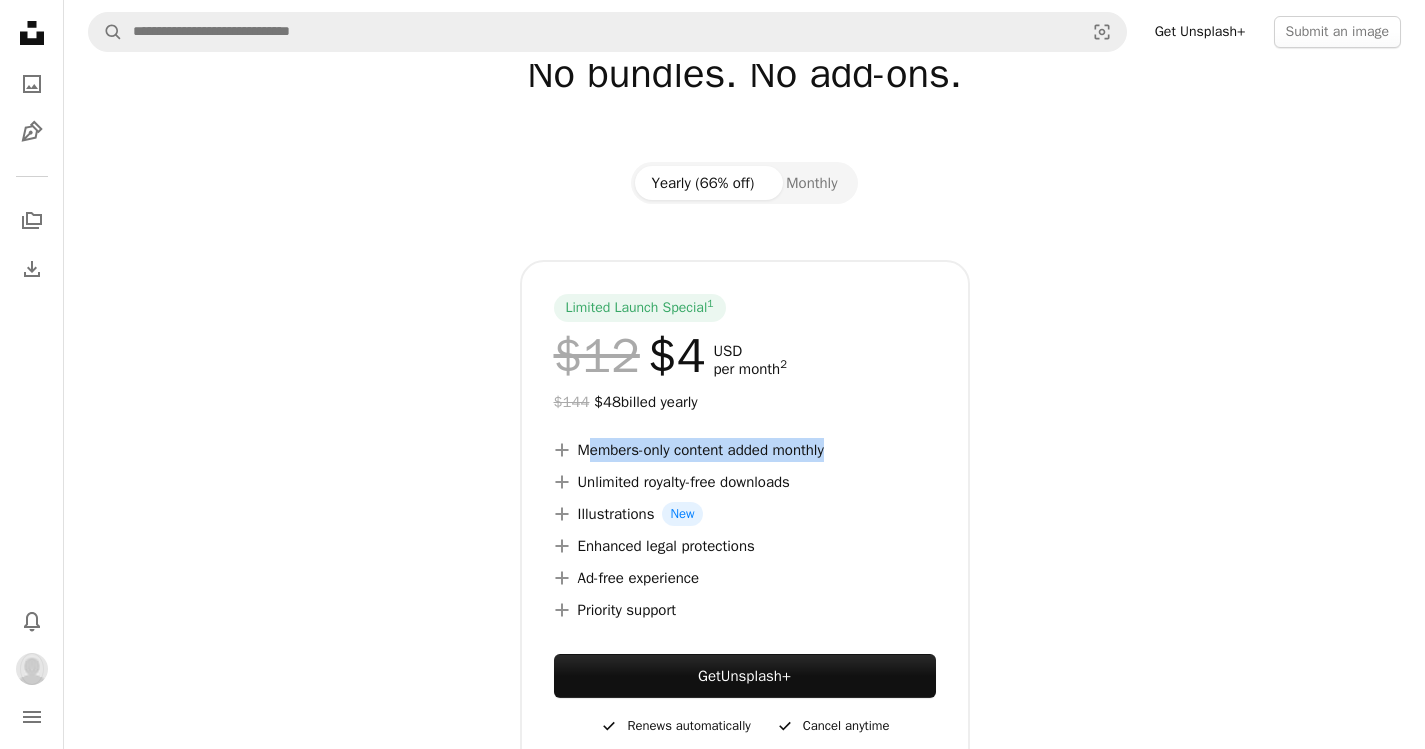 drag, startPoint x: 591, startPoint y: 446, endPoint x: 896, endPoint y: 442, distance: 305.0262 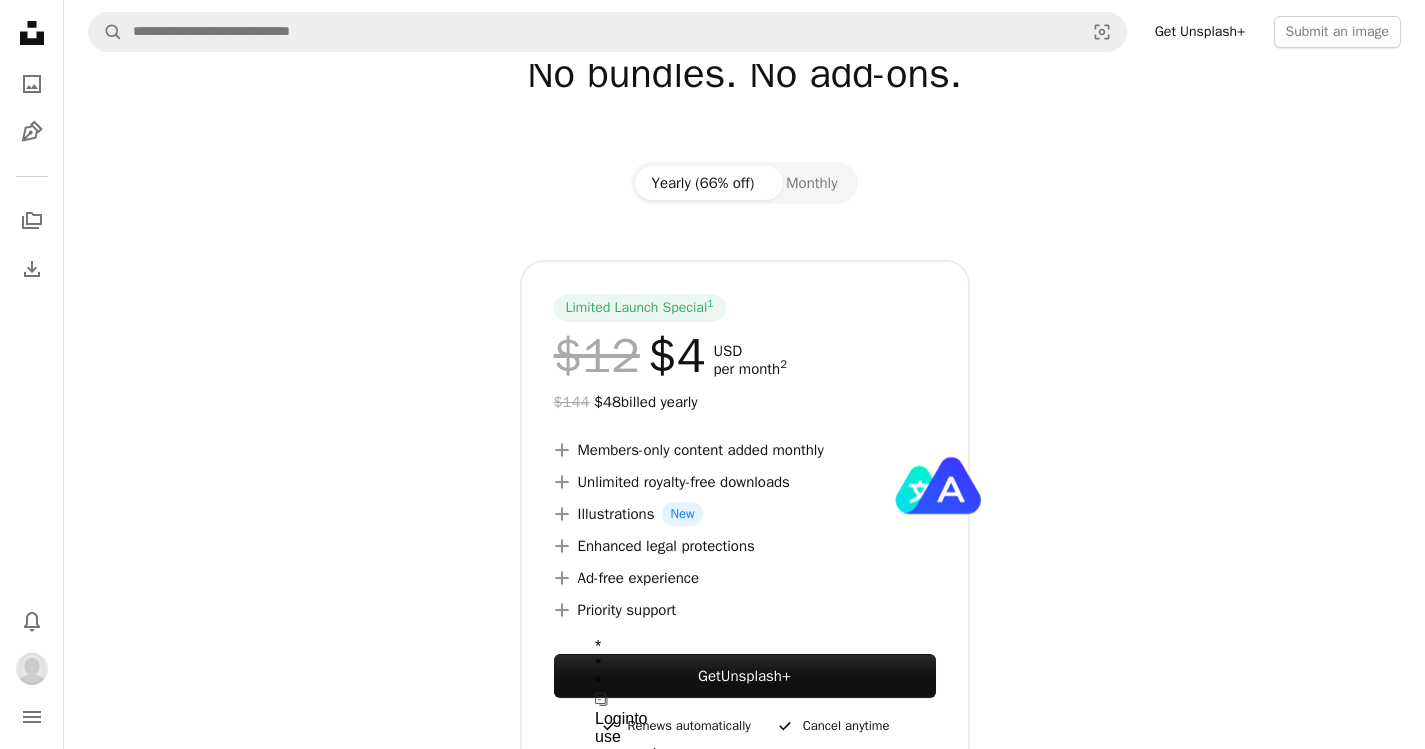 click on "A plus sign Members-only content added monthly" at bounding box center [745, 450] 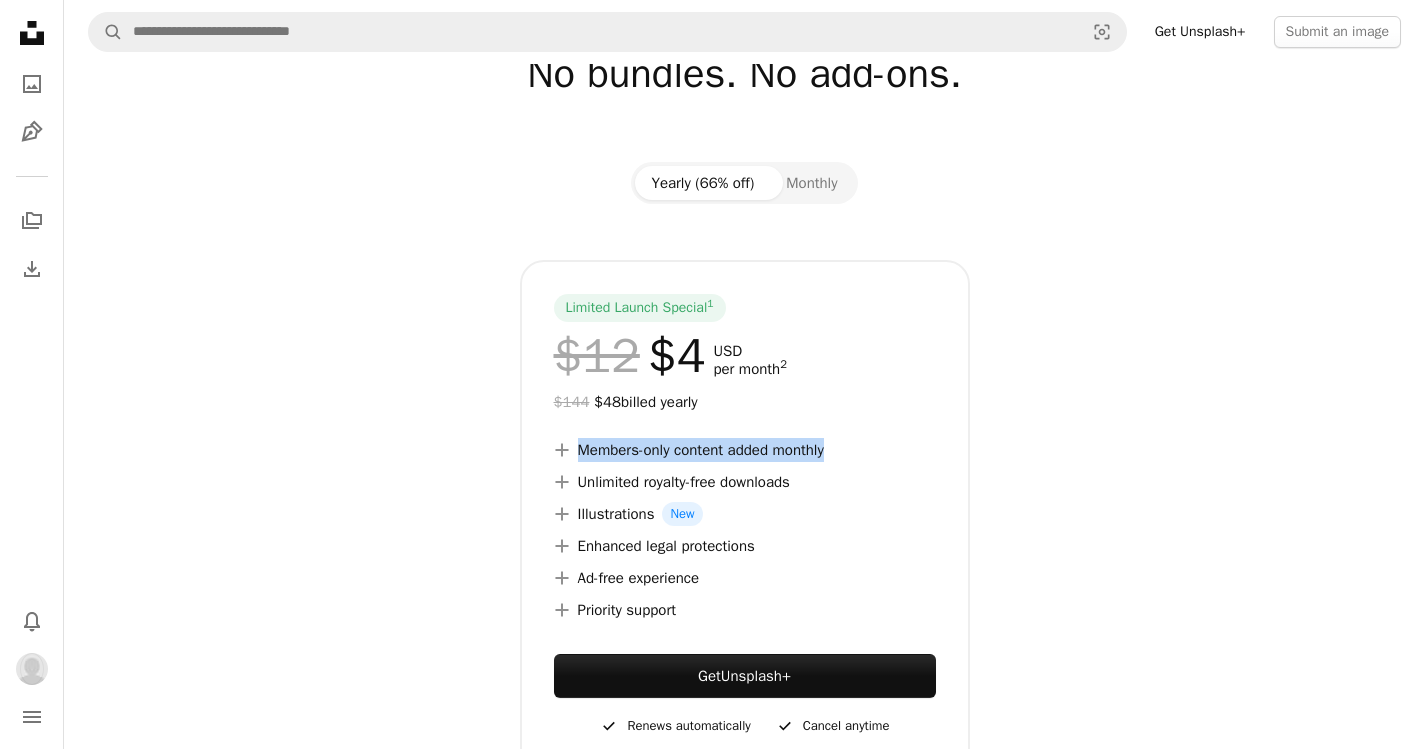 drag, startPoint x: 783, startPoint y: 394, endPoint x: 877, endPoint y: 462, distance: 116.01724 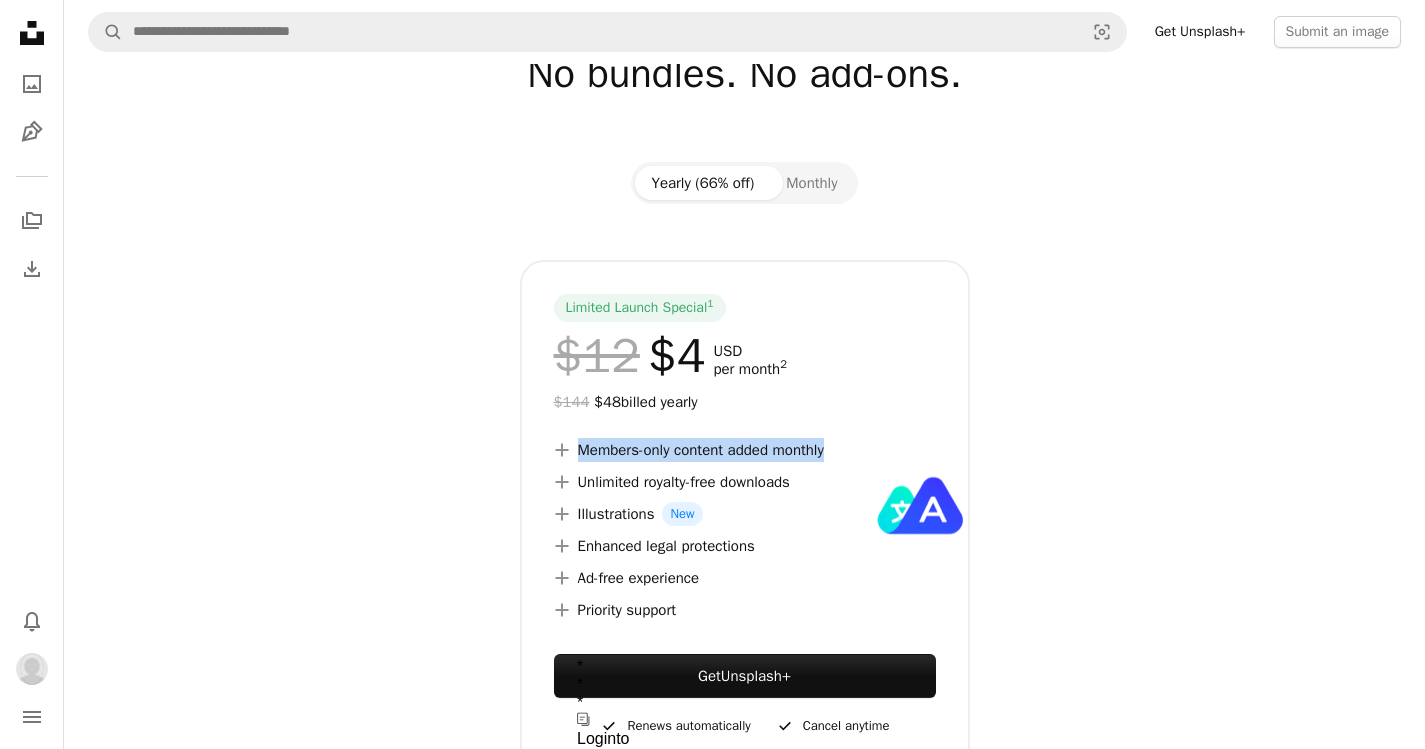 click on "A plus sign Members-only content added monthly" at bounding box center [745, 450] 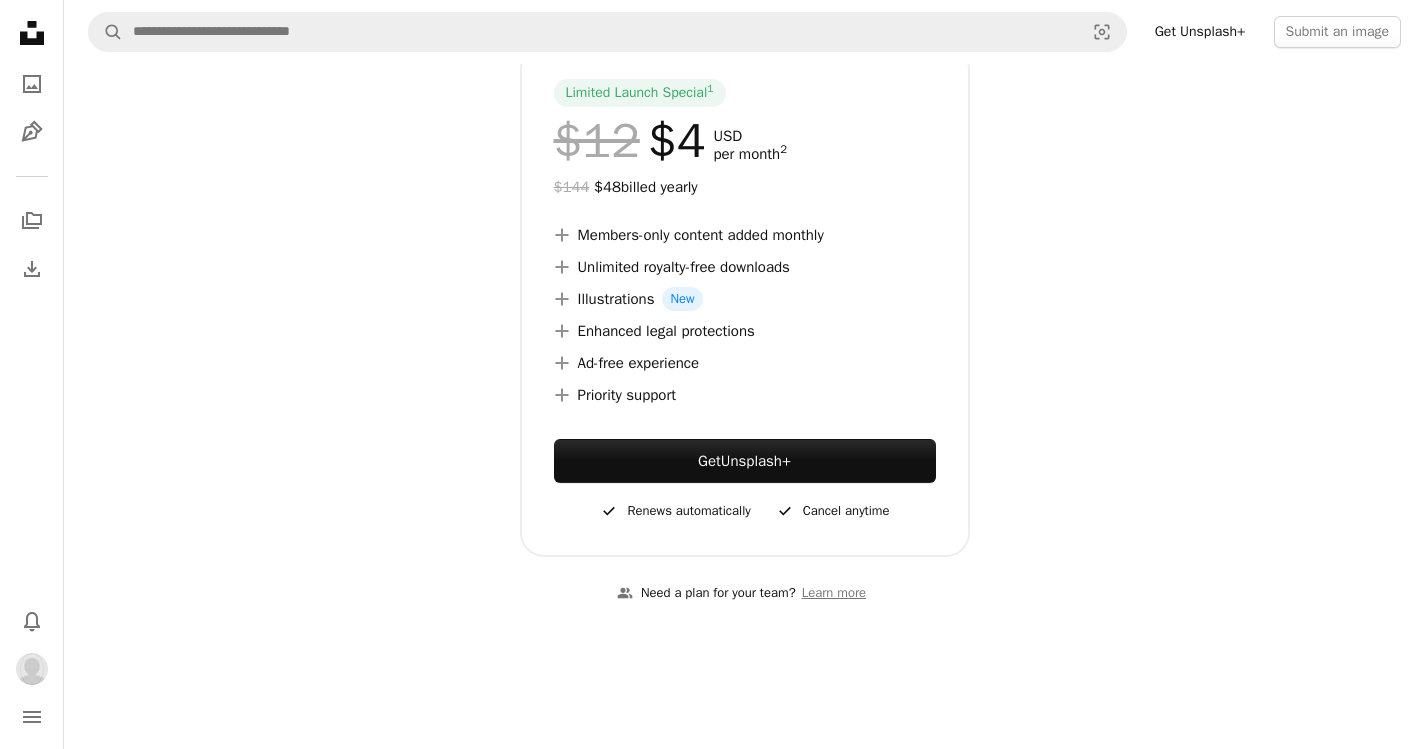 scroll, scrollTop: 342, scrollLeft: 0, axis: vertical 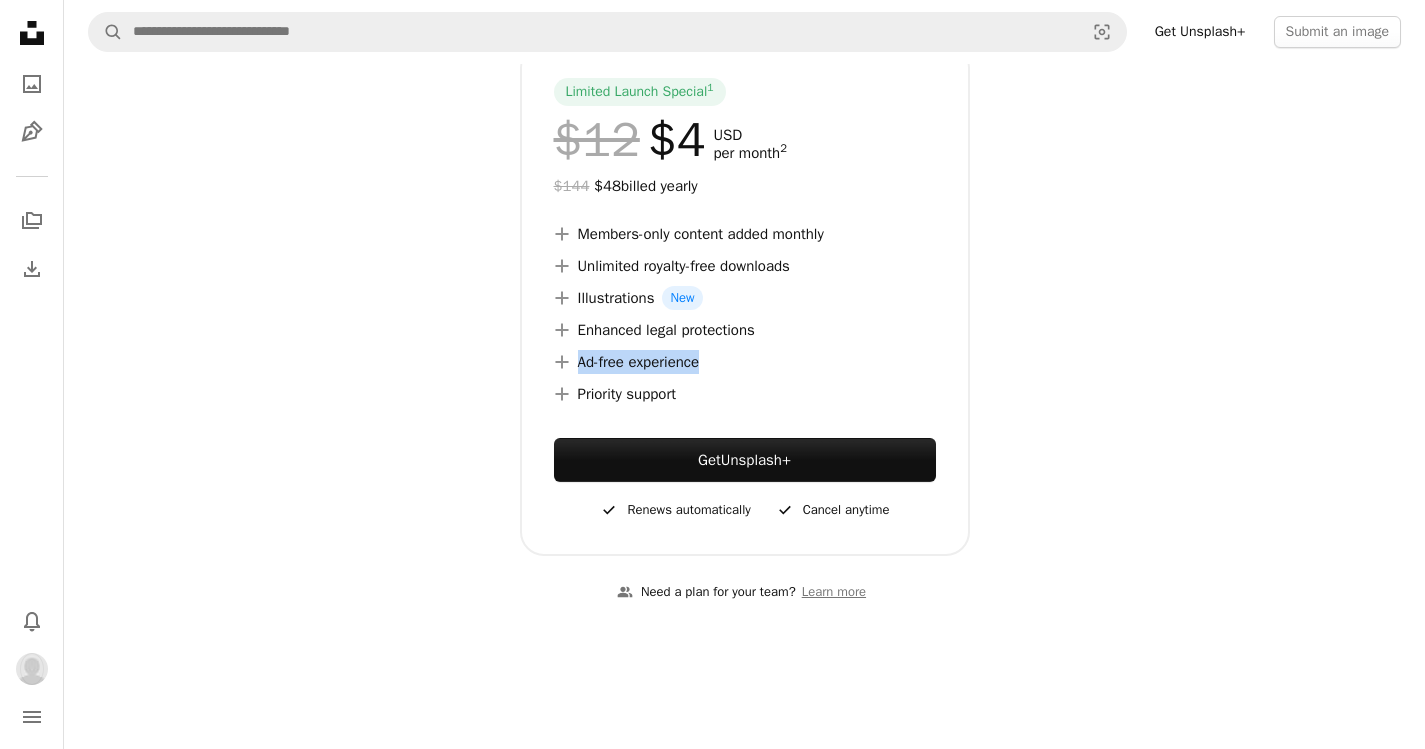drag, startPoint x: 582, startPoint y: 343, endPoint x: 792, endPoint y: 372, distance: 211.99292 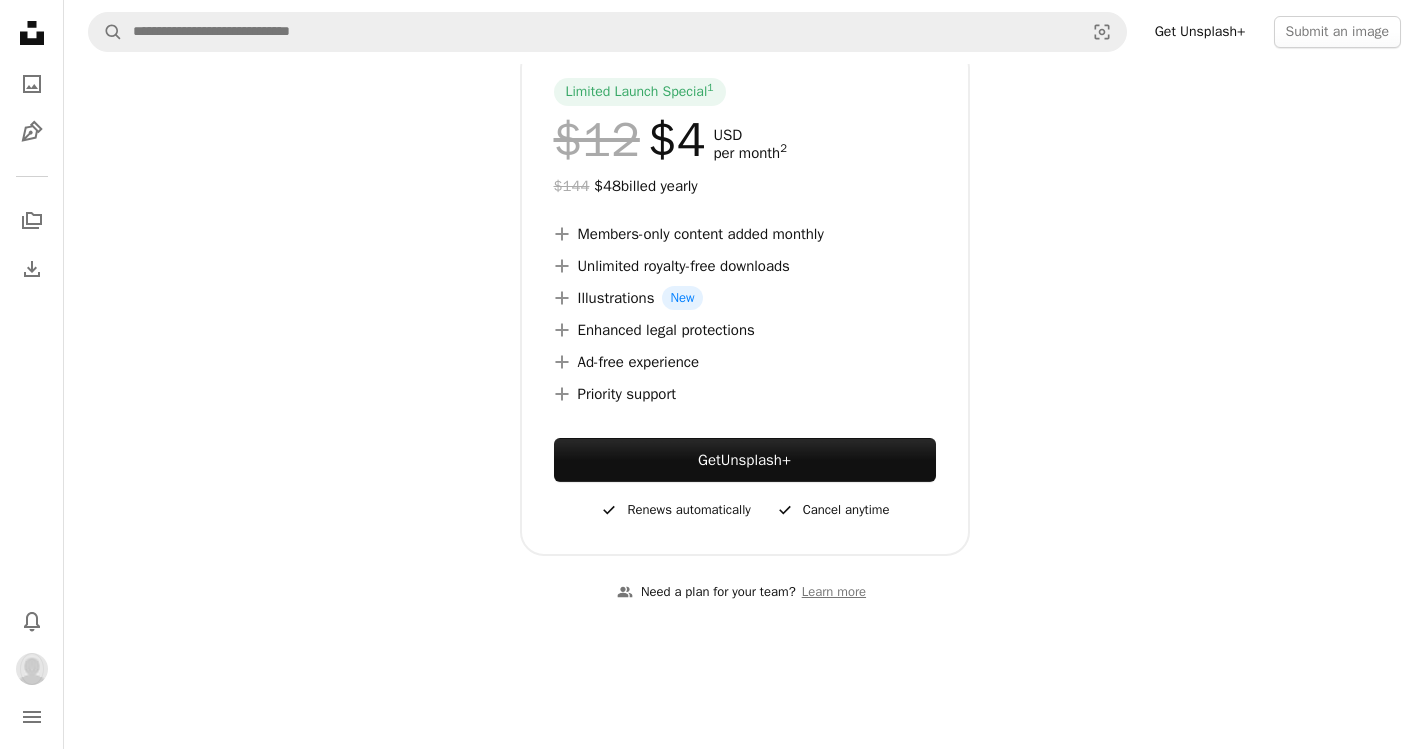 click on "A plus sign Priority support" at bounding box center (745, 394) 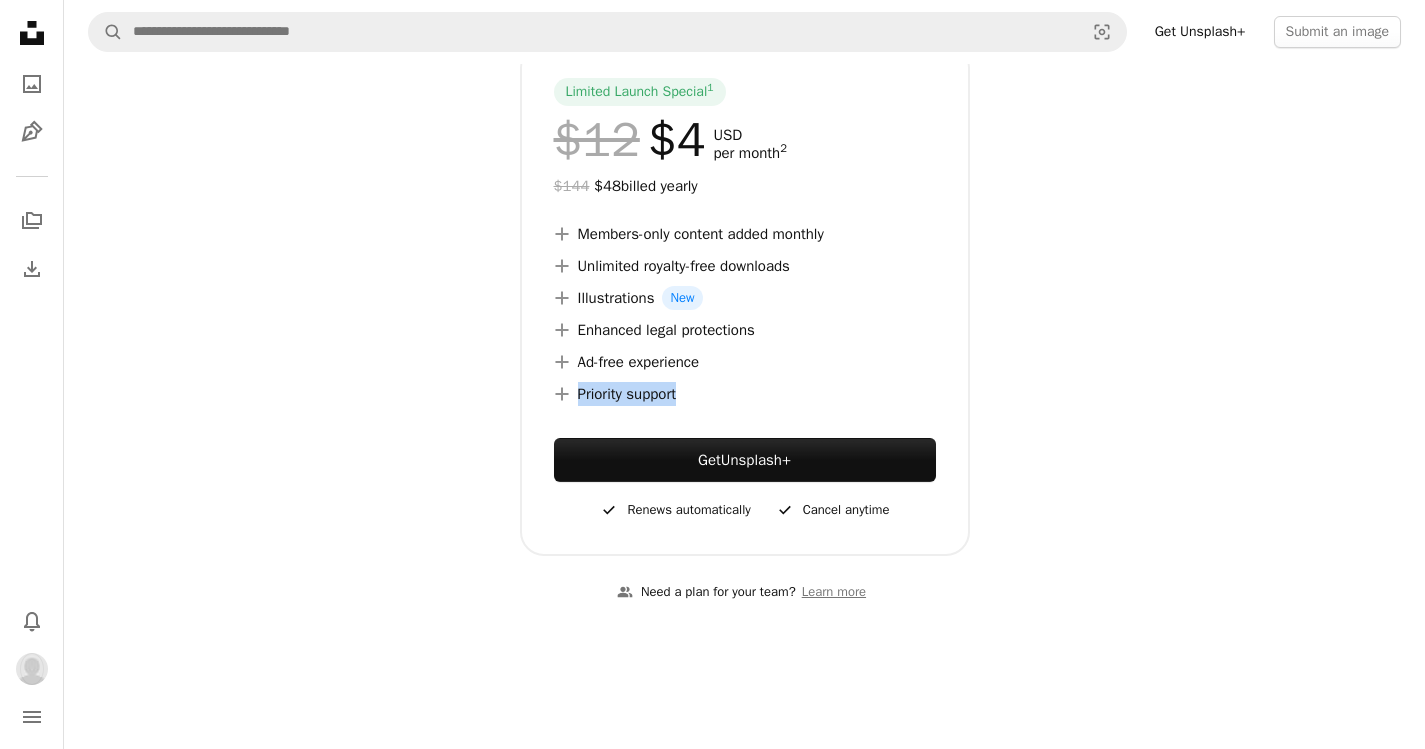 drag, startPoint x: 831, startPoint y: 392, endPoint x: 841, endPoint y: 396, distance: 10.770329 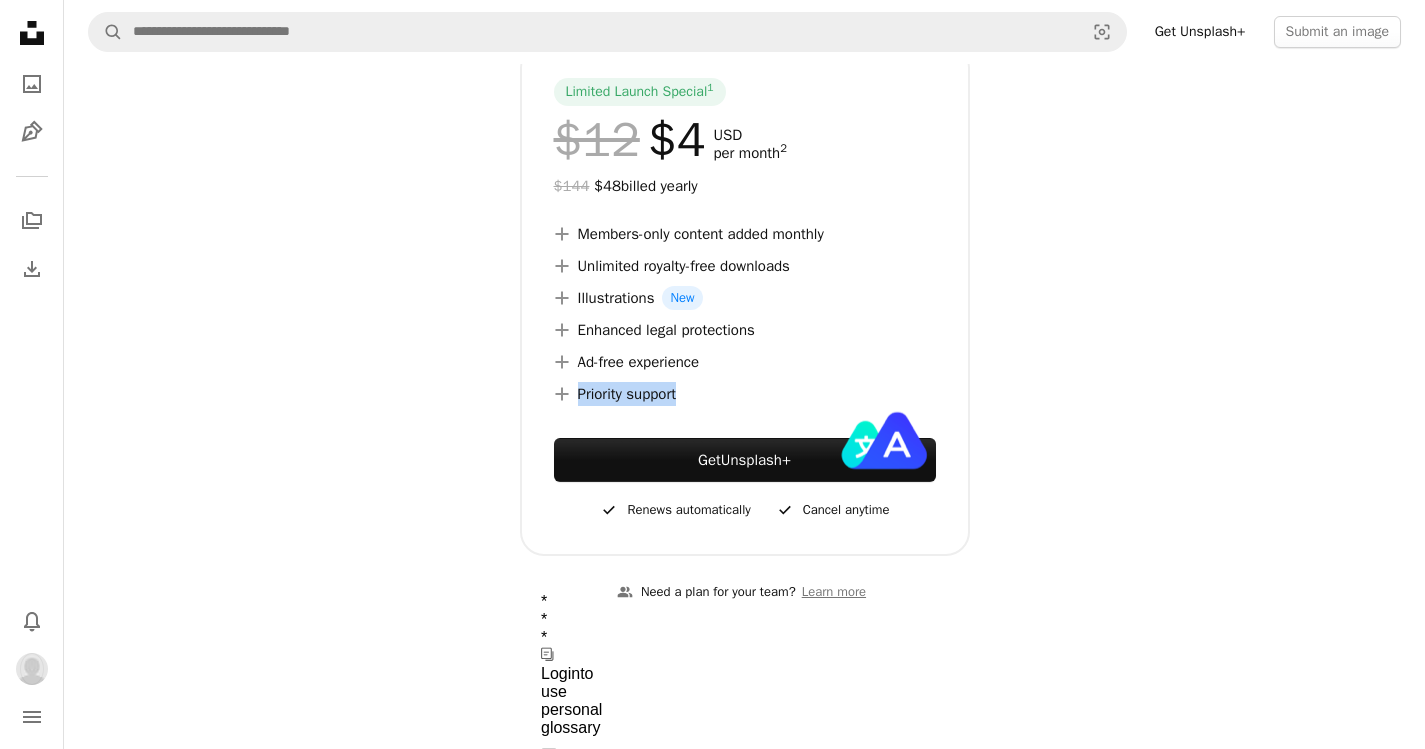 click on "A plus sign Priority support" at bounding box center [745, 394] 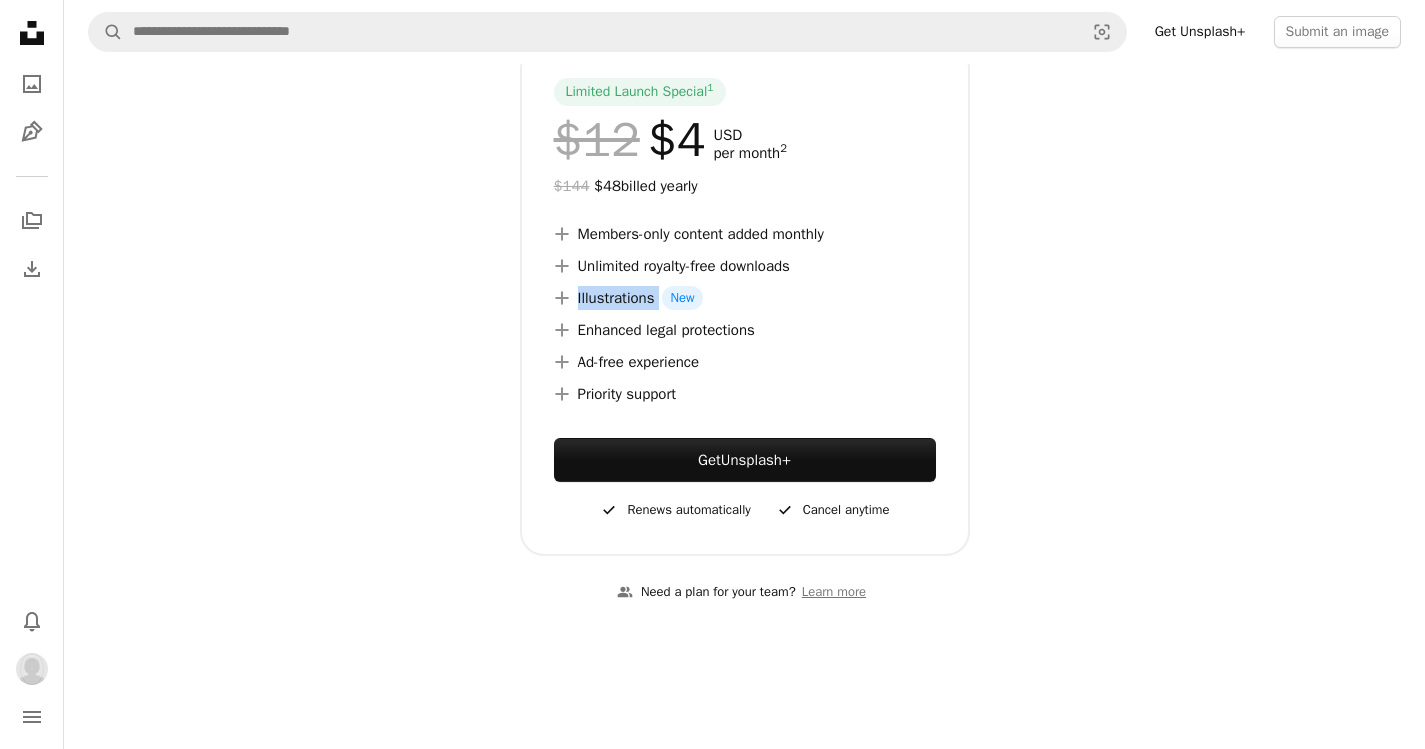 drag, startPoint x: 844, startPoint y: 268, endPoint x: 883, endPoint y: 283, distance: 41.785164 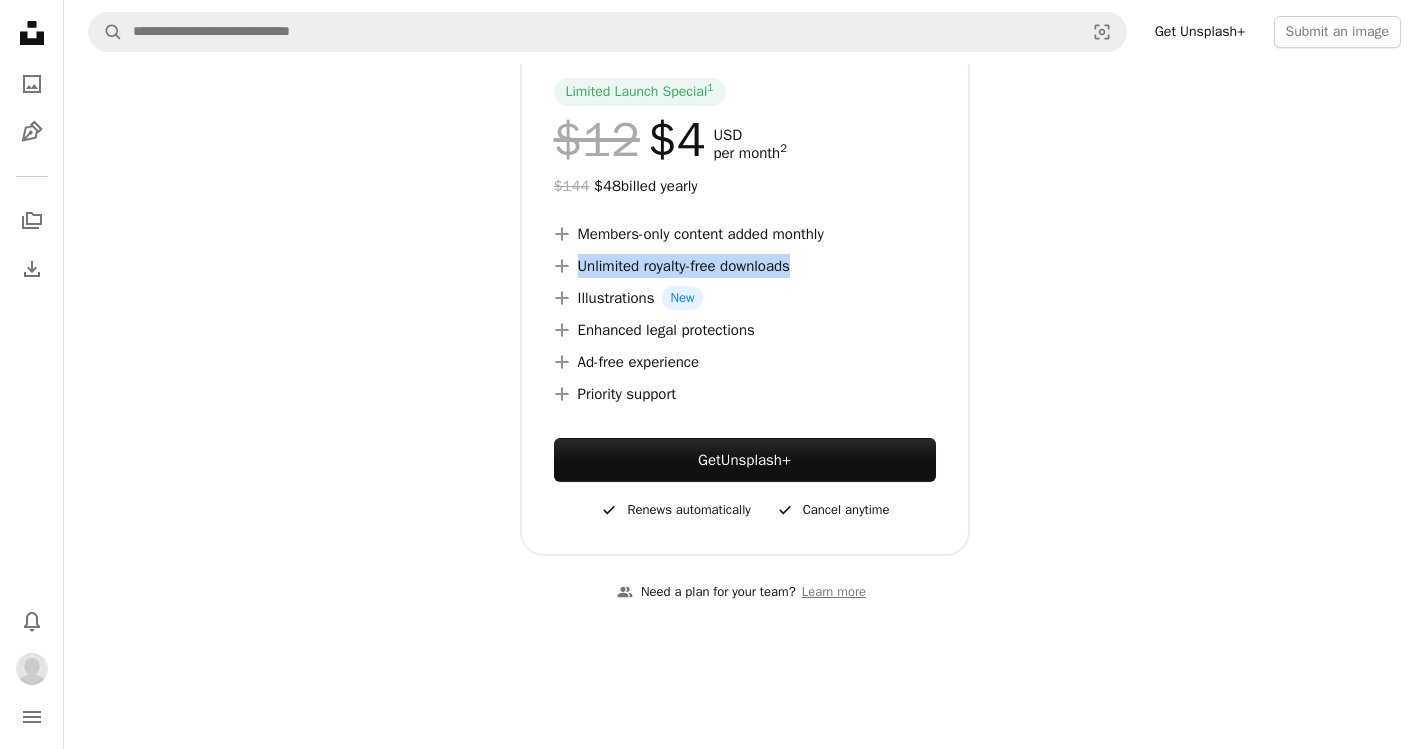 drag, startPoint x: 899, startPoint y: 266, endPoint x: 918, endPoint y: 274, distance: 20.615528 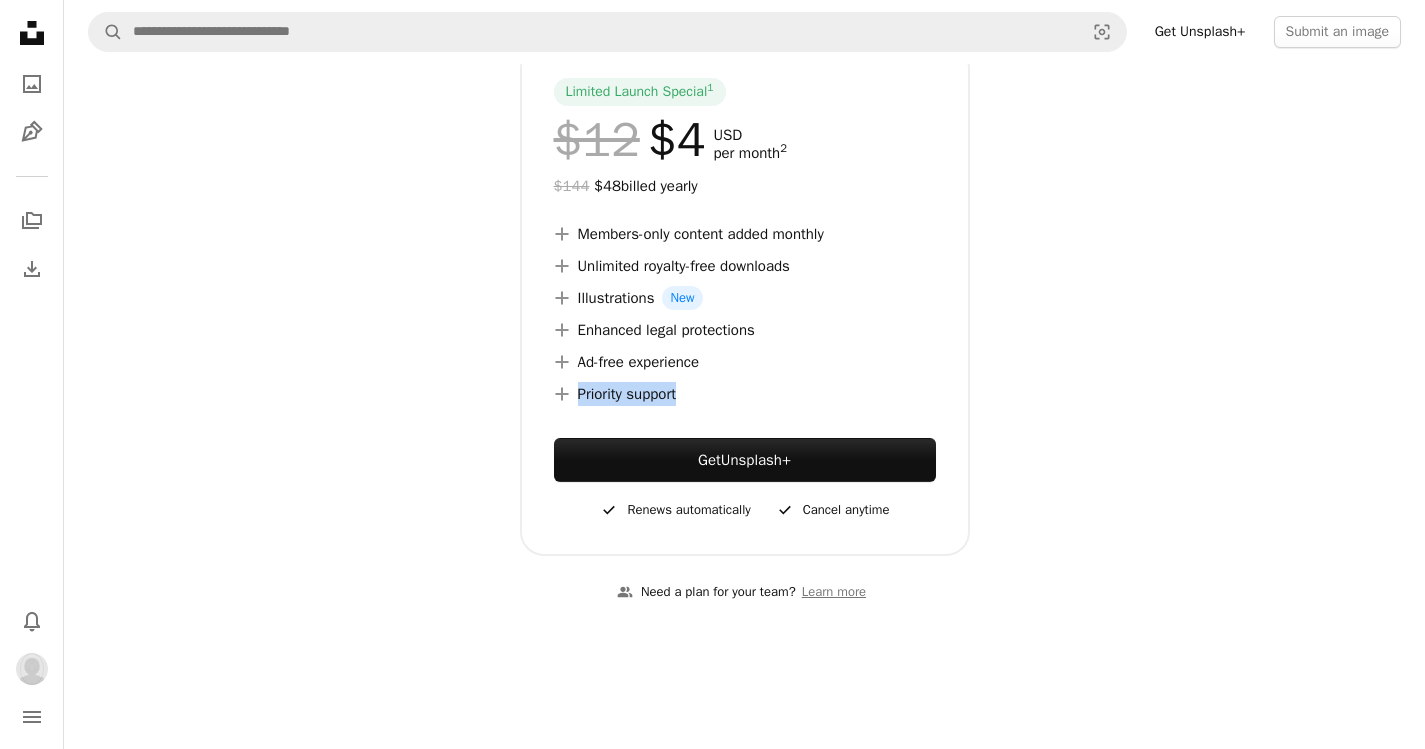 drag, startPoint x: 876, startPoint y: 330, endPoint x: 868, endPoint y: 389, distance: 59.5399 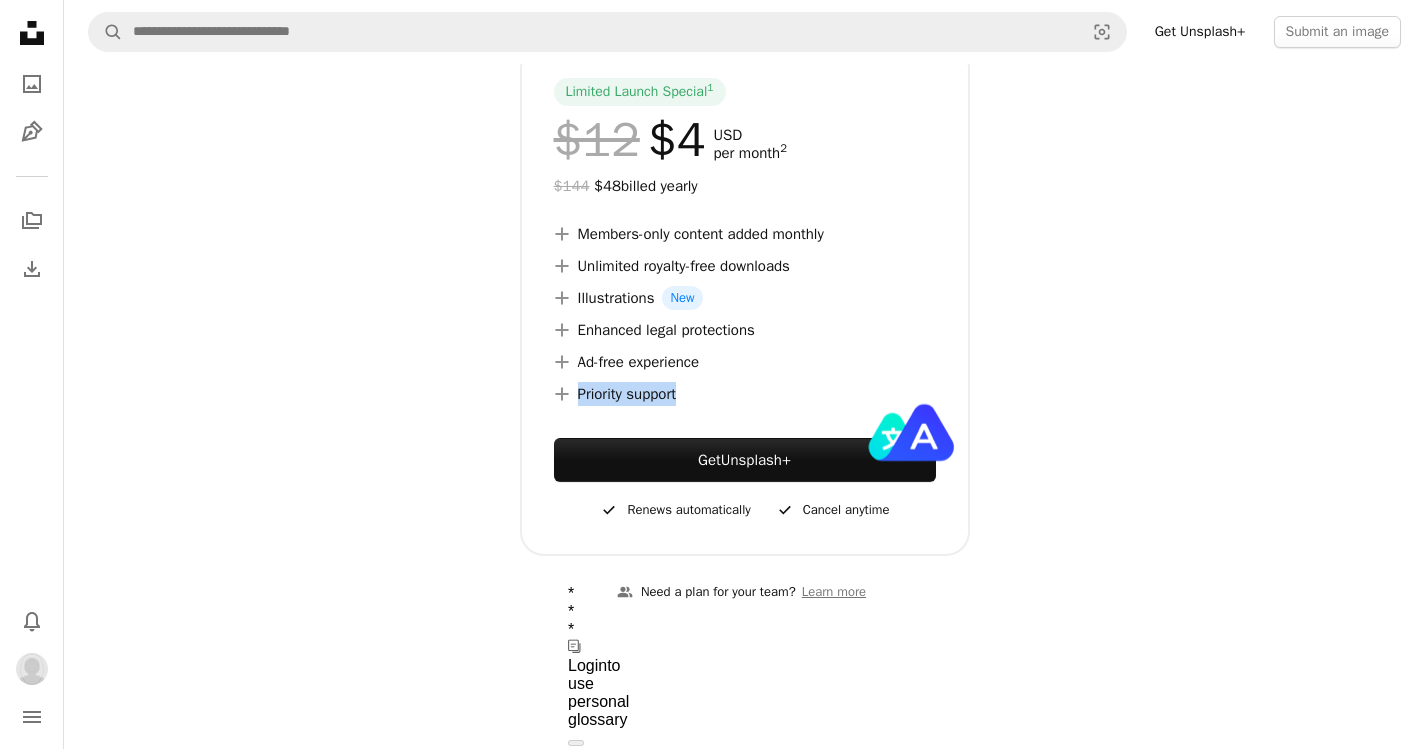 click on "A plus sign Priority support" at bounding box center (745, 394) 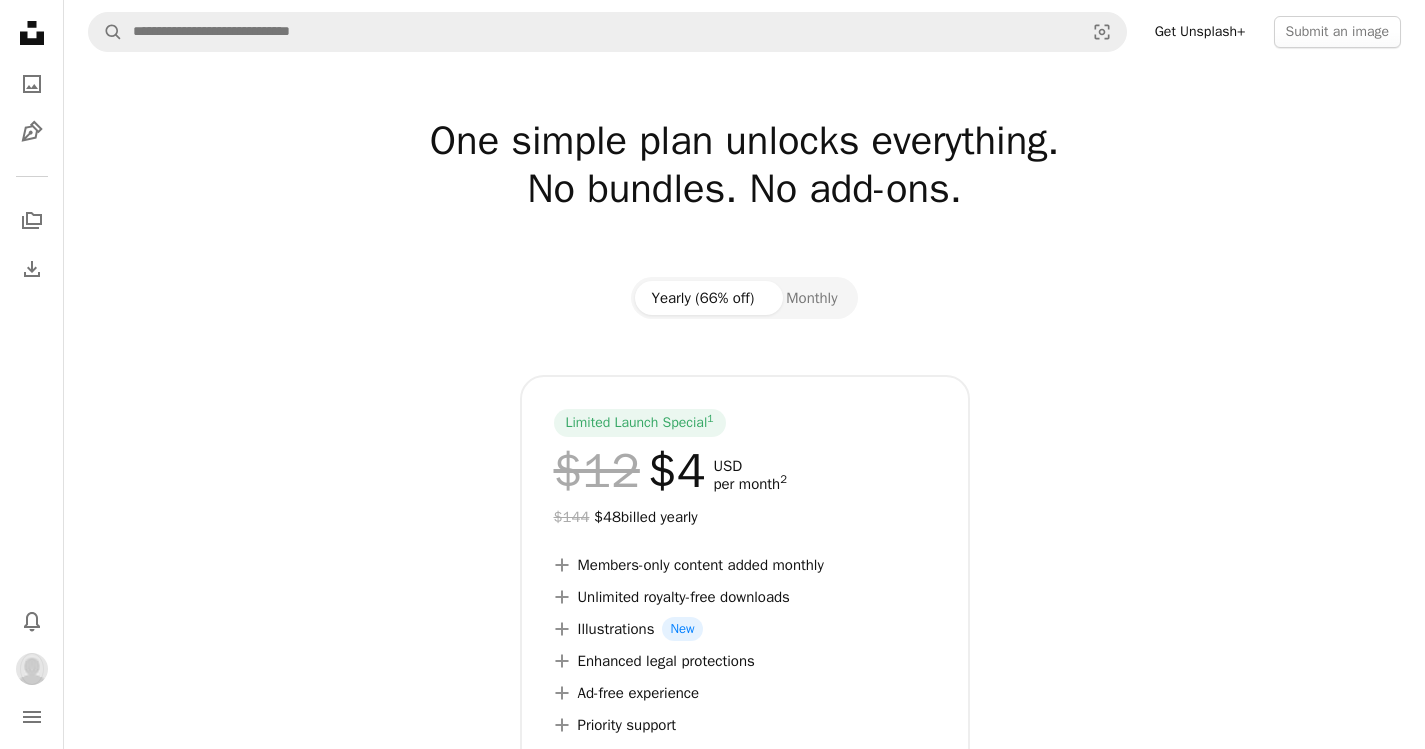 scroll, scrollTop: 13, scrollLeft: 0, axis: vertical 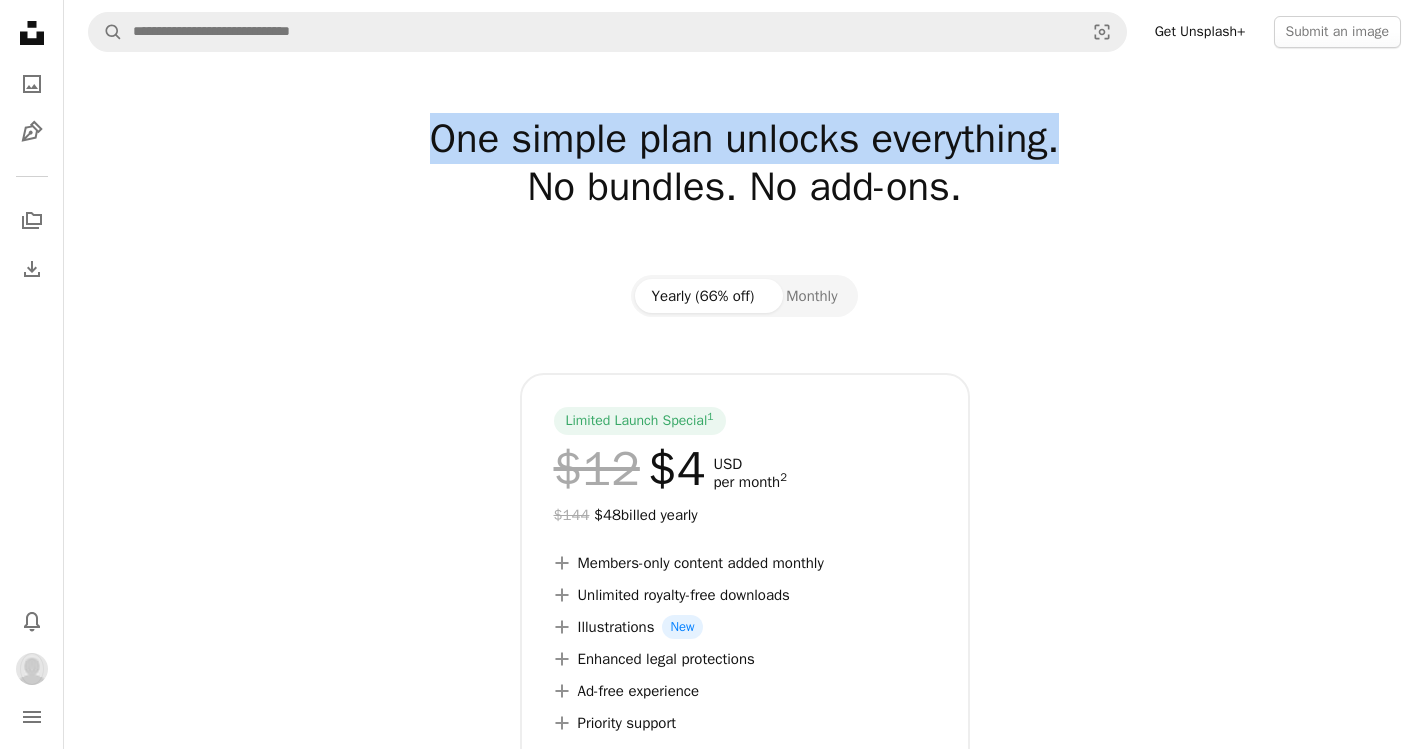 drag, startPoint x: 1213, startPoint y: 165, endPoint x: 365, endPoint y: 142, distance: 848.3118 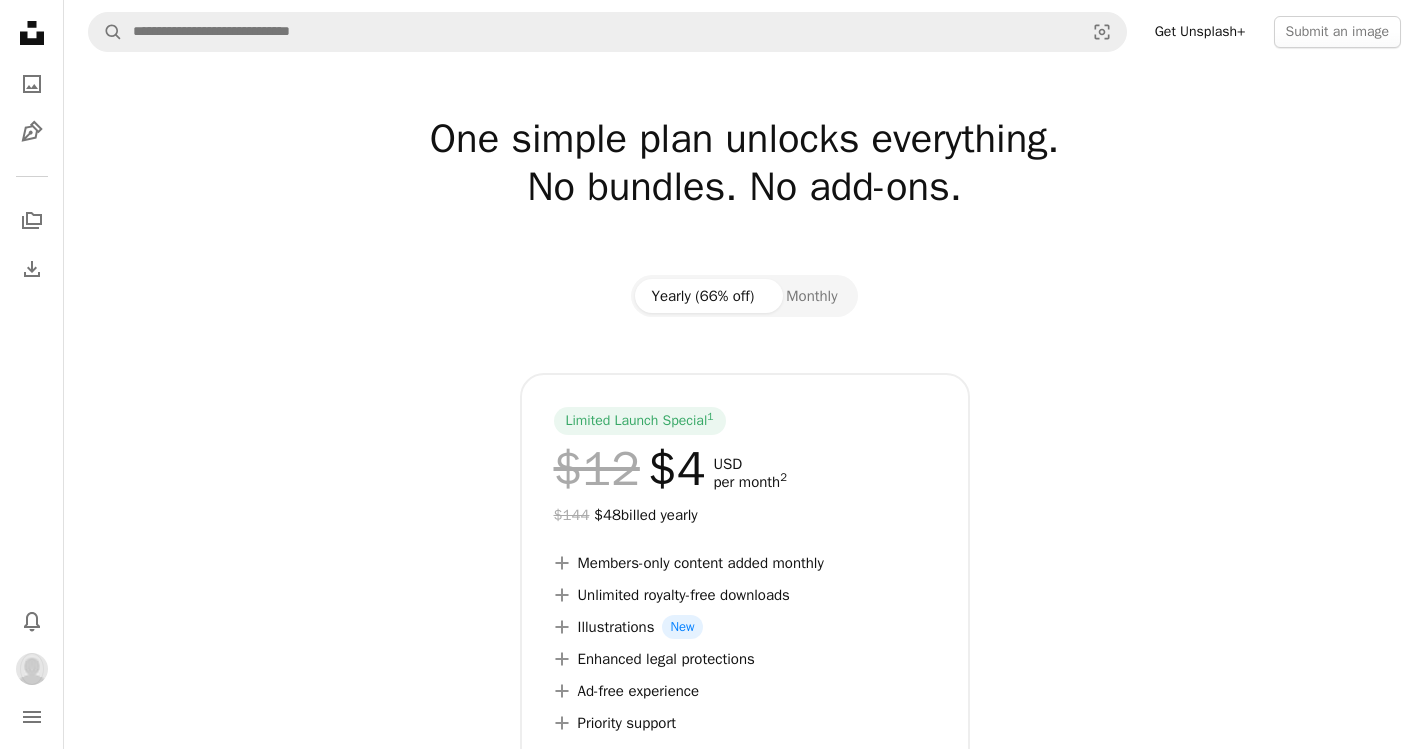 click on "One simple plan unlocks everything. No bundles. No add-ons." at bounding box center [745, 187] 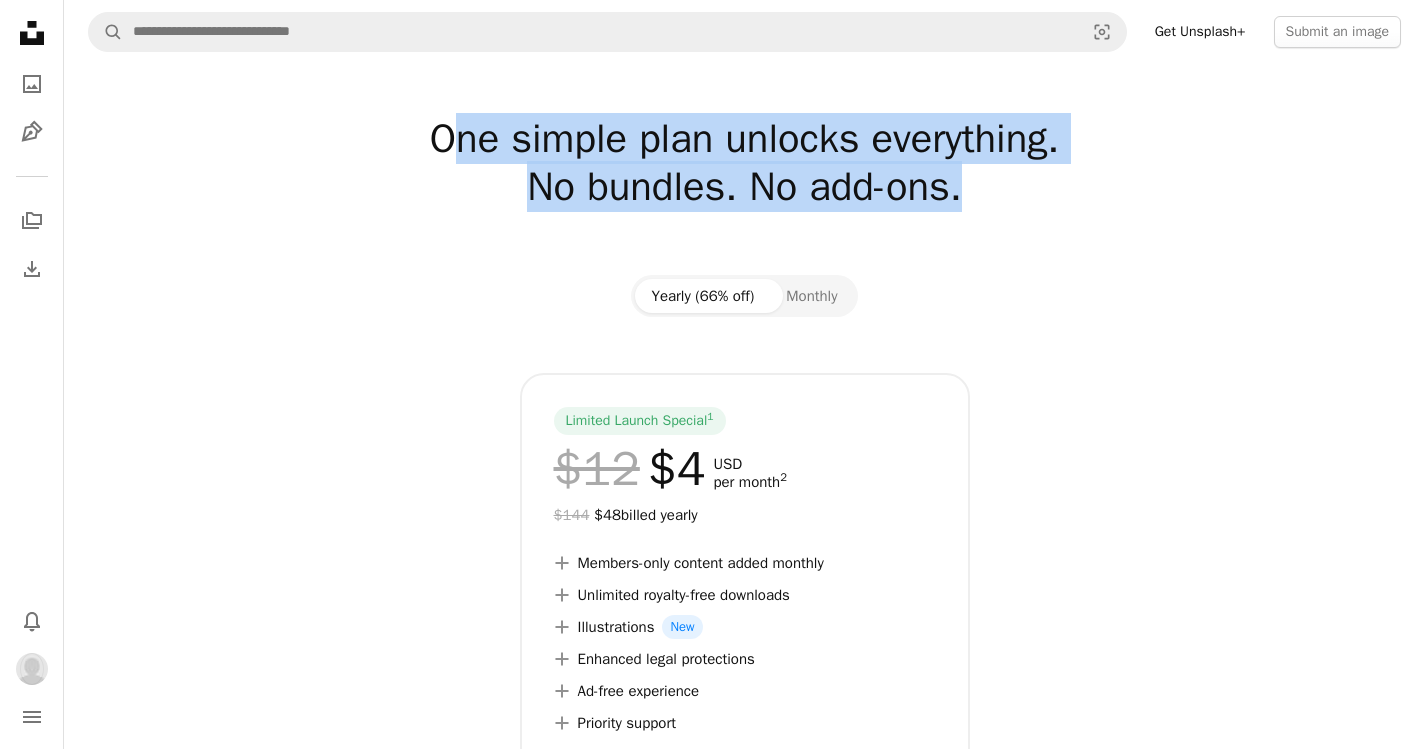 drag, startPoint x: 565, startPoint y: 127, endPoint x: 1114, endPoint y: 212, distance: 555.5412 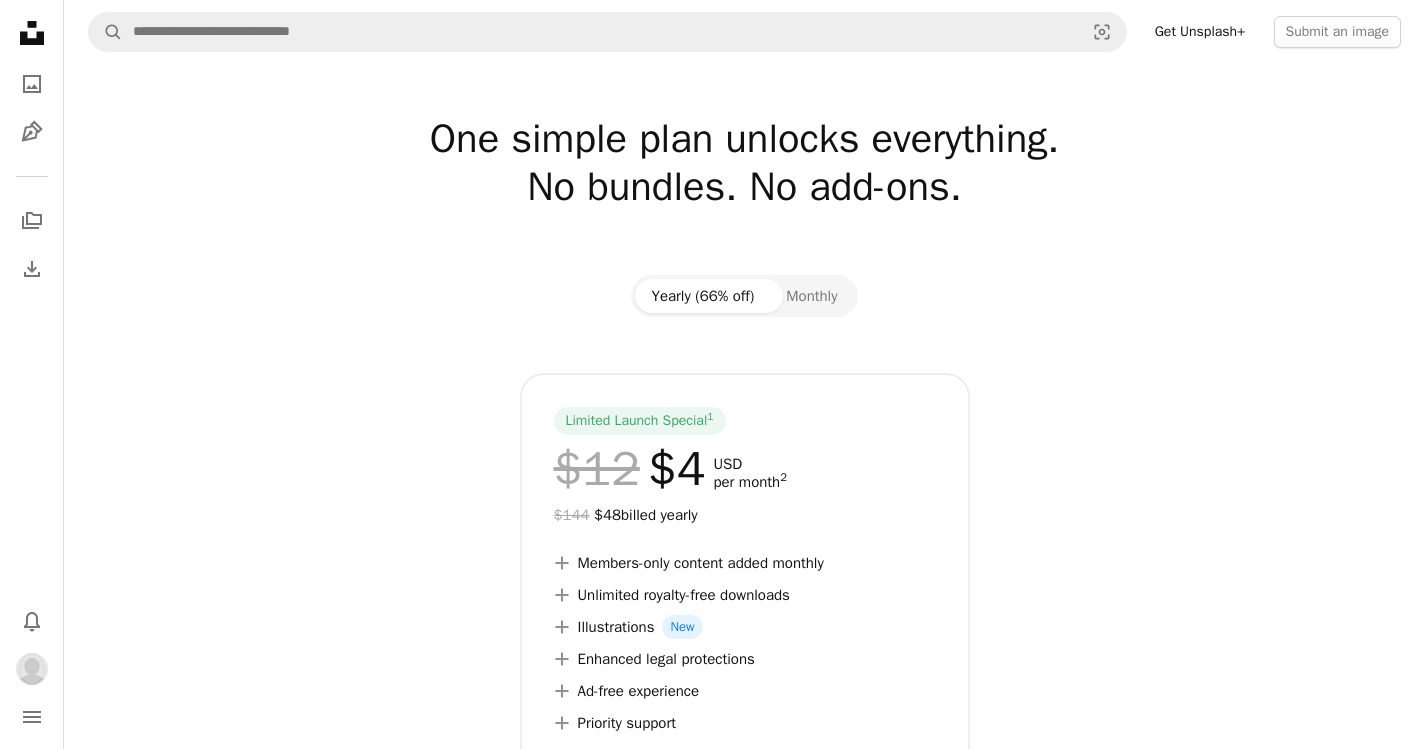 click at bounding box center [745, 235] 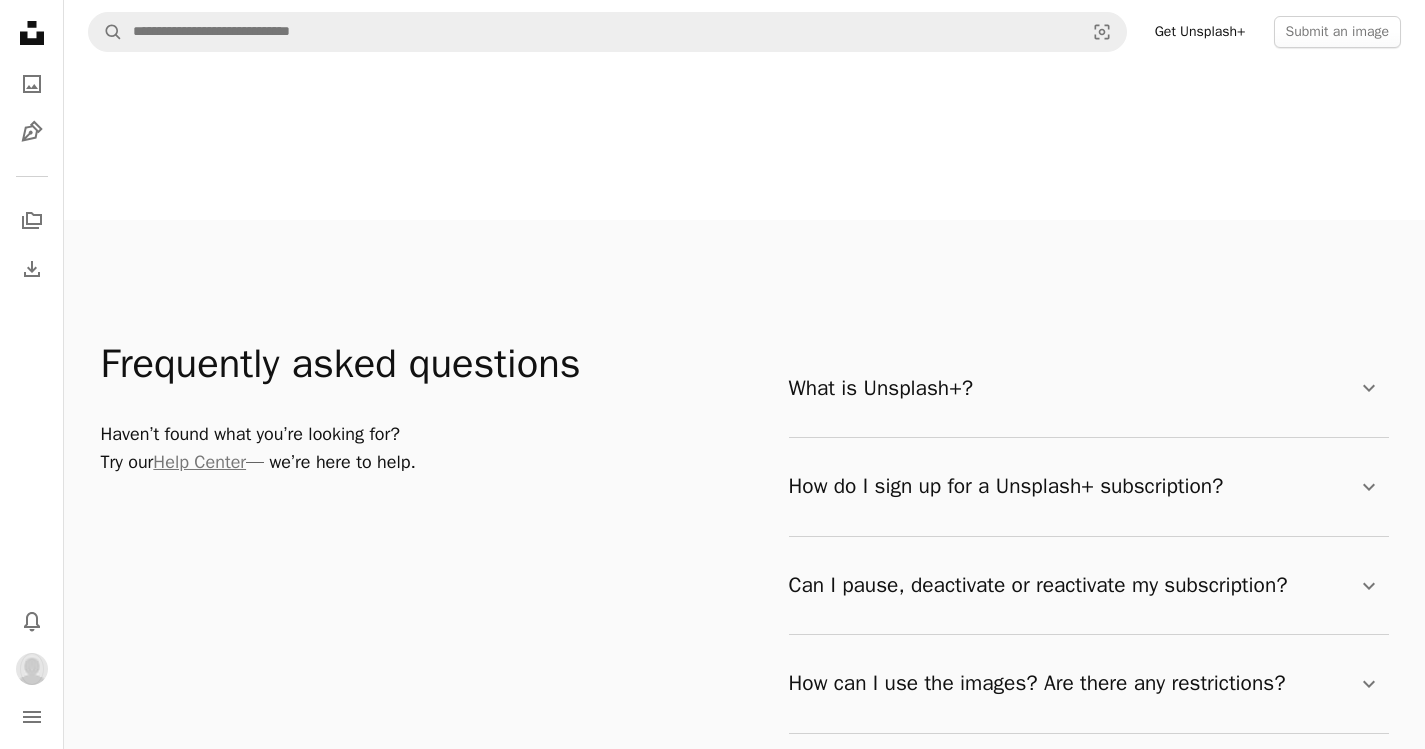 scroll, scrollTop: 3113, scrollLeft: 0, axis: vertical 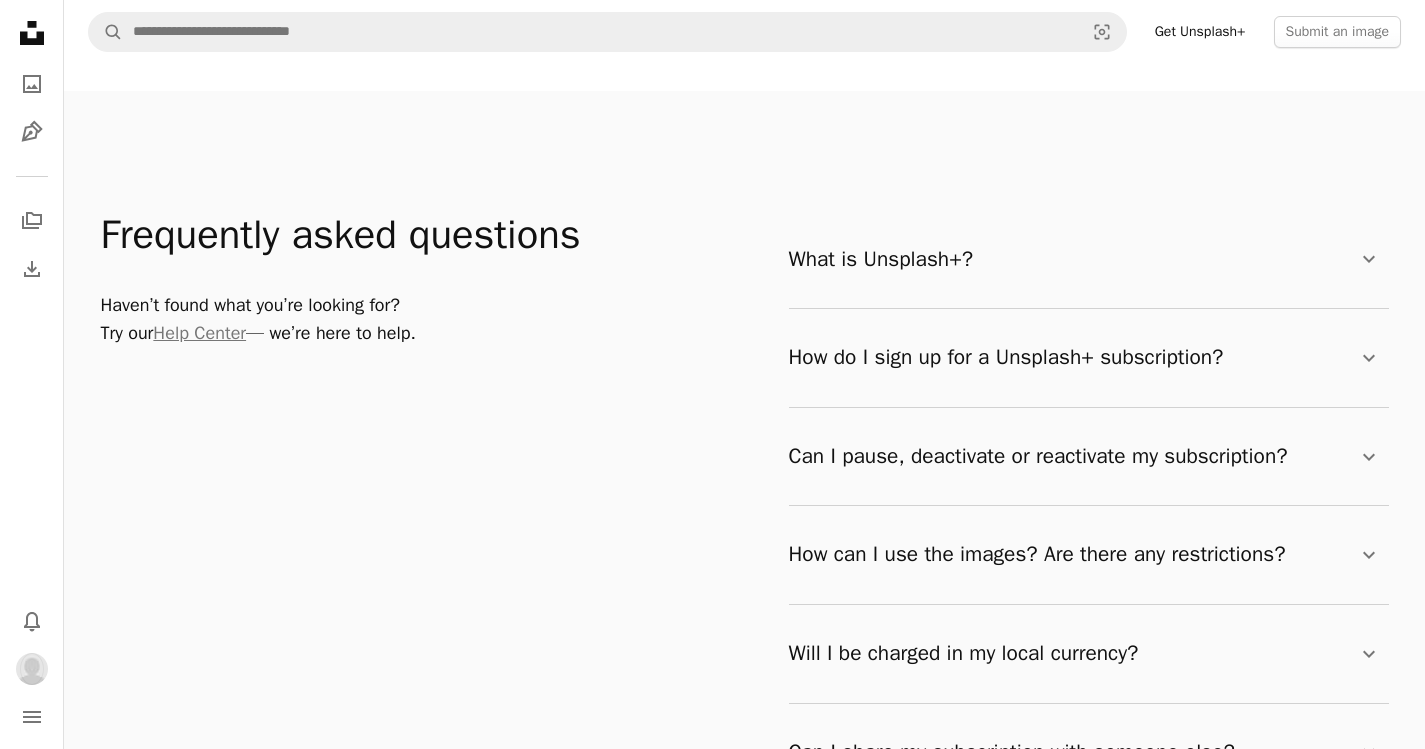 drag 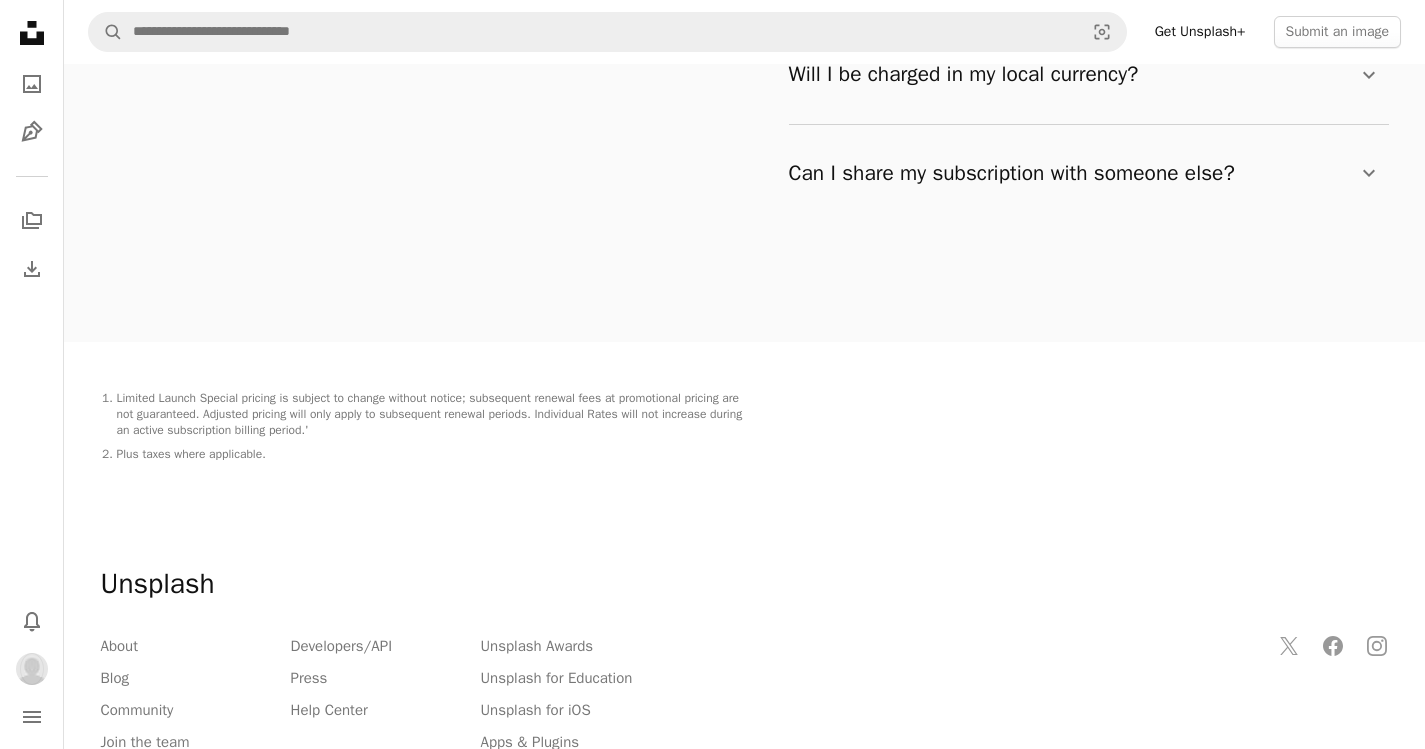 scroll, scrollTop: 3910, scrollLeft: 0, axis: vertical 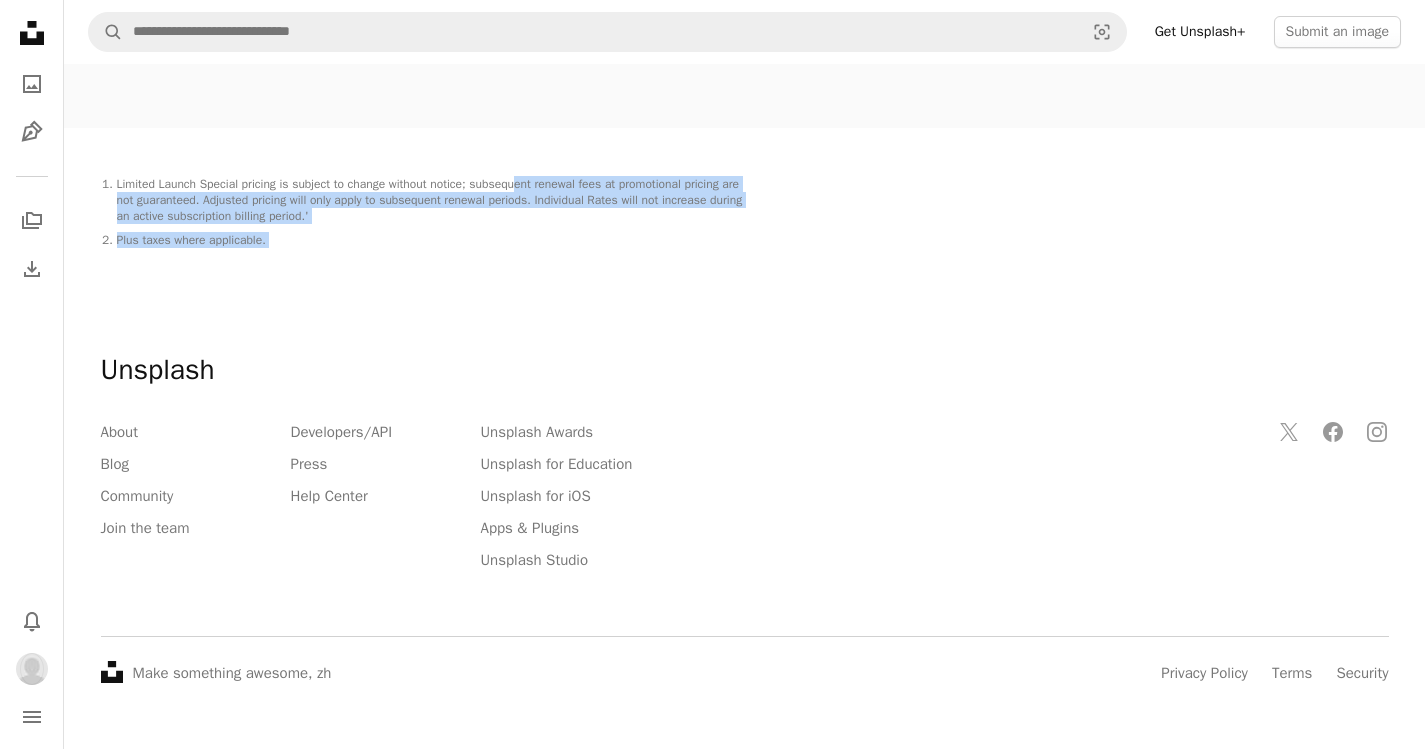 click on "One simple plan unlocks everything. No bundles. No add-ons. Yearly (66% off) Monthly Limited Launch Special 1 $12   $4 USD per month 2 $144   $48  billed yearly A plus sign Members-only content added monthly A plus sign Unlimited royalty-free downloads A plus sign Illustrations  New A plus sign Enhanced legal protections A plus sign Ad-free experience A plus sign Priority support Get  Unsplash+ A checkmark Renews automatically A checkmark Cancel anytime A group of people Need a plan for your team? Learn more Why go Unsplash+ Unlimited royalty-free downloads. Use them as many times as you want. High-quality illustrations that make your projects stand out. New Enhanced legal protections. All visuals are model and property released. Can be used in any commercial project and are backed by  Unsplash+ Protection . New visuals added monthly. Exclusively available to Unsplash+ members. More with Unsplash+ Get access to member-only content to use how and when you want. Sports Illustrations People Food Nature Urban ." at bounding box center [744, -1547] 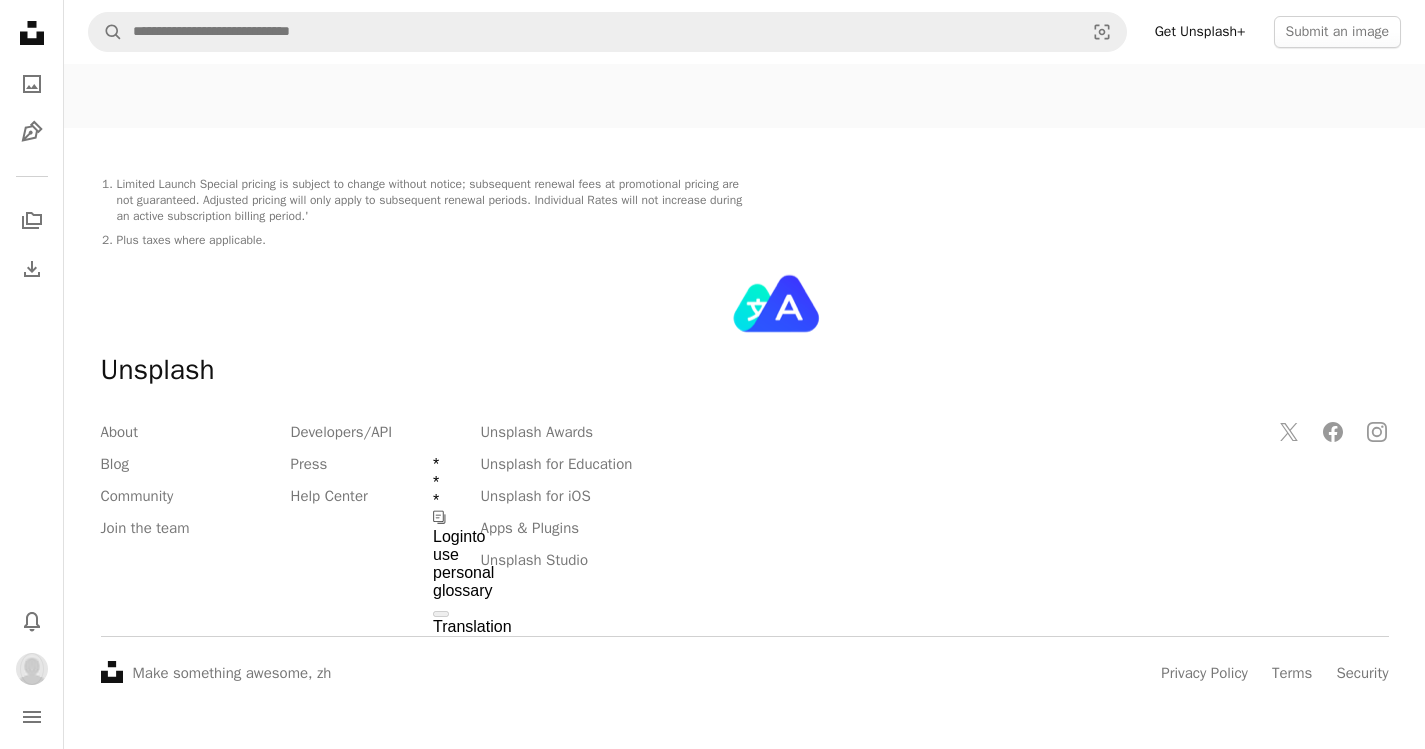 click on "Unsplash About Blog Community Join the team Developers/API Press Help Center Unsplash Awards Unsplash for Education Unsplash for iOS Apps & Plugins Unsplash Studio X (formerly Twitter) icon Unsplash Twitter Facebook icon Unsplash Facebook Instagram icon Unsplash Instagram Unsplash logo View homepage Make something awesome, zh Privacy Policy Terms Security" at bounding box center (745, 502) 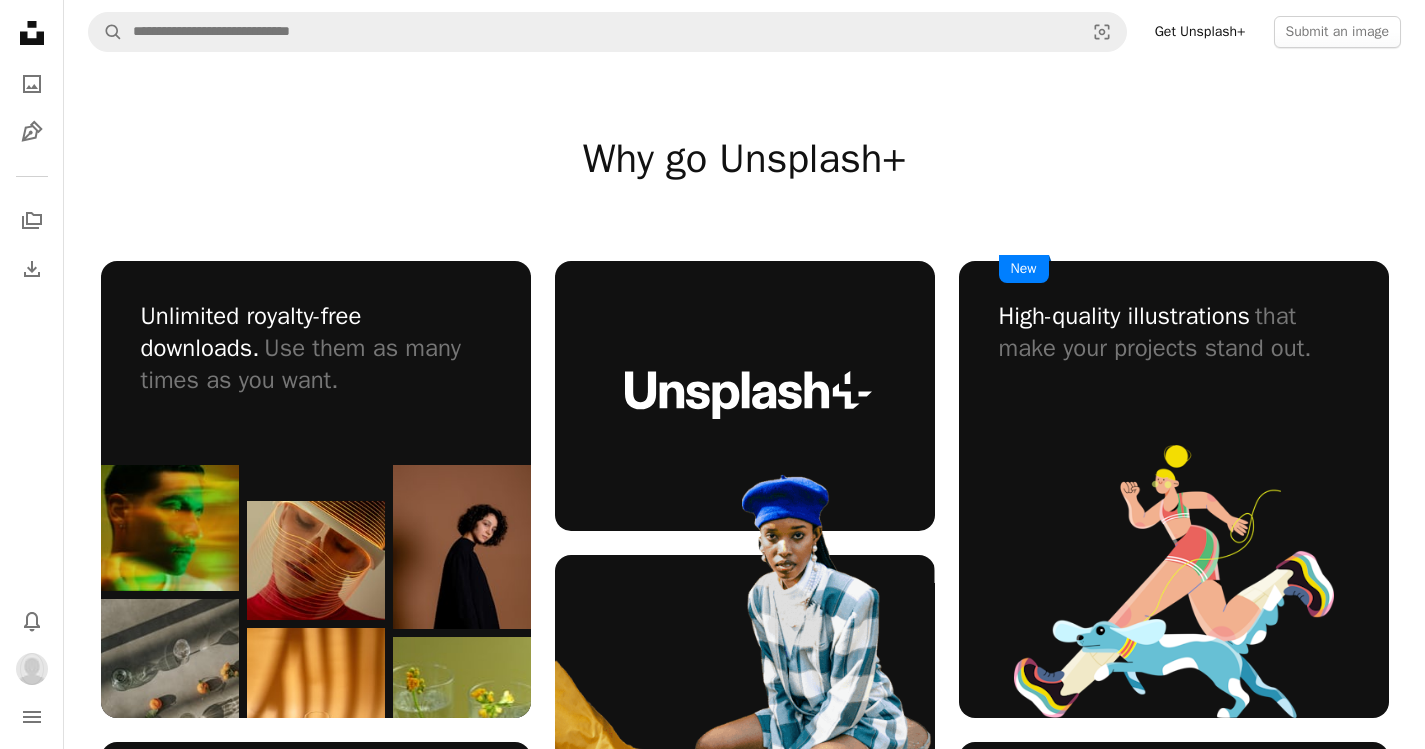 scroll, scrollTop: 0, scrollLeft: 0, axis: both 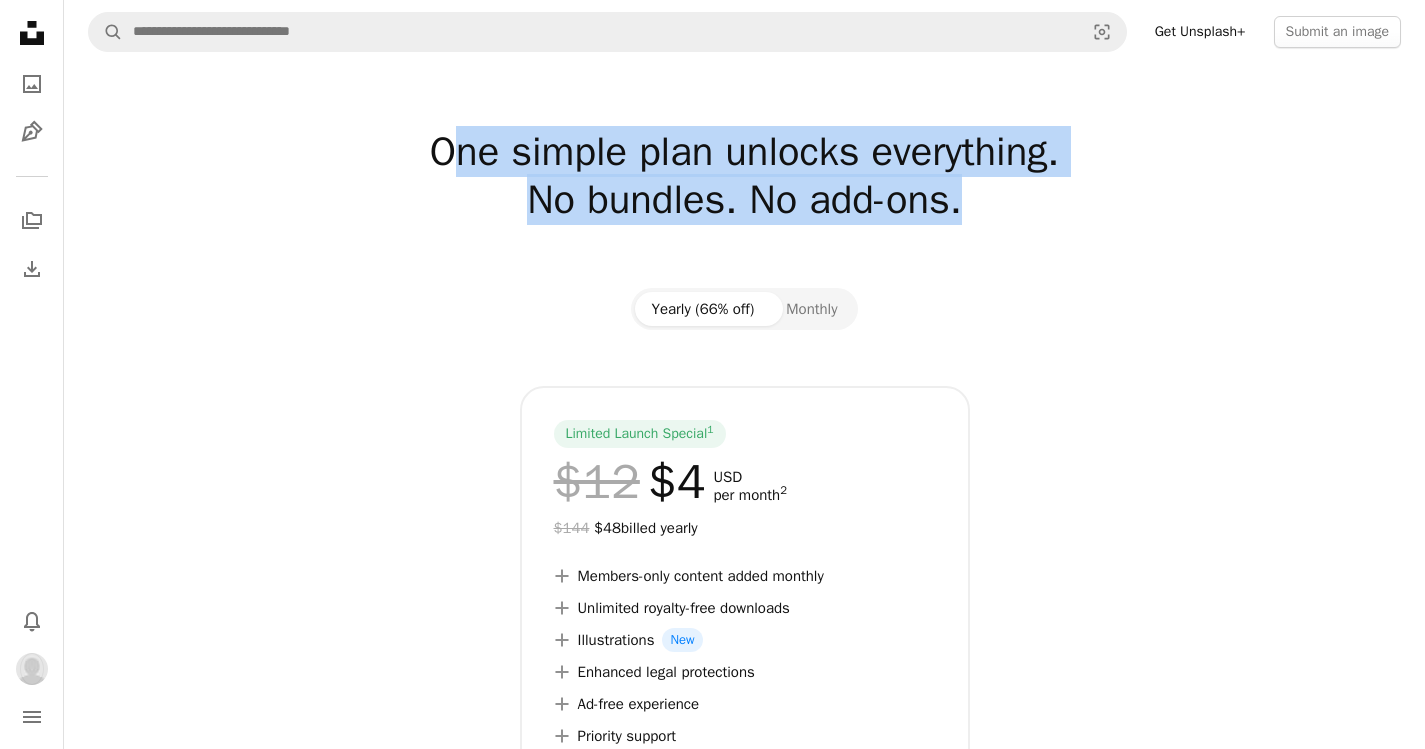 drag, startPoint x: 440, startPoint y: 138, endPoint x: 967, endPoint y: 213, distance: 532.31006 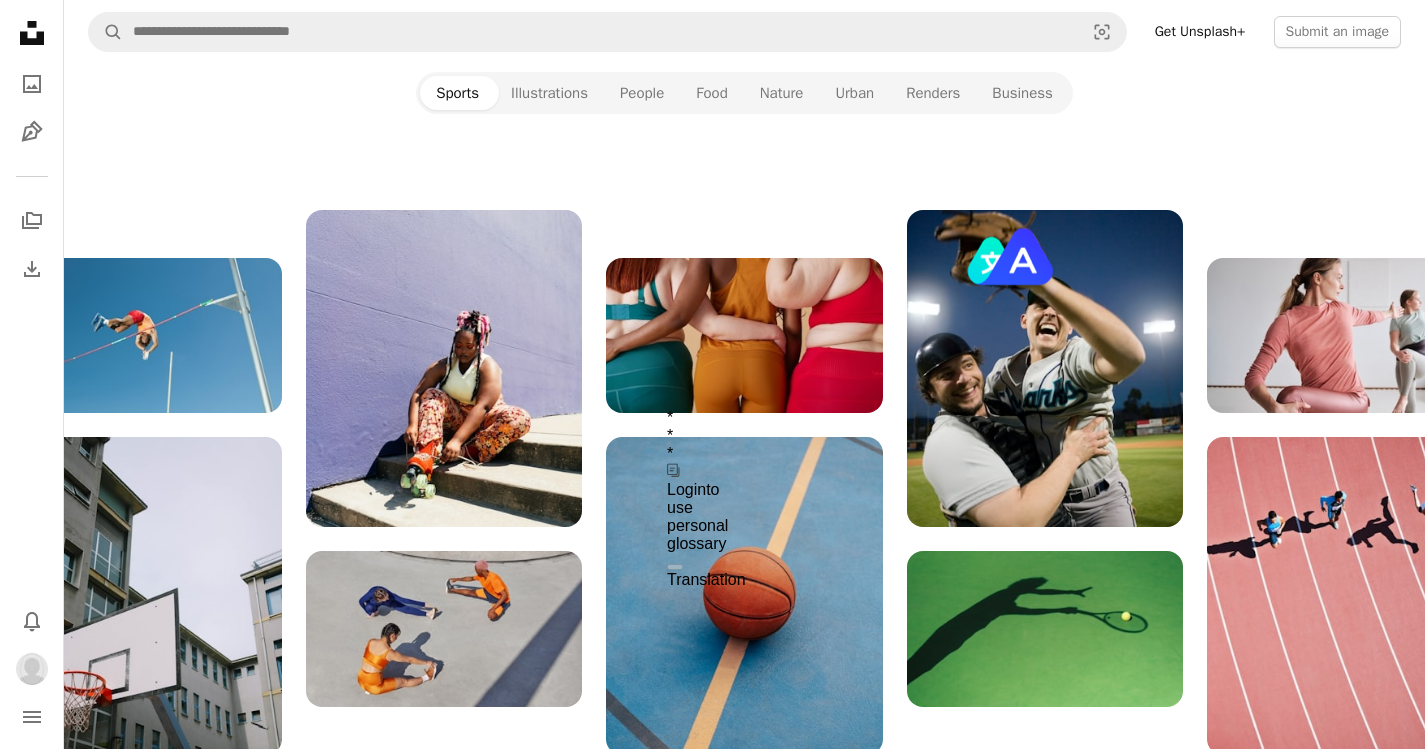 scroll, scrollTop: 2304, scrollLeft: 0, axis: vertical 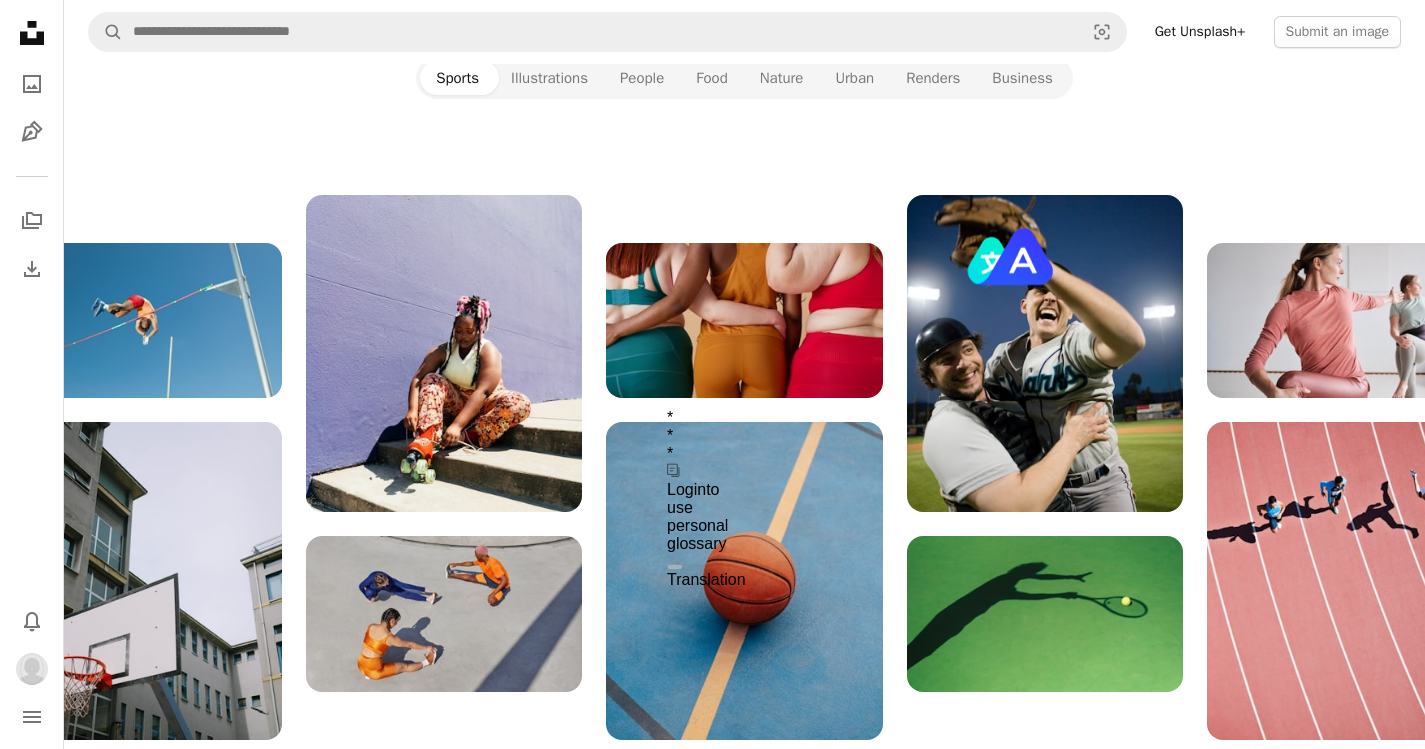click at bounding box center (744, 320) 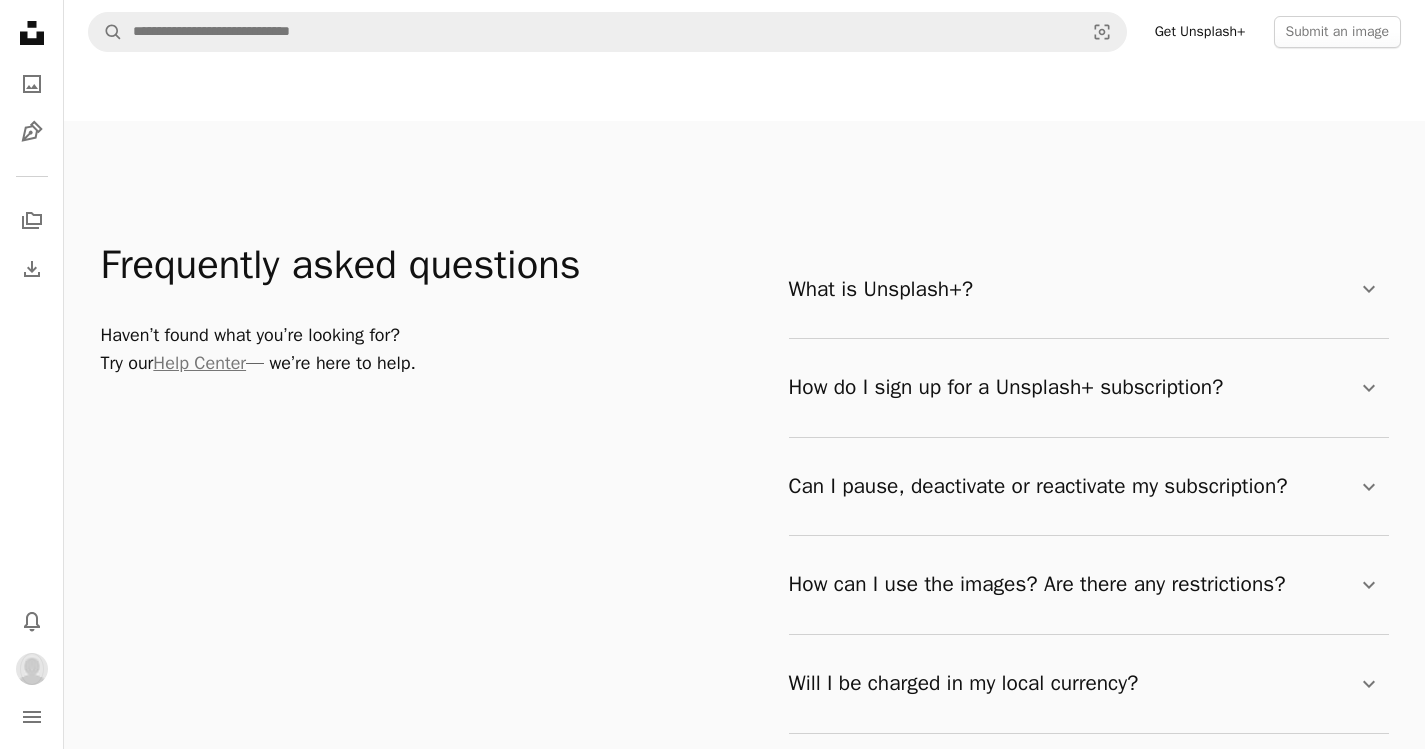 scroll, scrollTop: 3086, scrollLeft: 0, axis: vertical 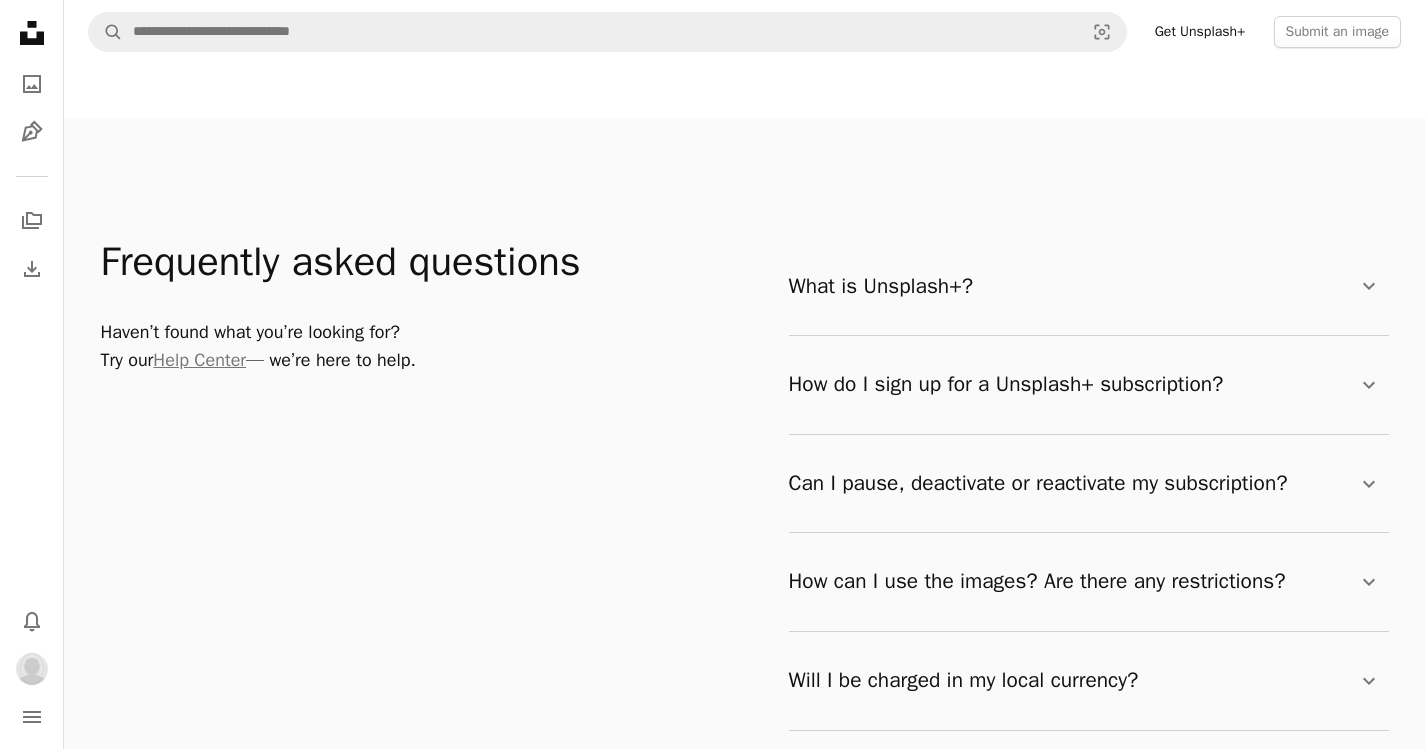 drag, startPoint x: 395, startPoint y: 307, endPoint x: 520, endPoint y: 396, distance: 153.44705 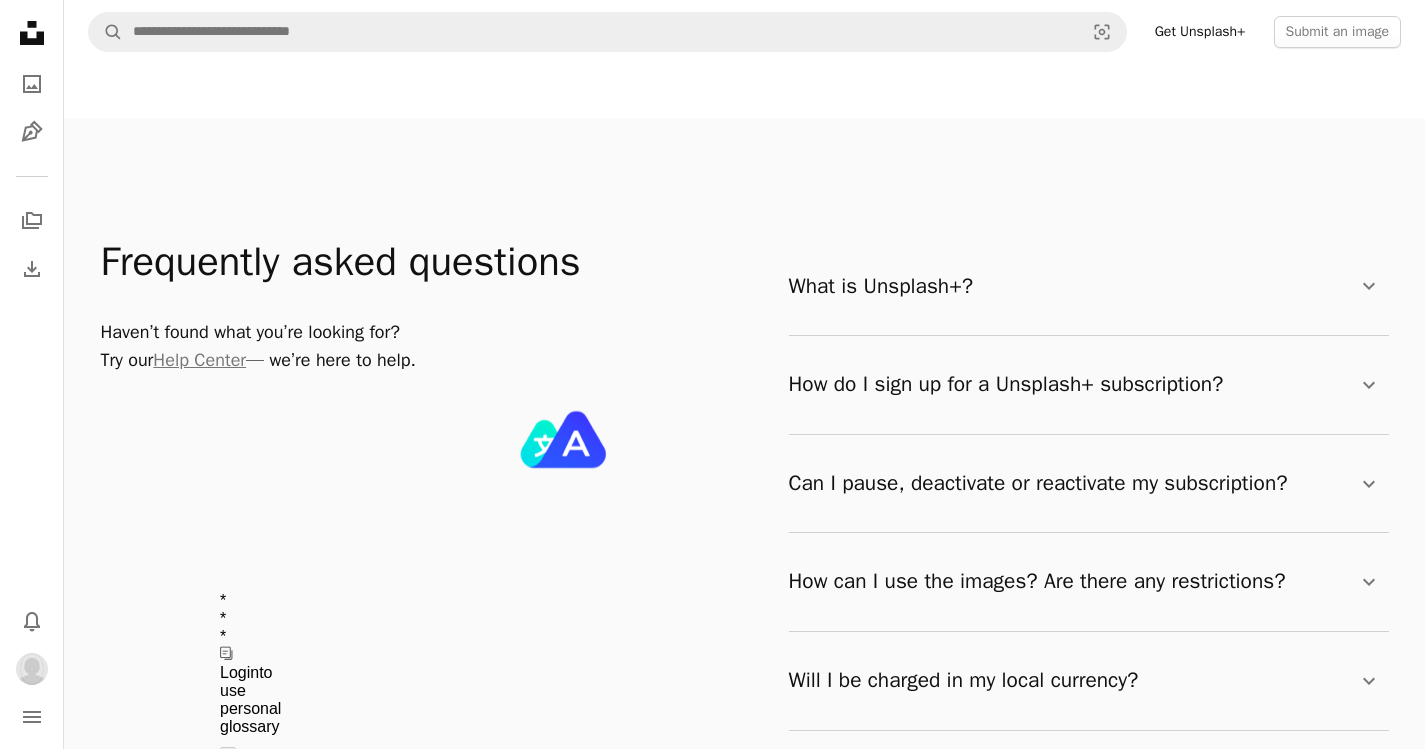 click on "Frequently asked questions Haven’t found what you’re looking for? Try our  Help Center  — we’re here to help." at bounding box center (433, 533) 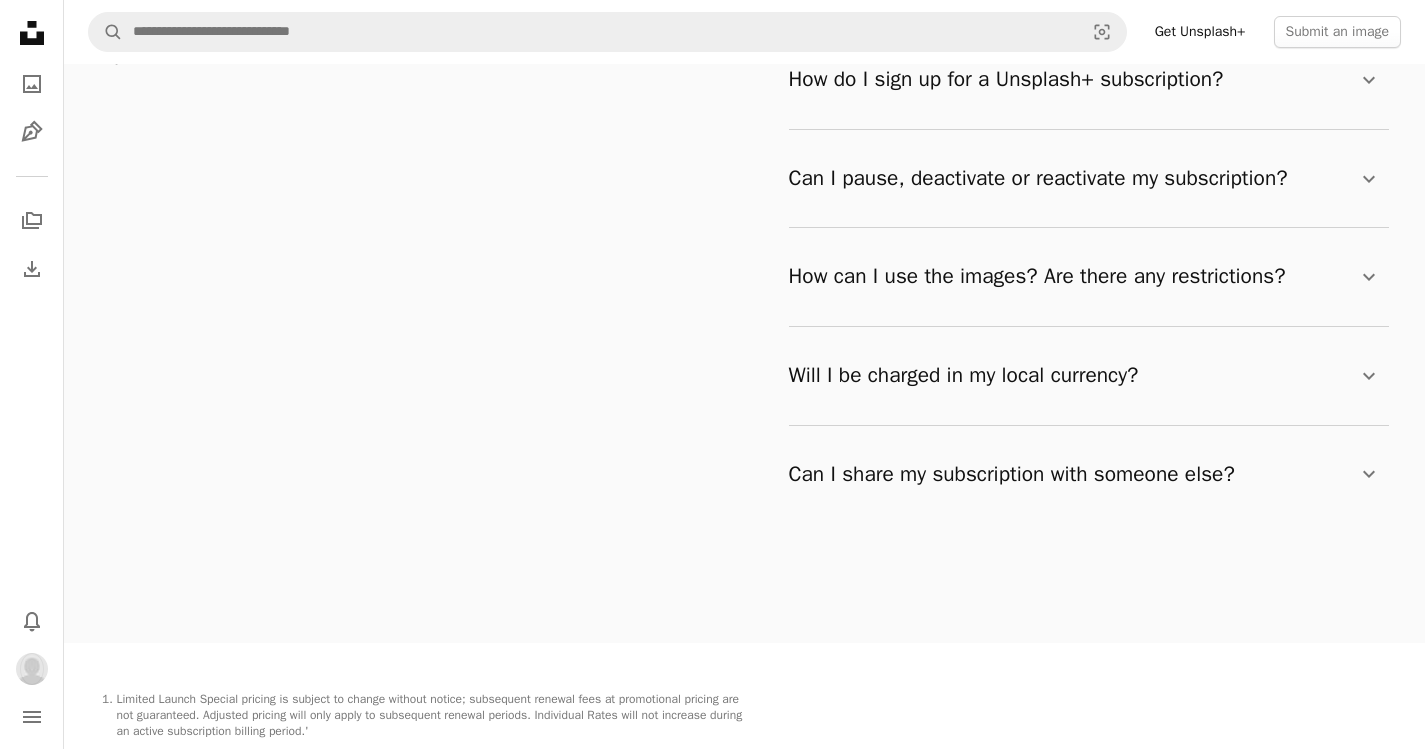 scroll, scrollTop: 3382, scrollLeft: 0, axis: vertical 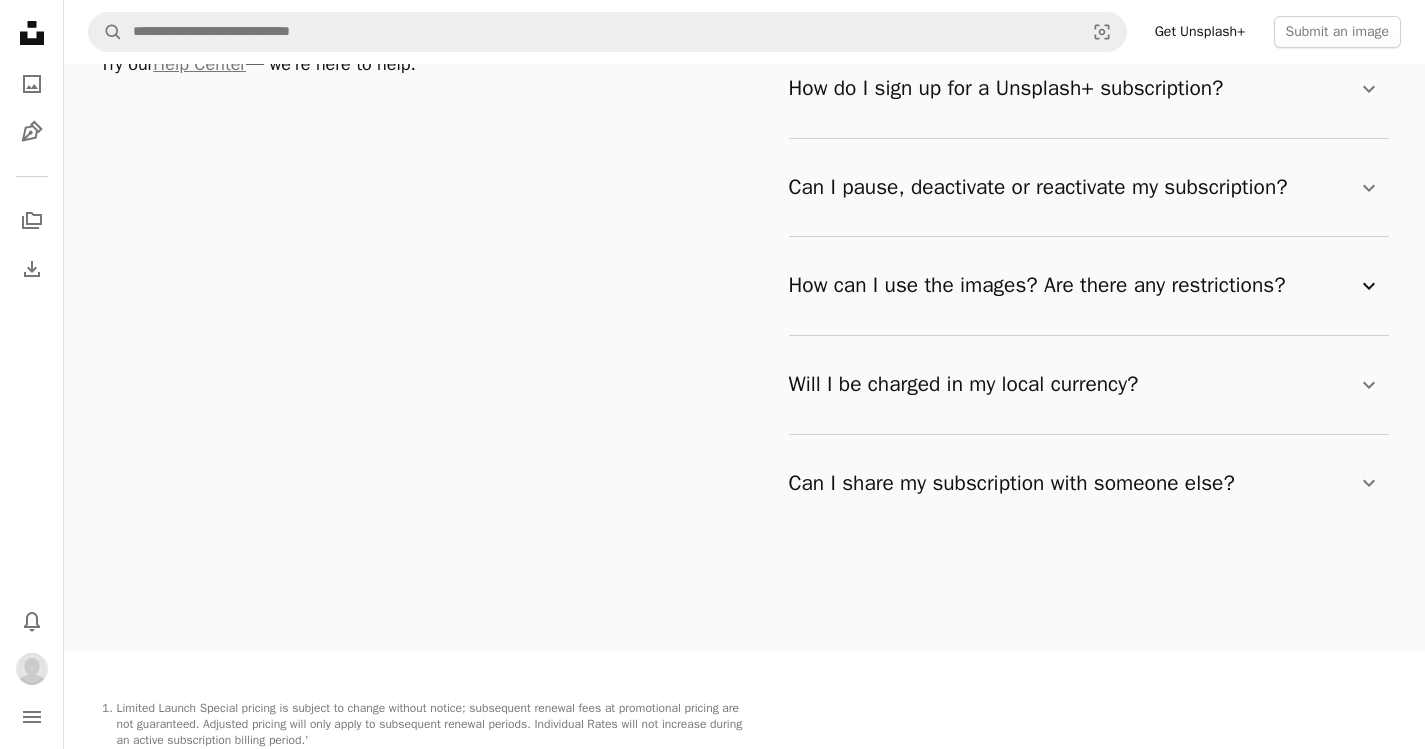 click on "How can I use the images? Are there any restrictions? Chevron down" at bounding box center [1085, 286] 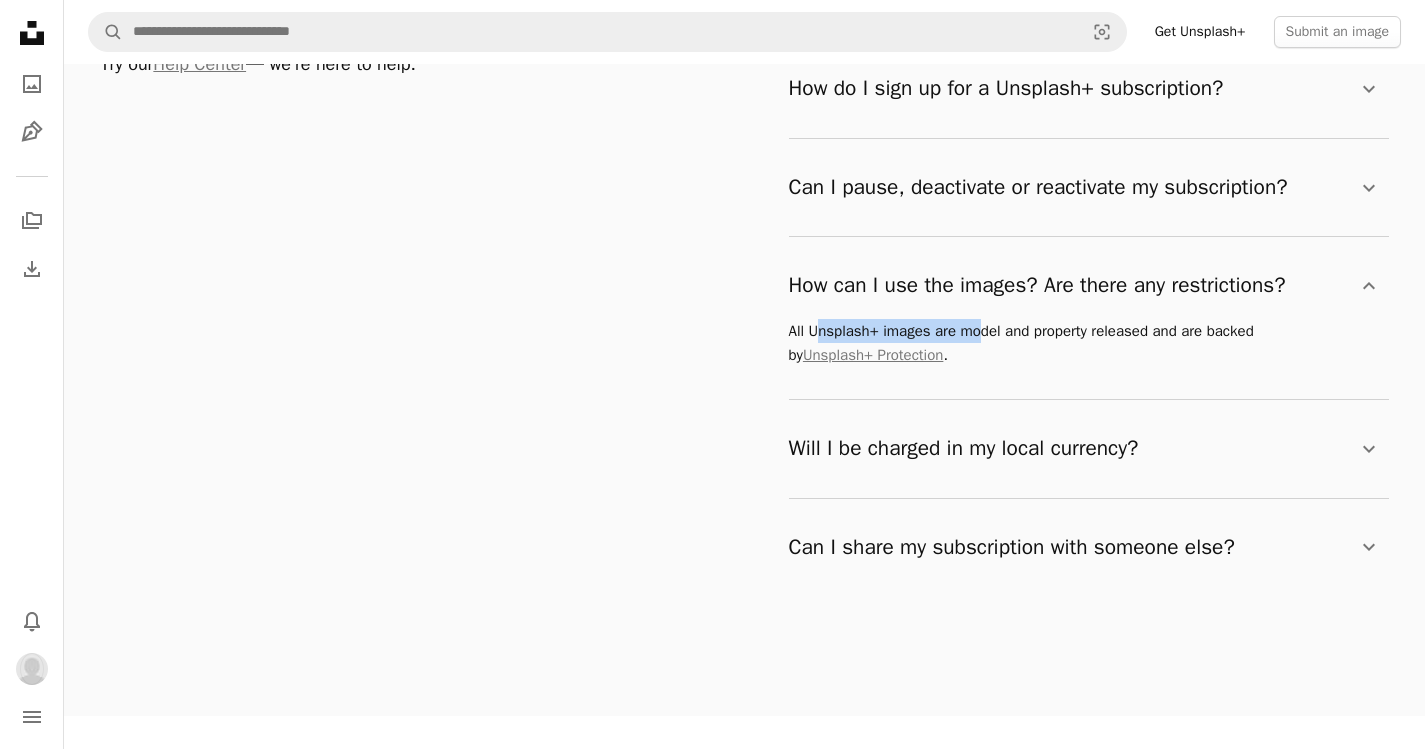 drag, startPoint x: 971, startPoint y: 323, endPoint x: 1033, endPoint y: 326, distance: 62.072536 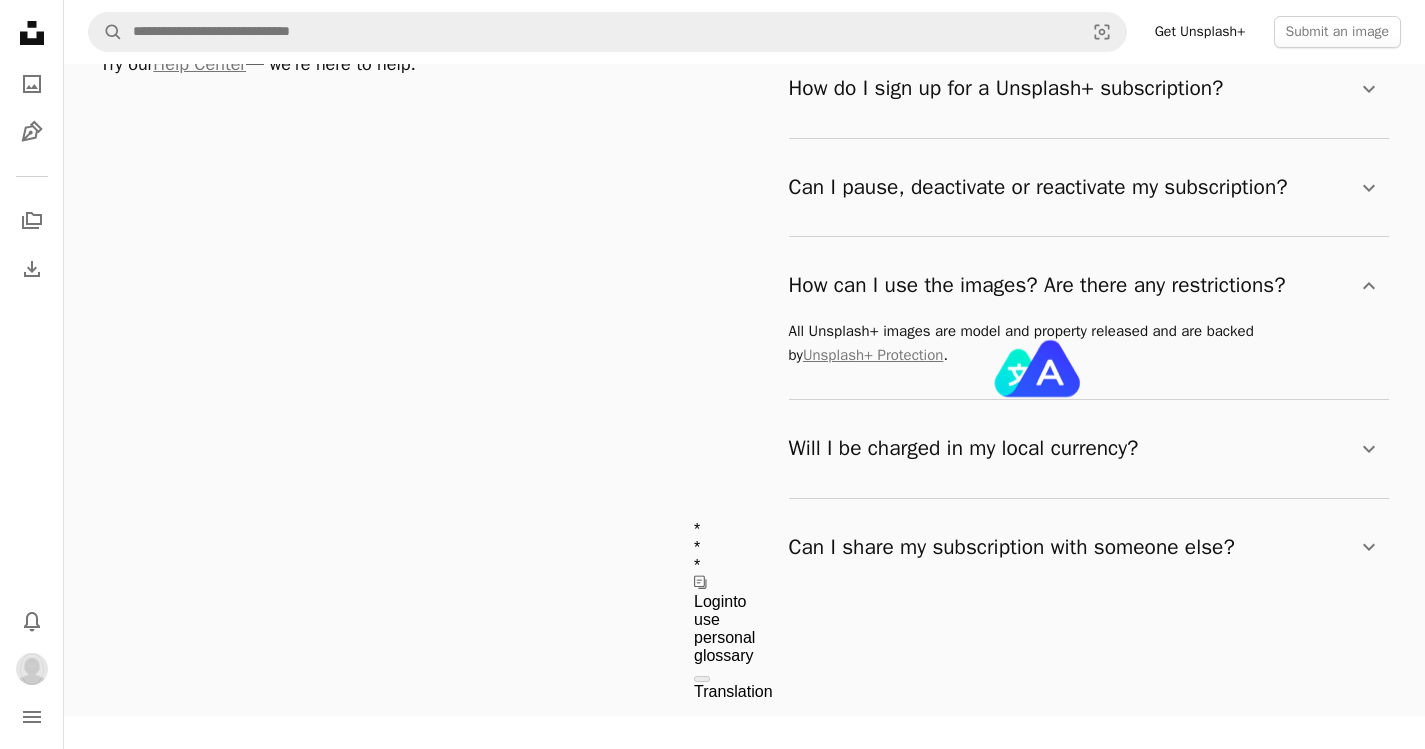 click on "All Unsplash+ images are model and property released and are backed by  Unsplash+ Protection ." at bounding box center [1085, 343] 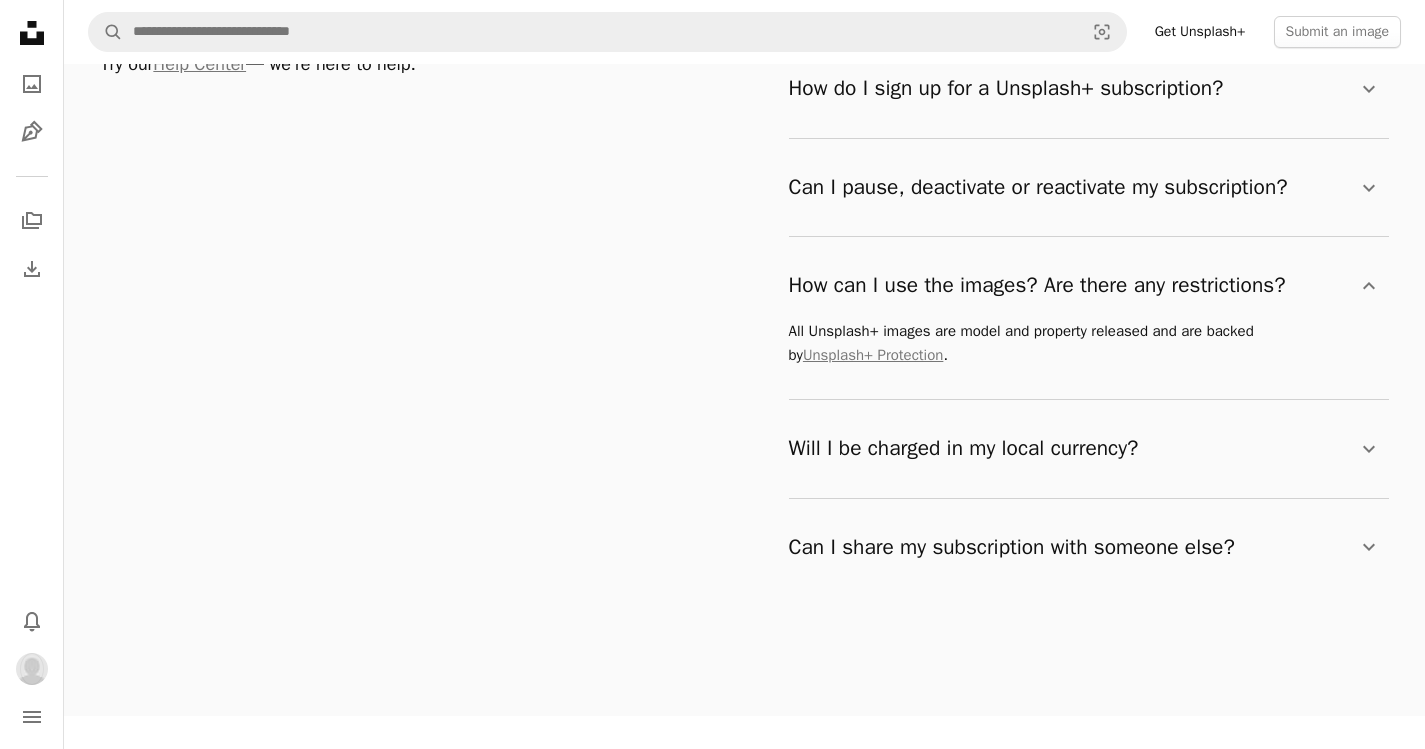 drag, startPoint x: 1136, startPoint y: 335, endPoint x: 1159, endPoint y: 336, distance: 23.021729 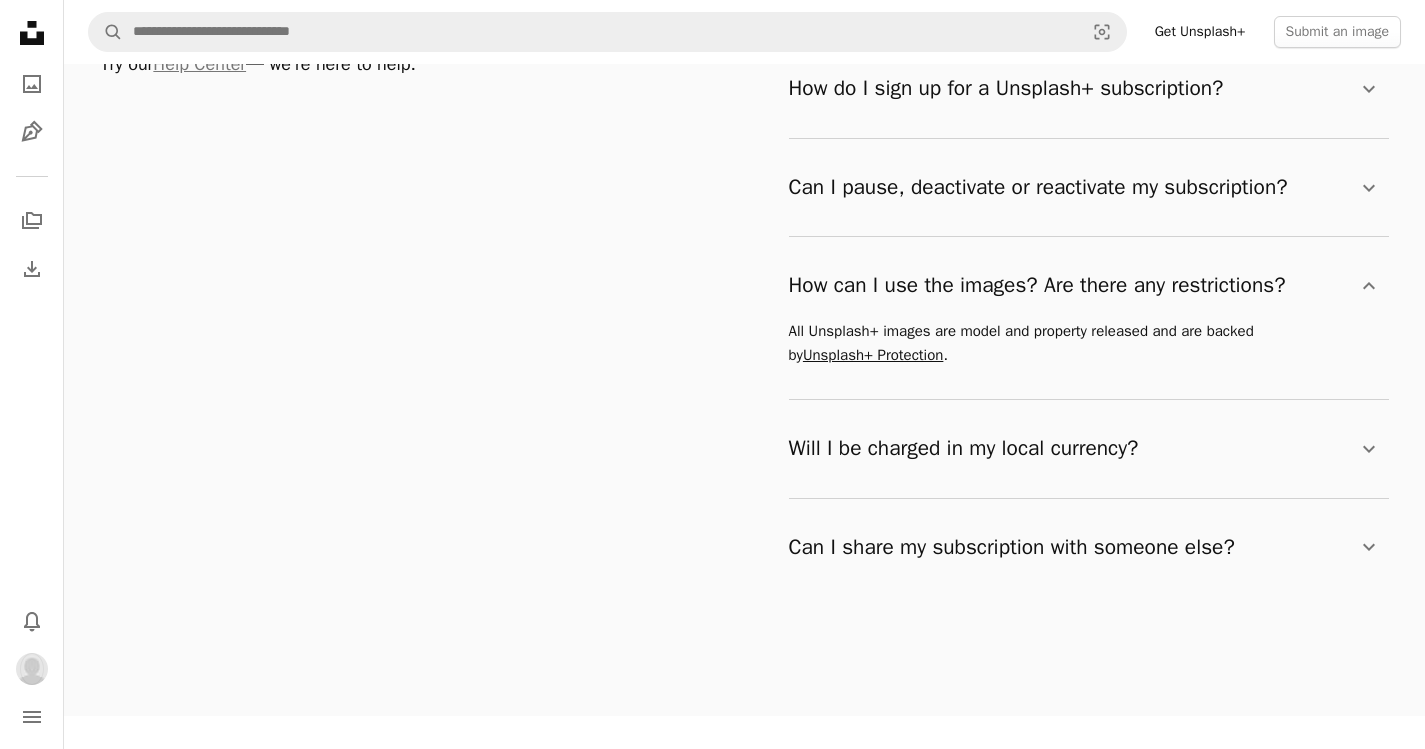 click on "Unsplash+ Protection" at bounding box center (873, 355) 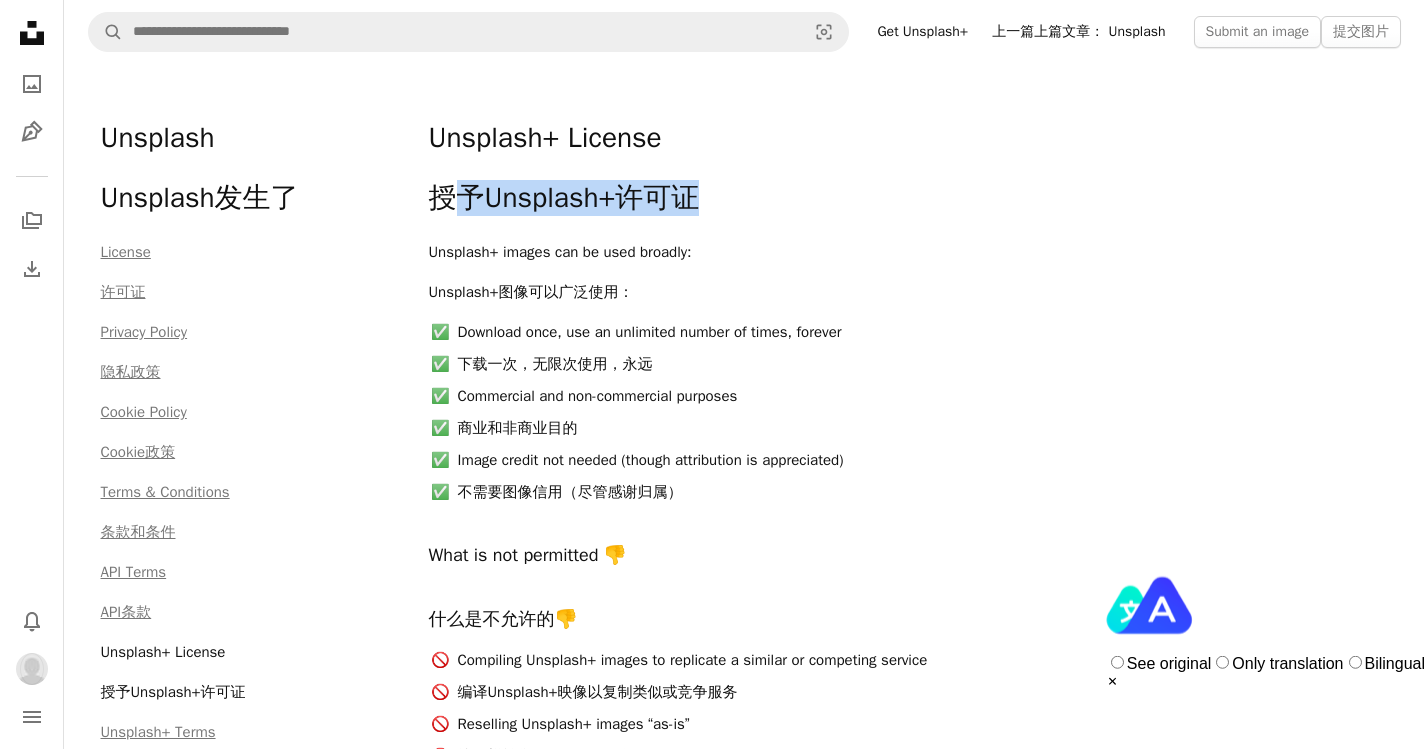 drag, startPoint x: 463, startPoint y: 142, endPoint x: 865, endPoint y: 149, distance: 402.06094 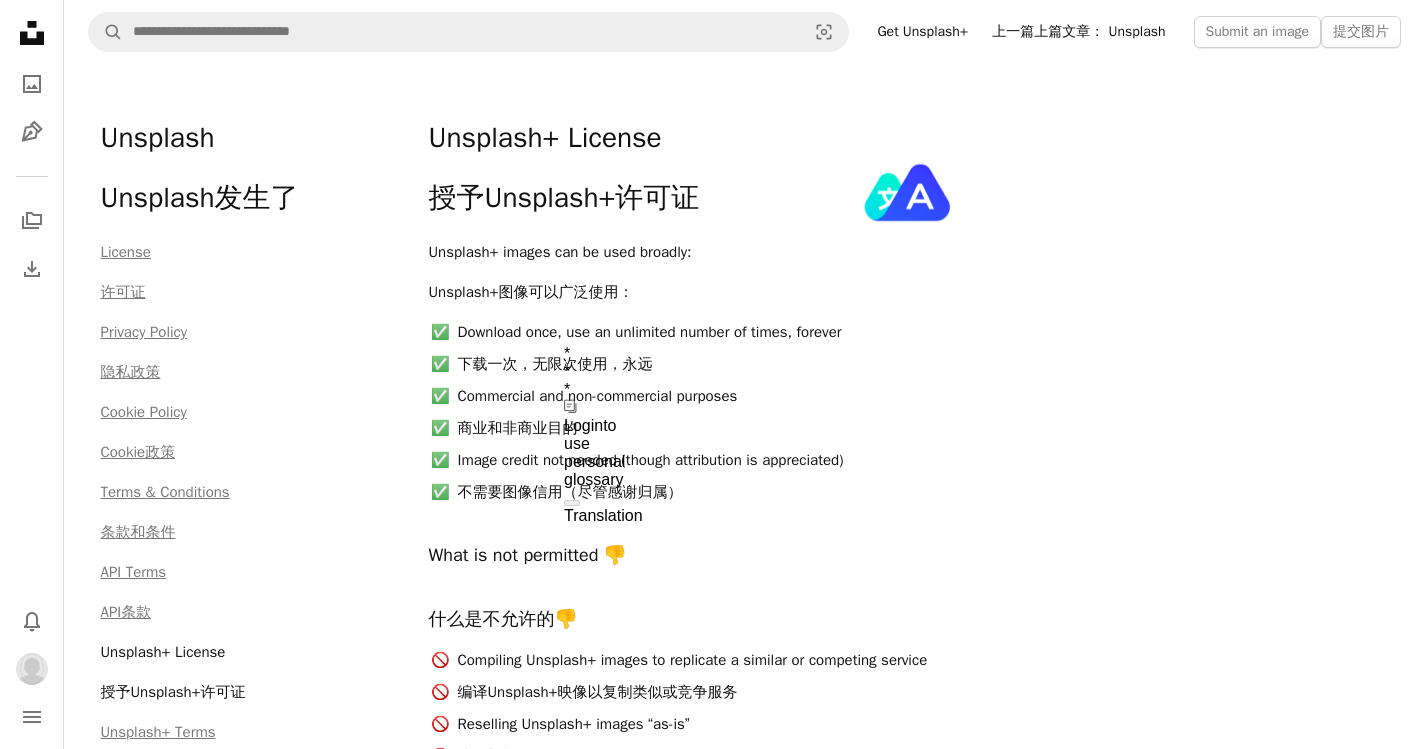 click on "授予Unsplash+许可证" at bounding box center [909, 198] 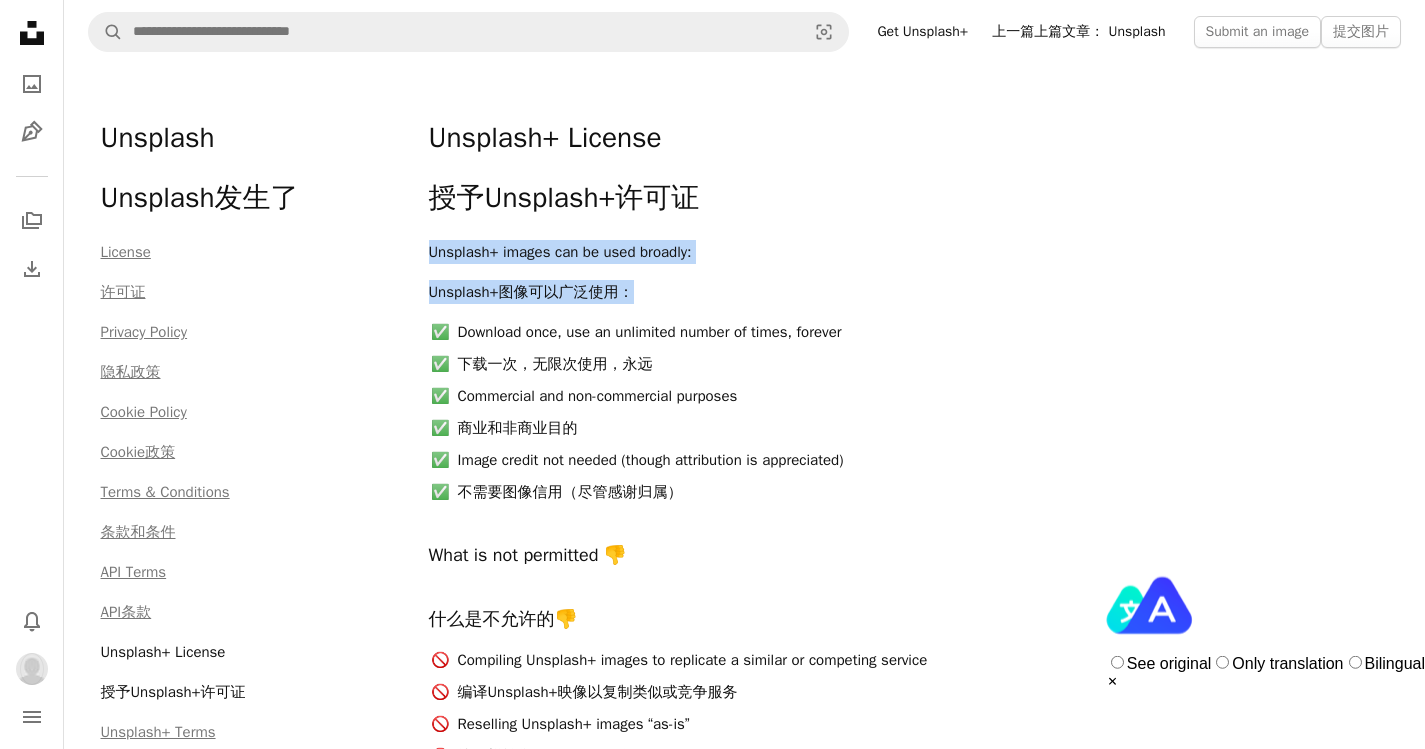 drag, startPoint x: 659, startPoint y: 165, endPoint x: 788, endPoint y: 189, distance: 131.21356 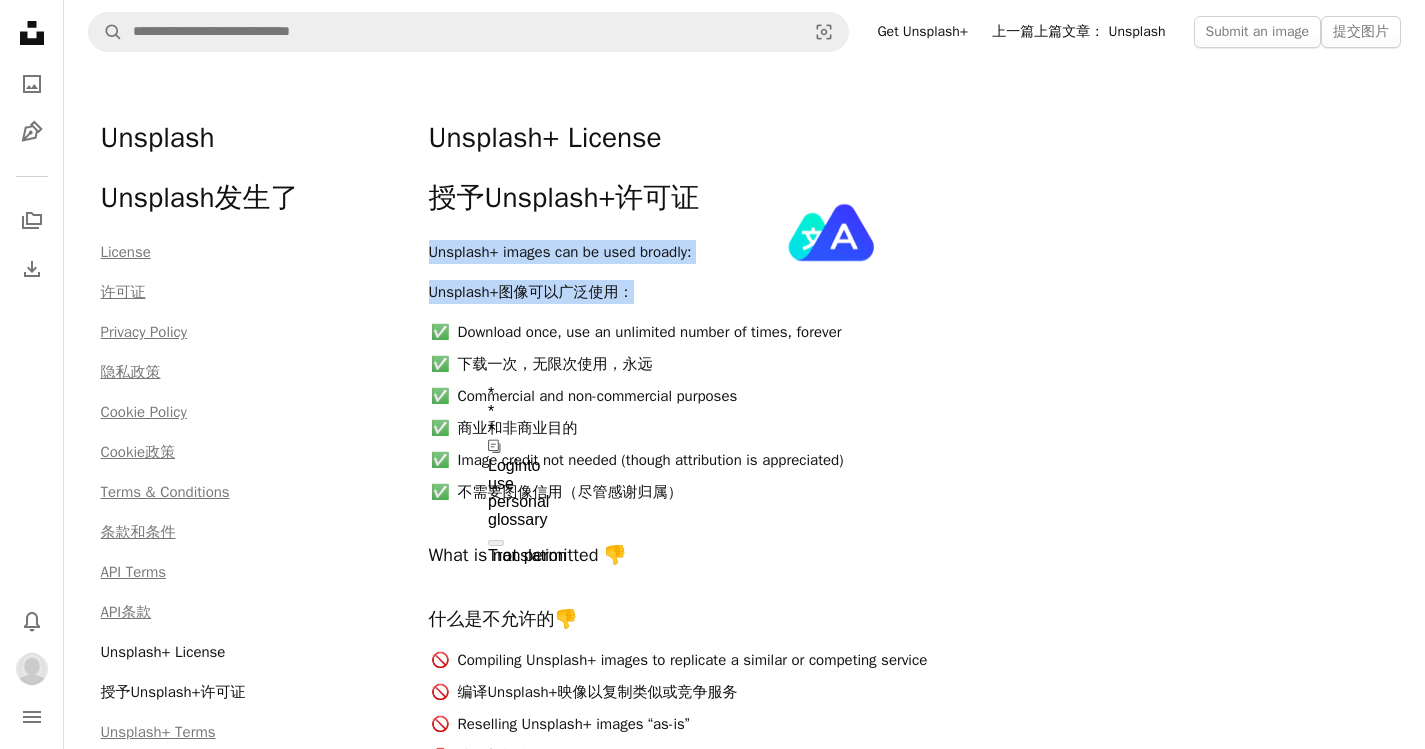 click on "Unsplash+图像可以广泛使用：" at bounding box center [745, 292] 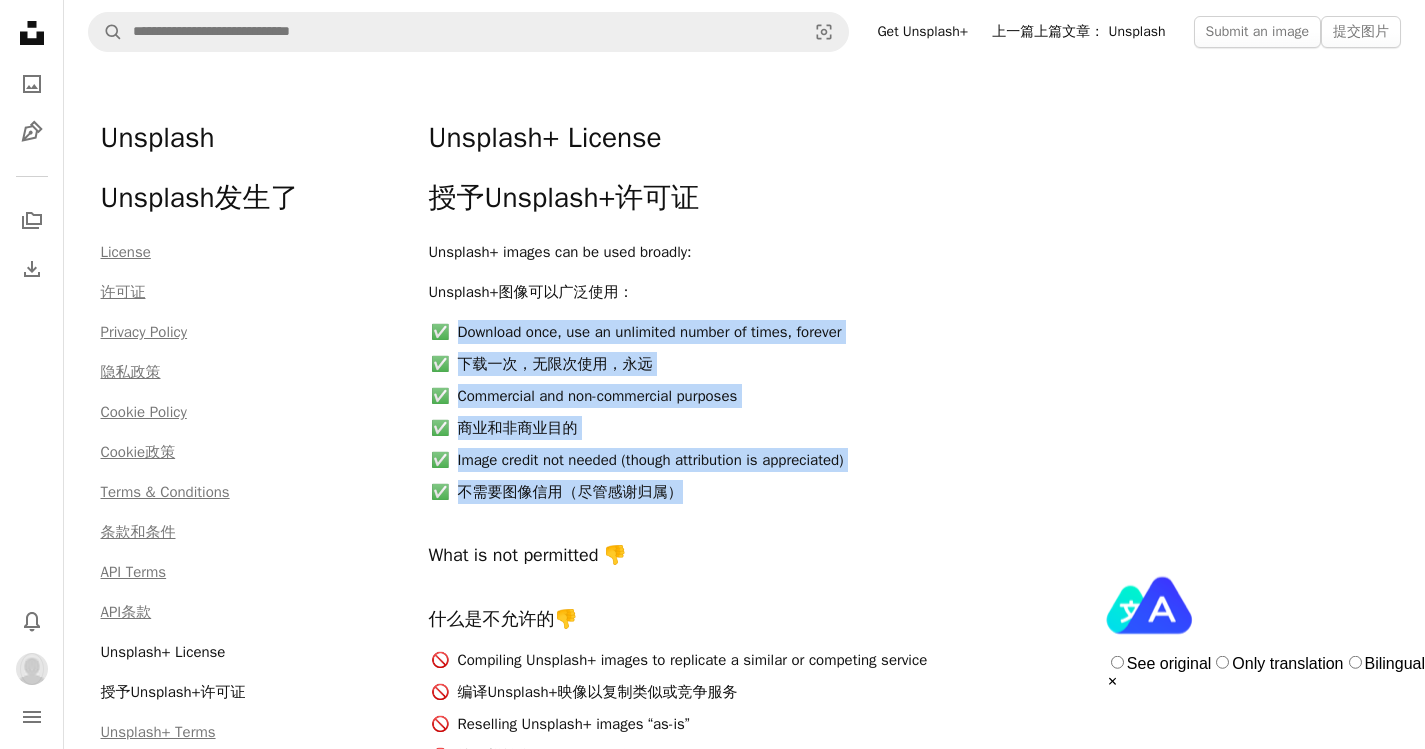 click on "Unsplash+ images can be used broadly: Unsplash+图像可以广泛使用： Download once, use an unlimited number of times, forever 下载一次，无限次使用，永远 Commercial and non-commercial purposes 商业和非商业目的 Image credit not needed (though attribution is appreciated) 不需要图像信用（尽管感谢归属） What is not permitted 👎 什么是不允许的👎 Compiling Unsplash+ images to replicate a similar or competing service 编译Unsplash+映像以复制类似或竞争服务 Reselling Unsplash+ images “as-is” 按原样转售Unsplash+图像 Using Unsplash+ images to illustrate sensitive topics (unless you add a disclaimer, e.g. “posed by model”) 使用Unsplash+图像来说明敏感主题（除非您添加免责声明，例如“由模型构成”） Using Unsplash+ images in digital templates, or for machine learning, AI, or biometric tracking technology. 在数字模板中使用Unsplash+图像，或用于机器学习、人工智能或生物特征跟踪技术。" at bounding box center [745, 860] 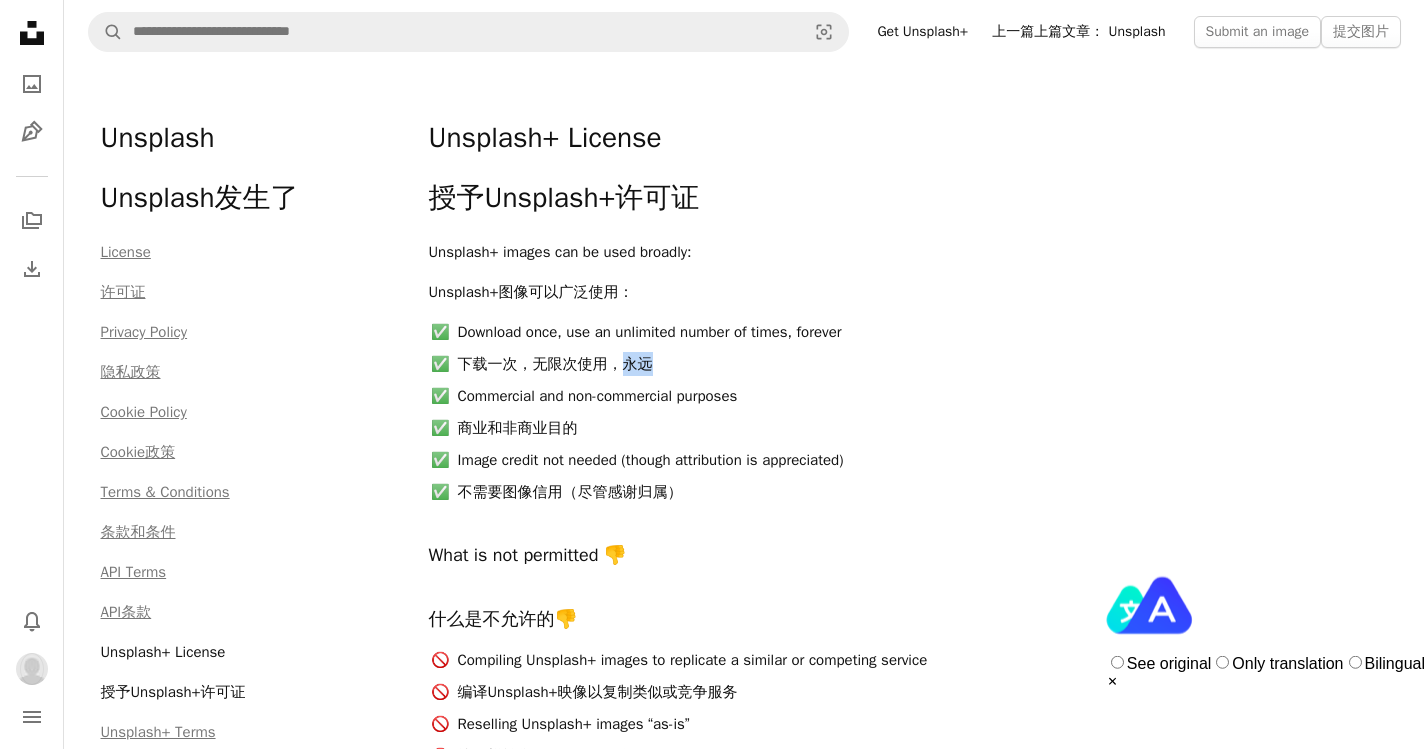 drag, startPoint x: 633, startPoint y: 223, endPoint x: 725, endPoint y: 238, distance: 93.214806 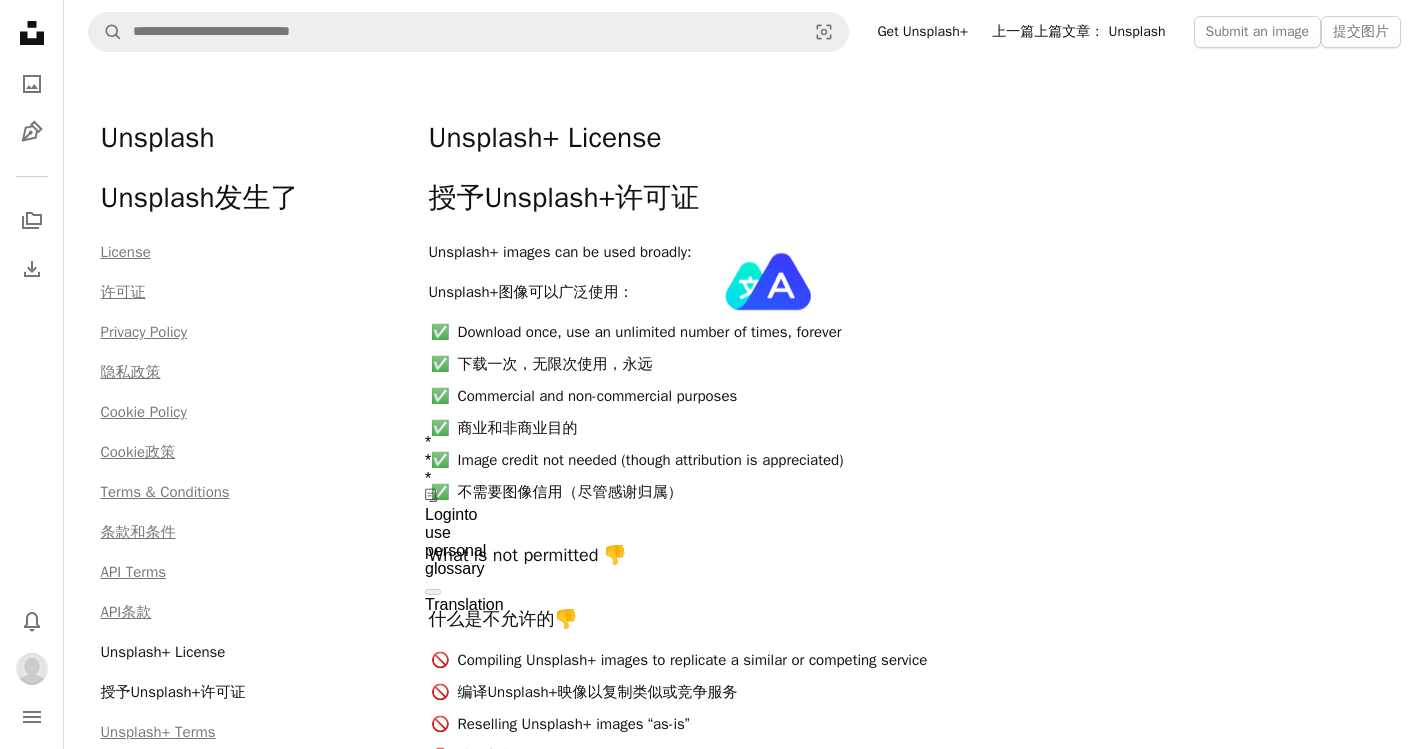 click on "下载一次，无限次使用，永远" at bounding box center (758, 364) 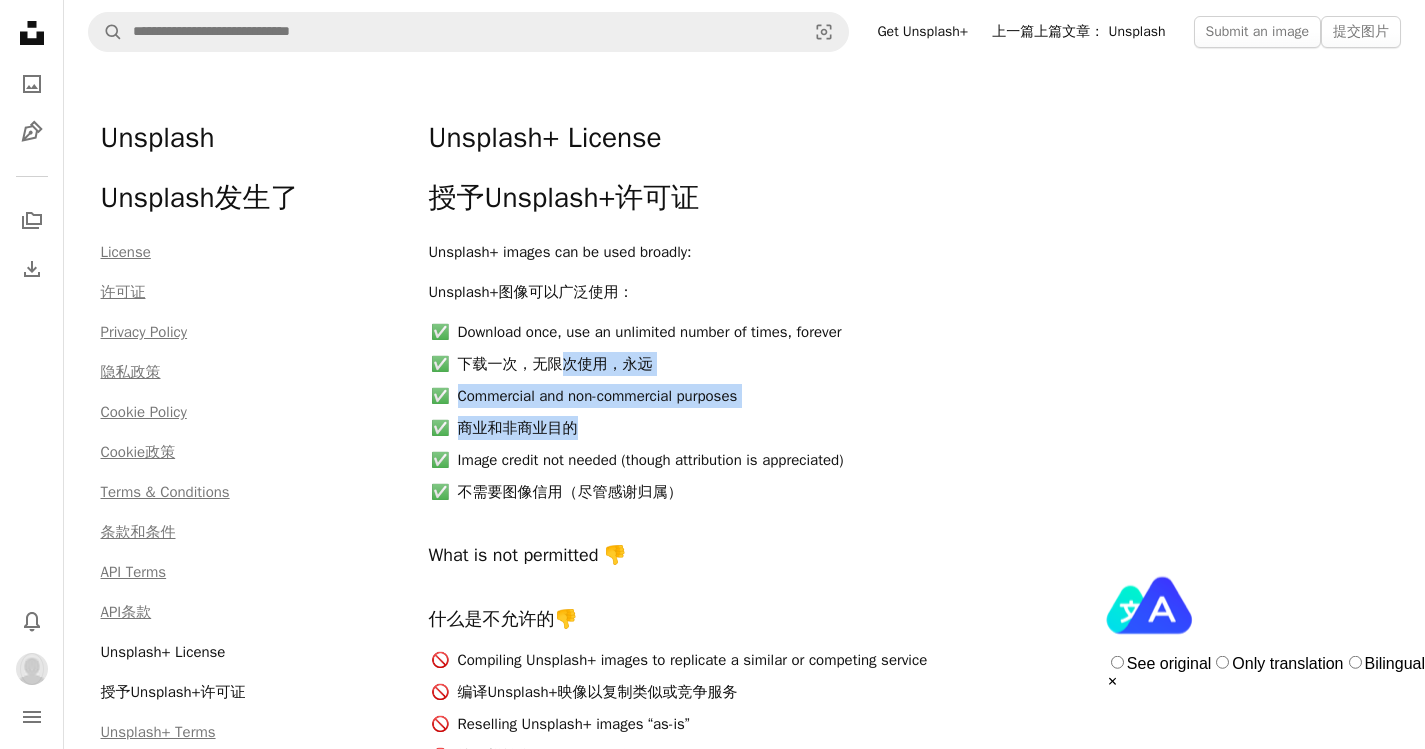 drag, startPoint x: 553, startPoint y: 238, endPoint x: 701, endPoint y: 272, distance: 151.8552 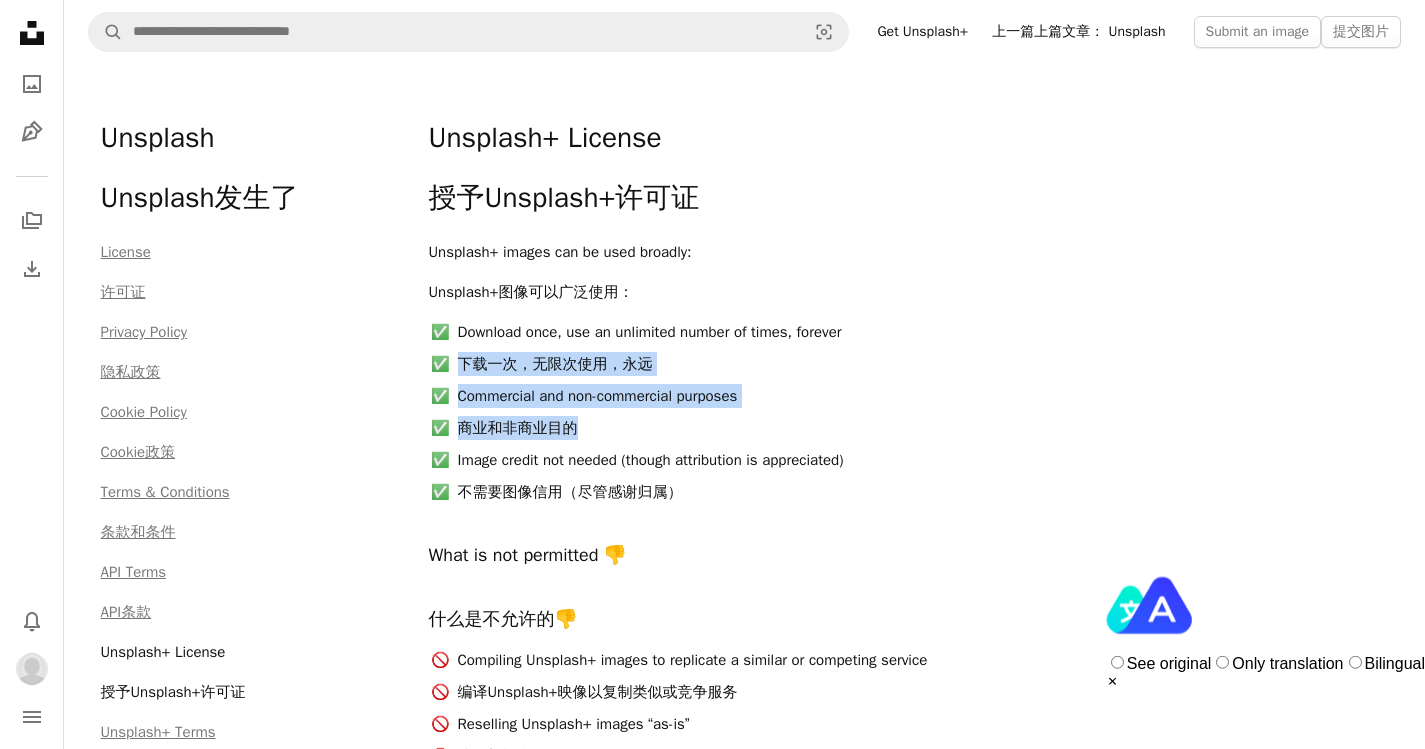 drag, startPoint x: 653, startPoint y: 241, endPoint x: 727, endPoint y: 270, distance: 79.47956 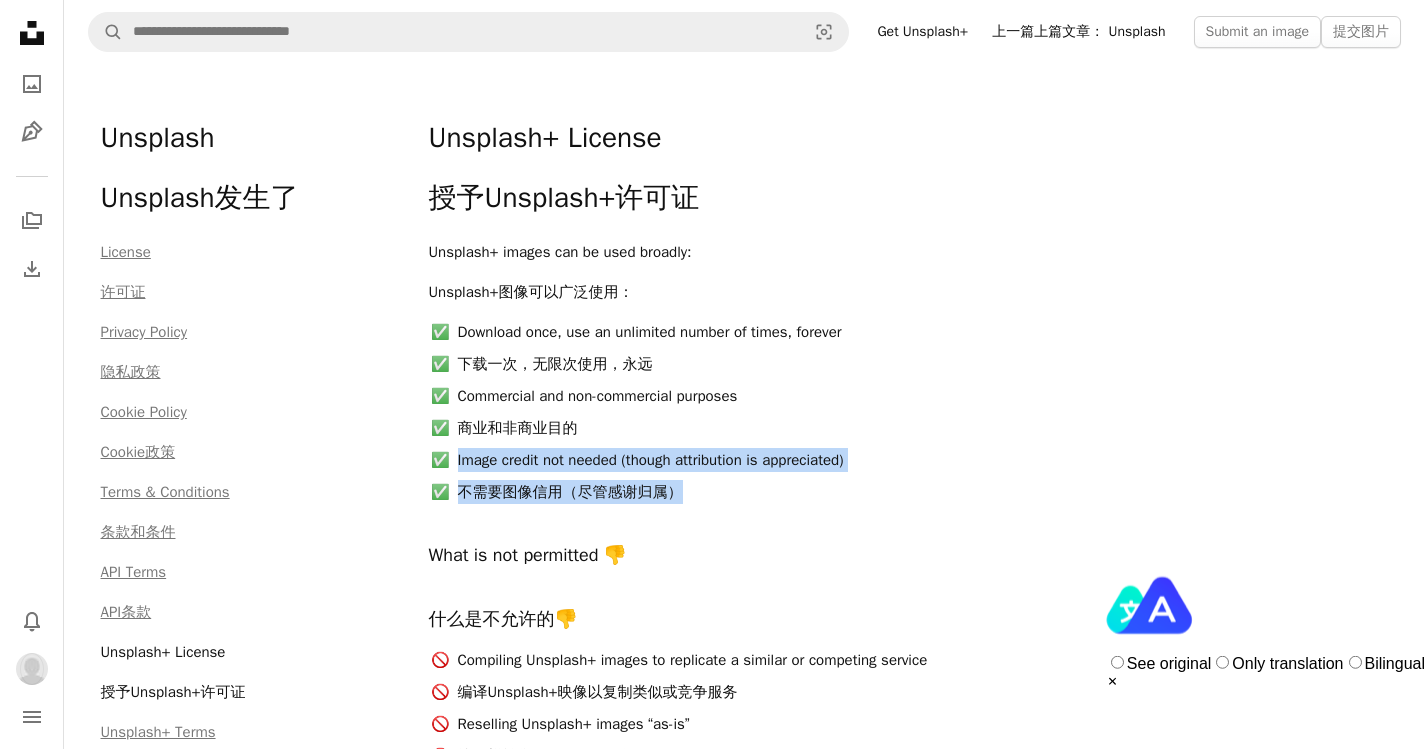 drag, startPoint x: 680, startPoint y: 275, endPoint x: 726, endPoint y: 297, distance: 50.990196 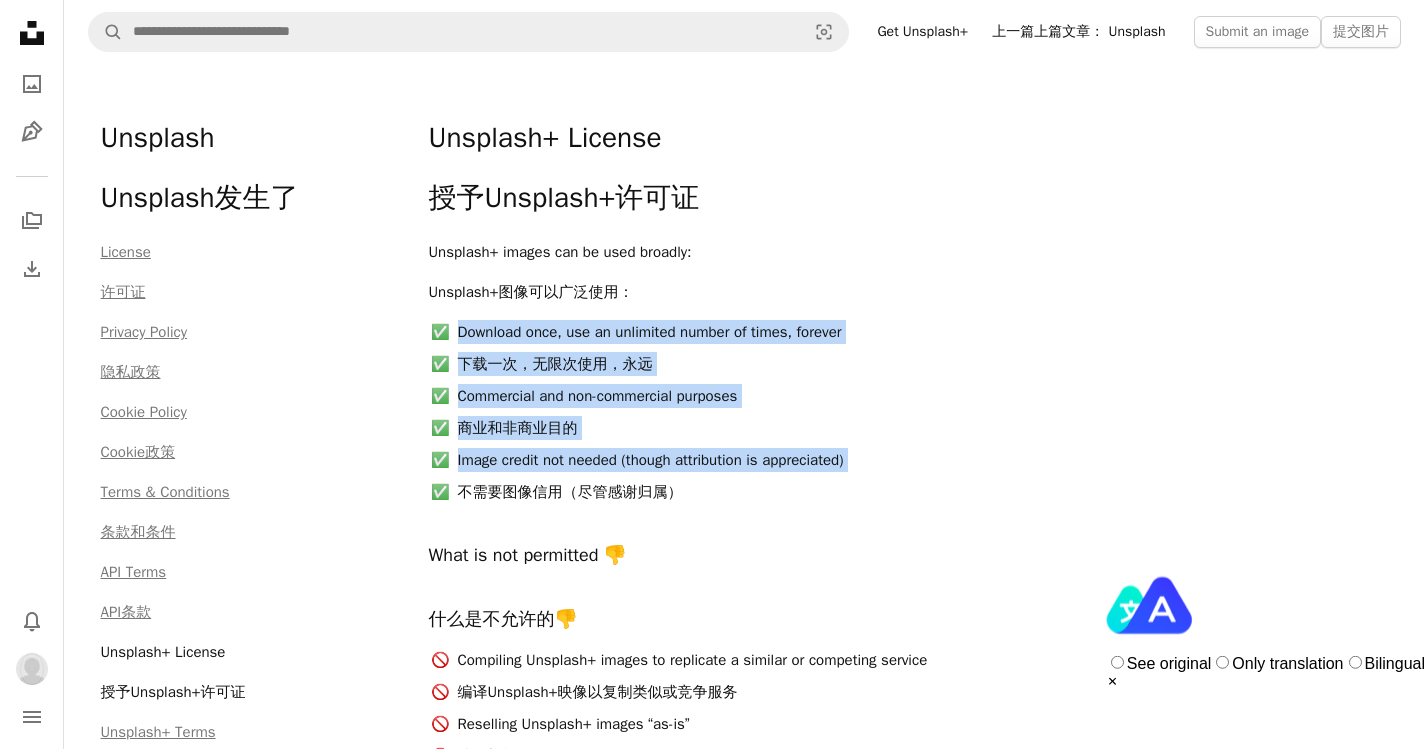 drag, startPoint x: 549, startPoint y: 208, endPoint x: 747, endPoint y: 284, distance: 212.08488 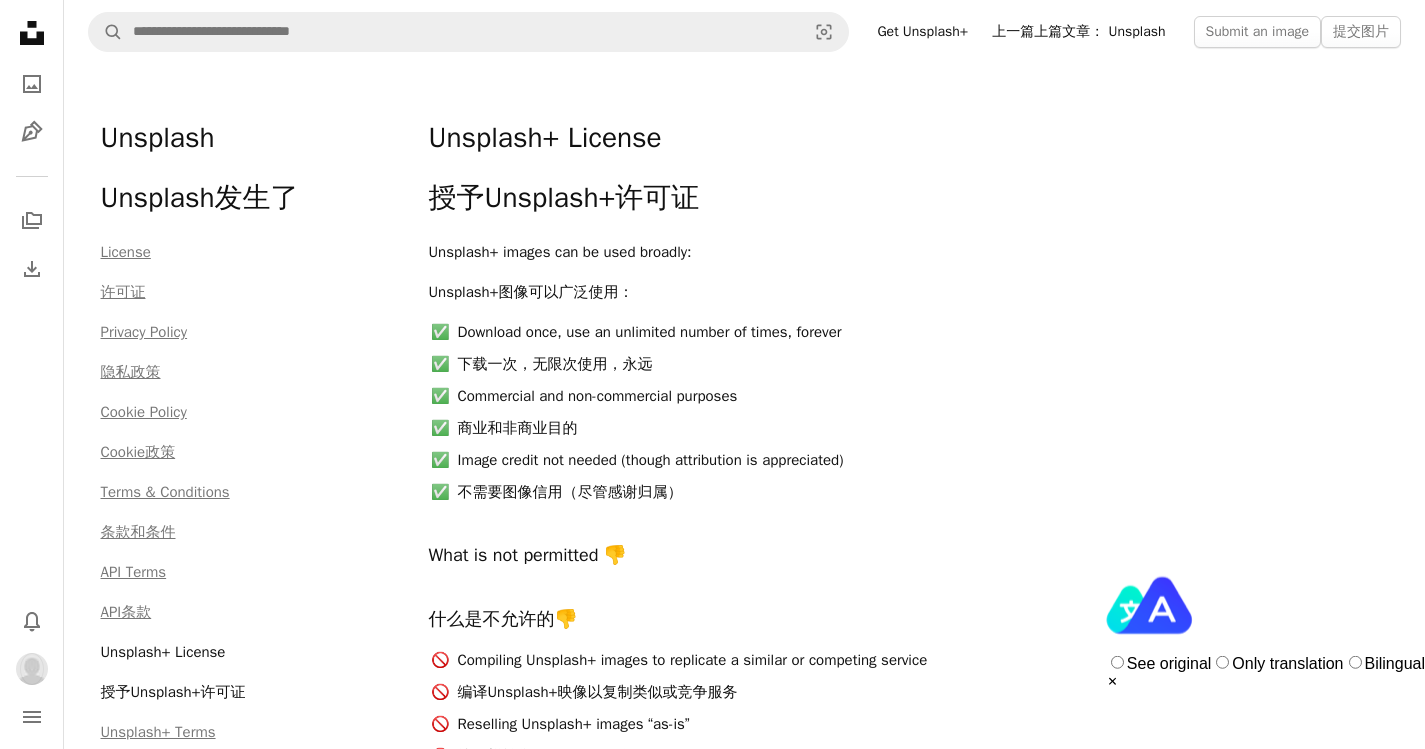 click on "Download once, use an unlimited number of times, forever 下载一次，无限次使用，永远 Commercial and non-commercial purposes 商业和非商业目的 Image credit not needed (though attribution is appreciated) 不需要图像信用（尽管感谢归属）" at bounding box center (745, 412) 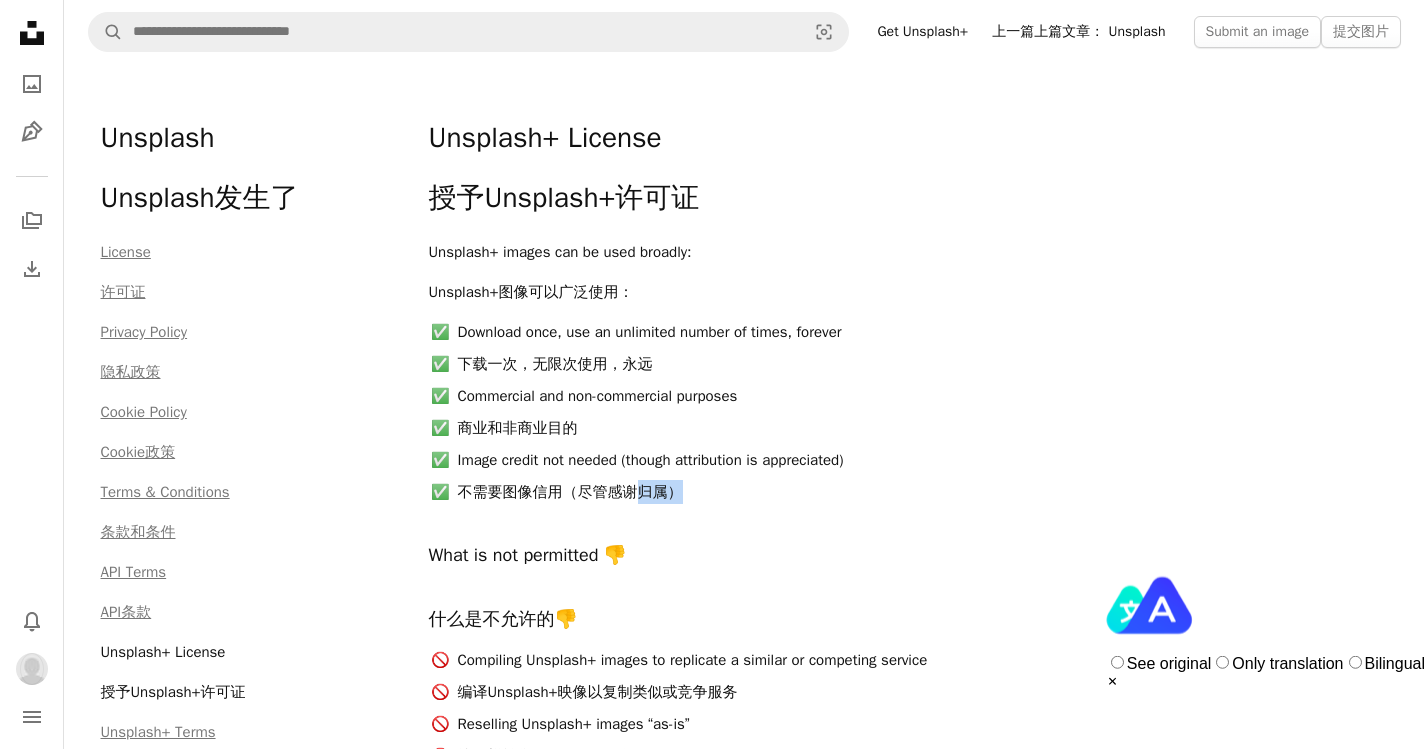 drag, startPoint x: 692, startPoint y: 300, endPoint x: 707, endPoint y: 304, distance: 15.524175 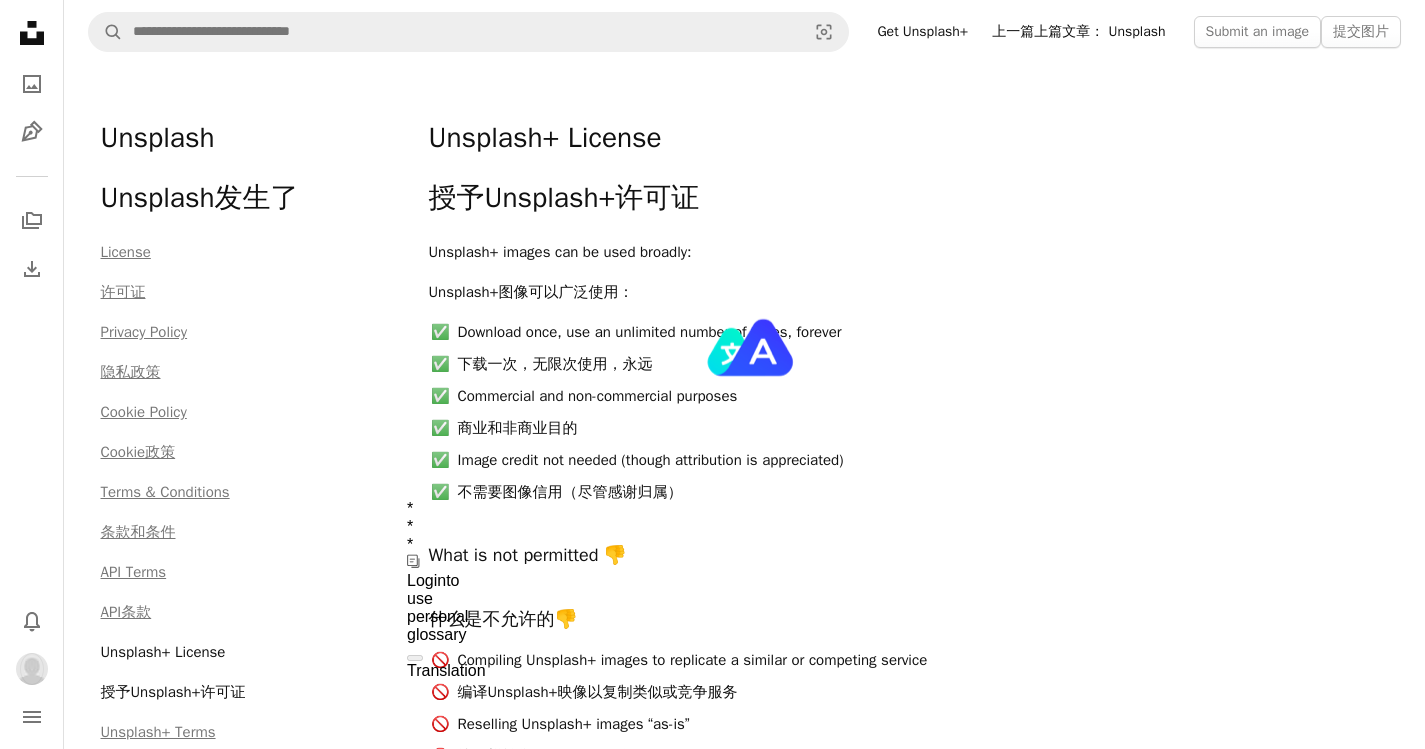 click on "不需要图像信用（尽管感谢归属）" at bounding box center [758, 492] 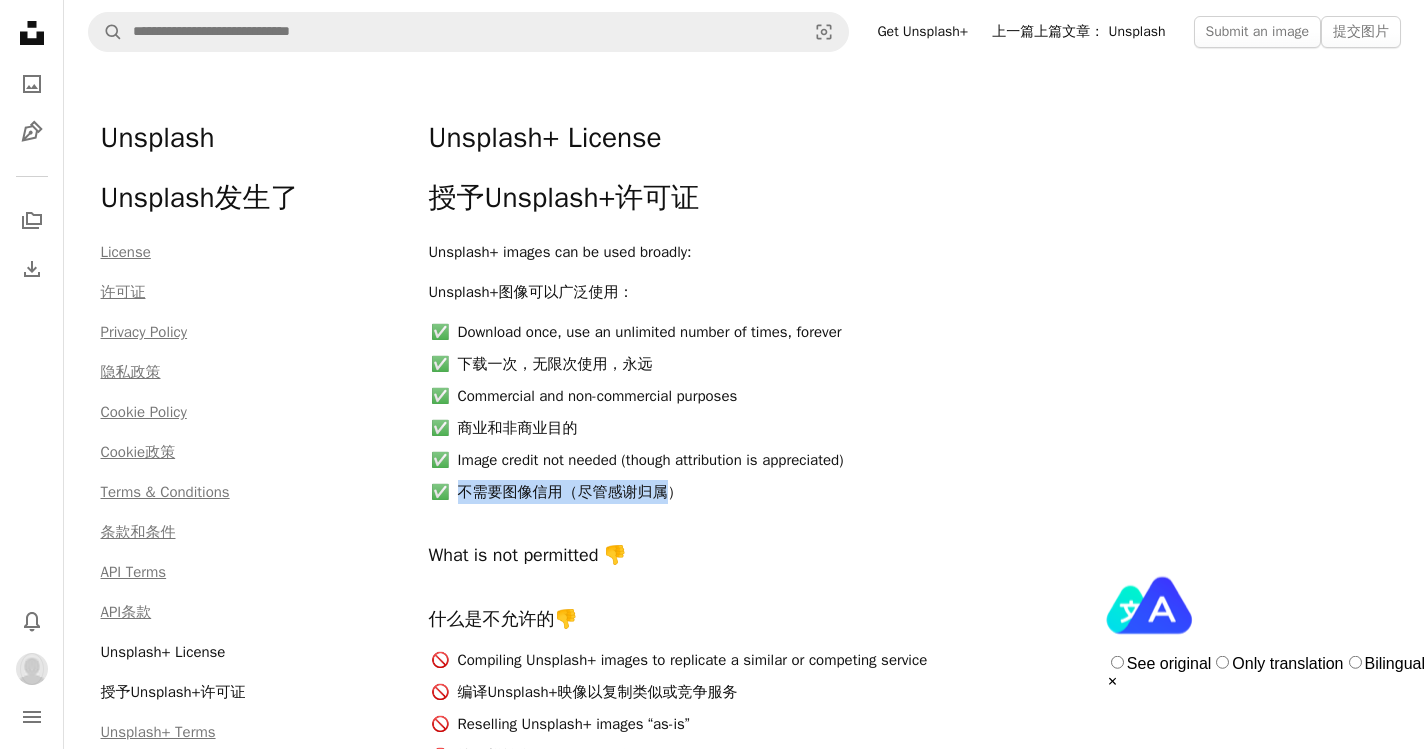 drag, startPoint x: 656, startPoint y: 290, endPoint x: 455, endPoint y: 290, distance: 201 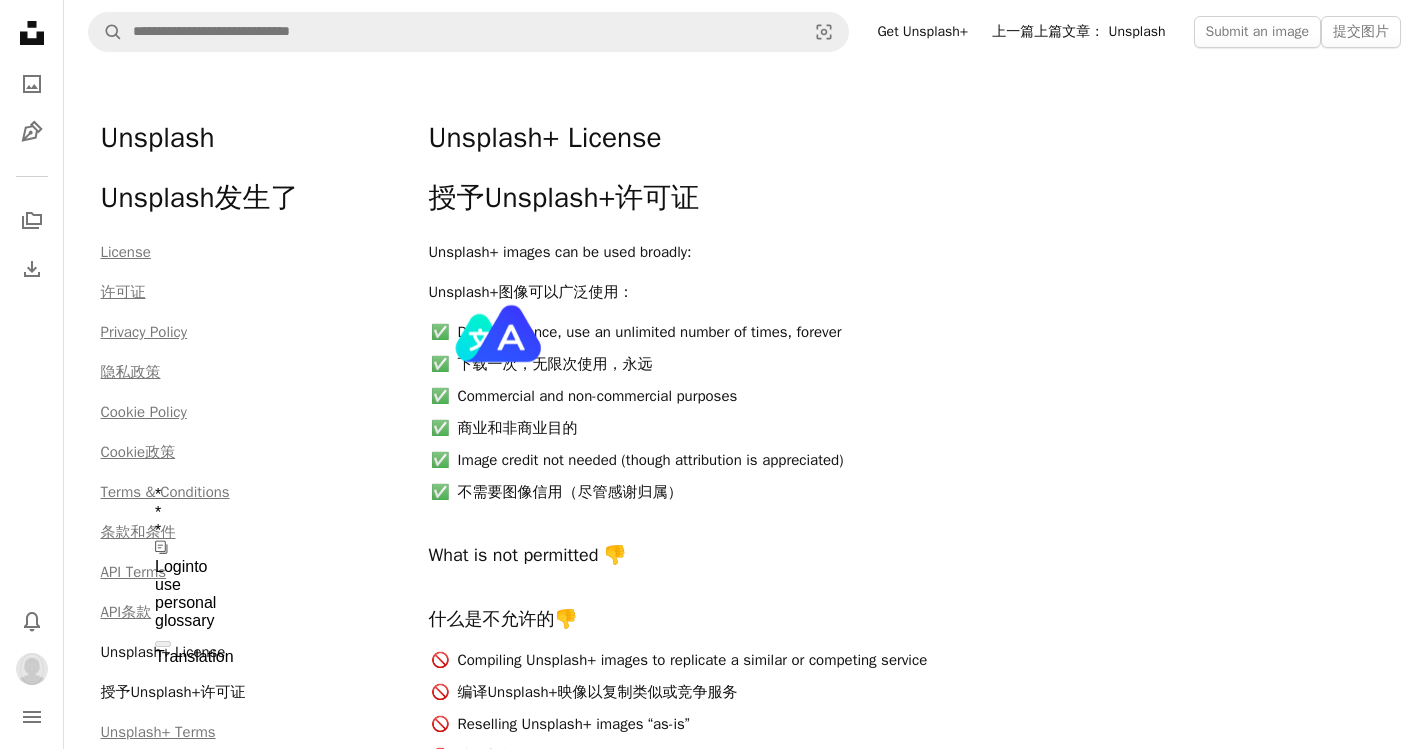 click on "不需要图像信用（尽管感谢归属）" at bounding box center (758, 492) 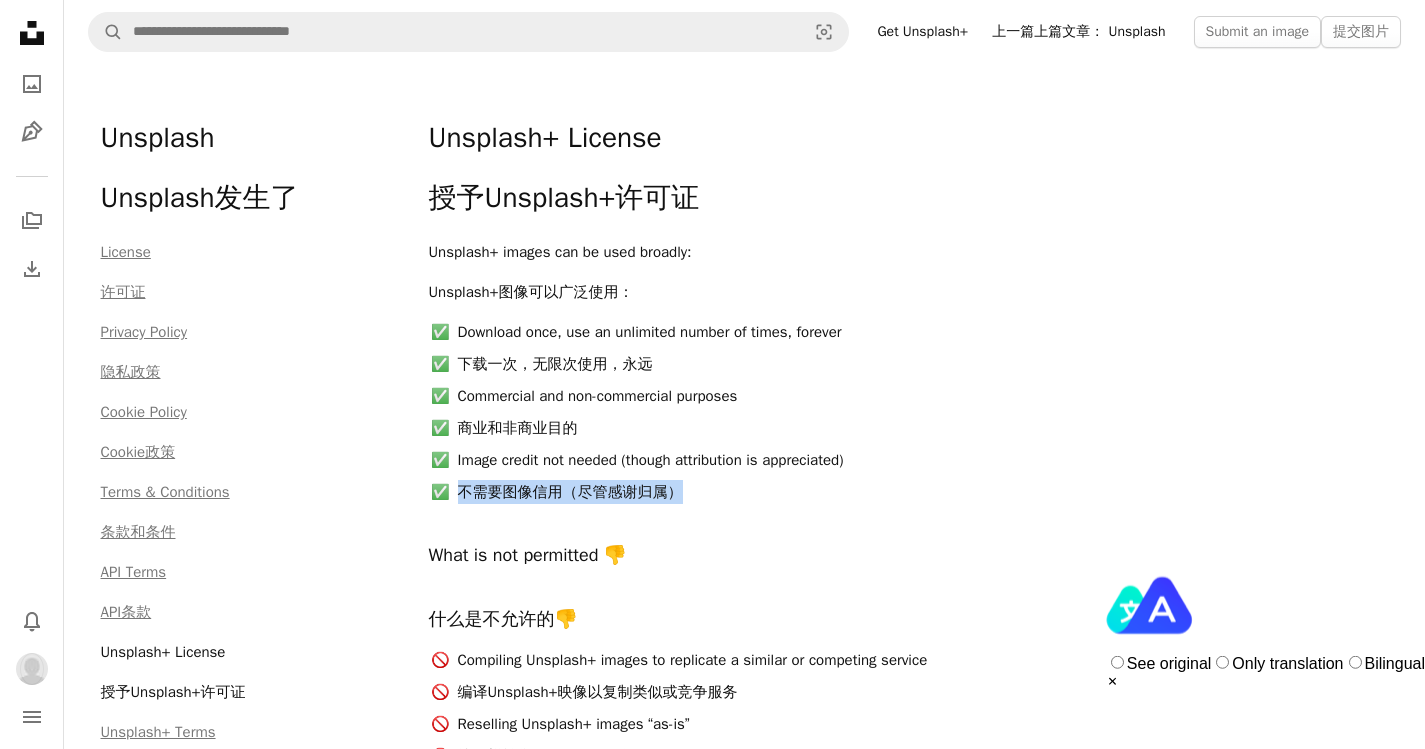 drag, startPoint x: 462, startPoint y: 289, endPoint x: 768, endPoint y: 293, distance: 306.02615 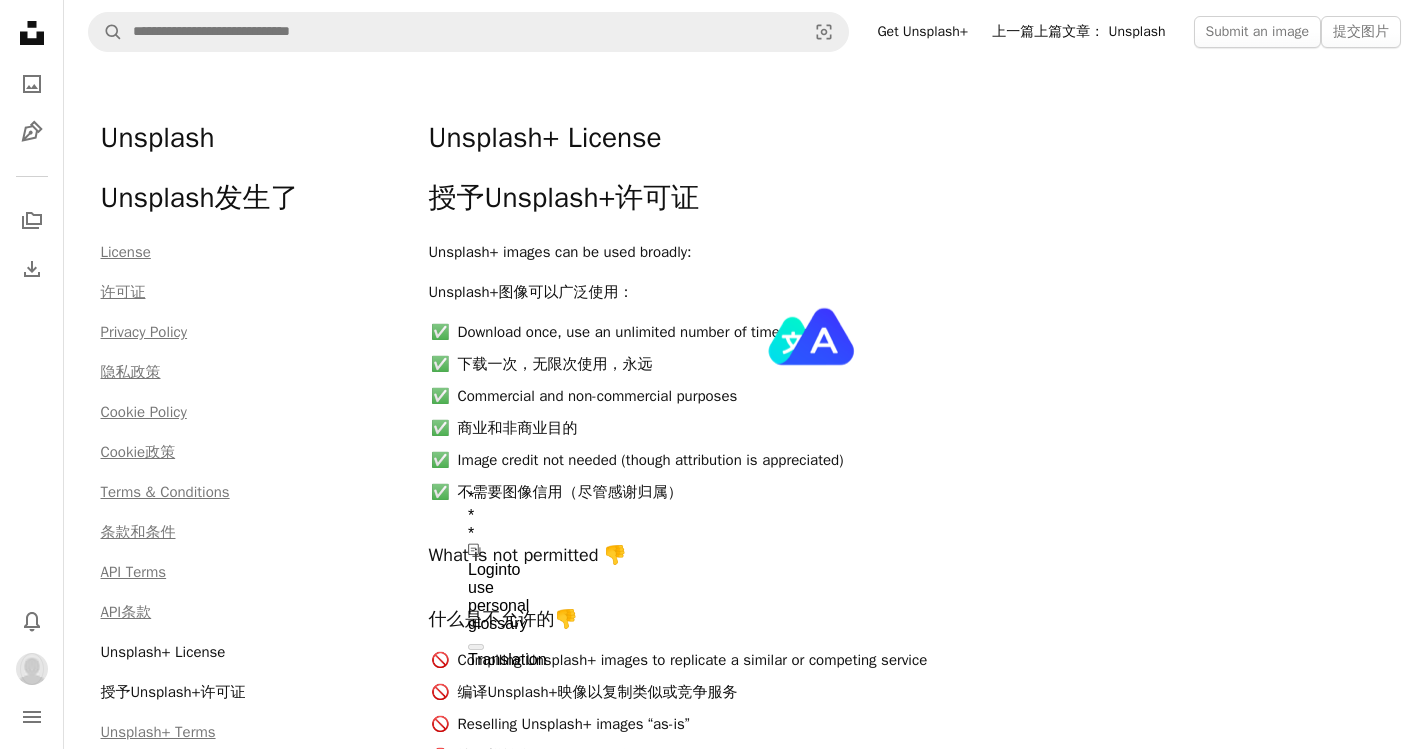 click on "不需要图像信用（尽管感谢归属）" at bounding box center [758, 492] 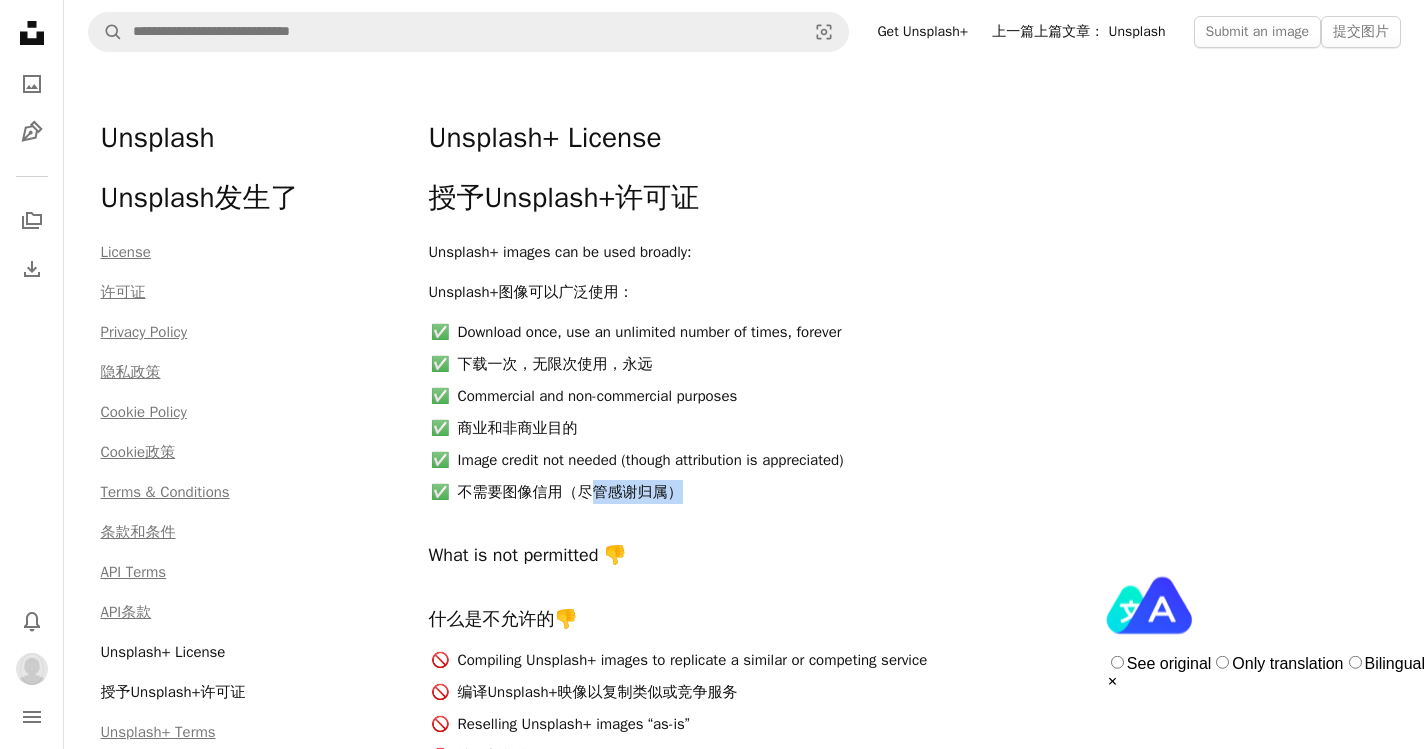 drag, startPoint x: 587, startPoint y: 297, endPoint x: 710, endPoint y: 301, distance: 123.065025 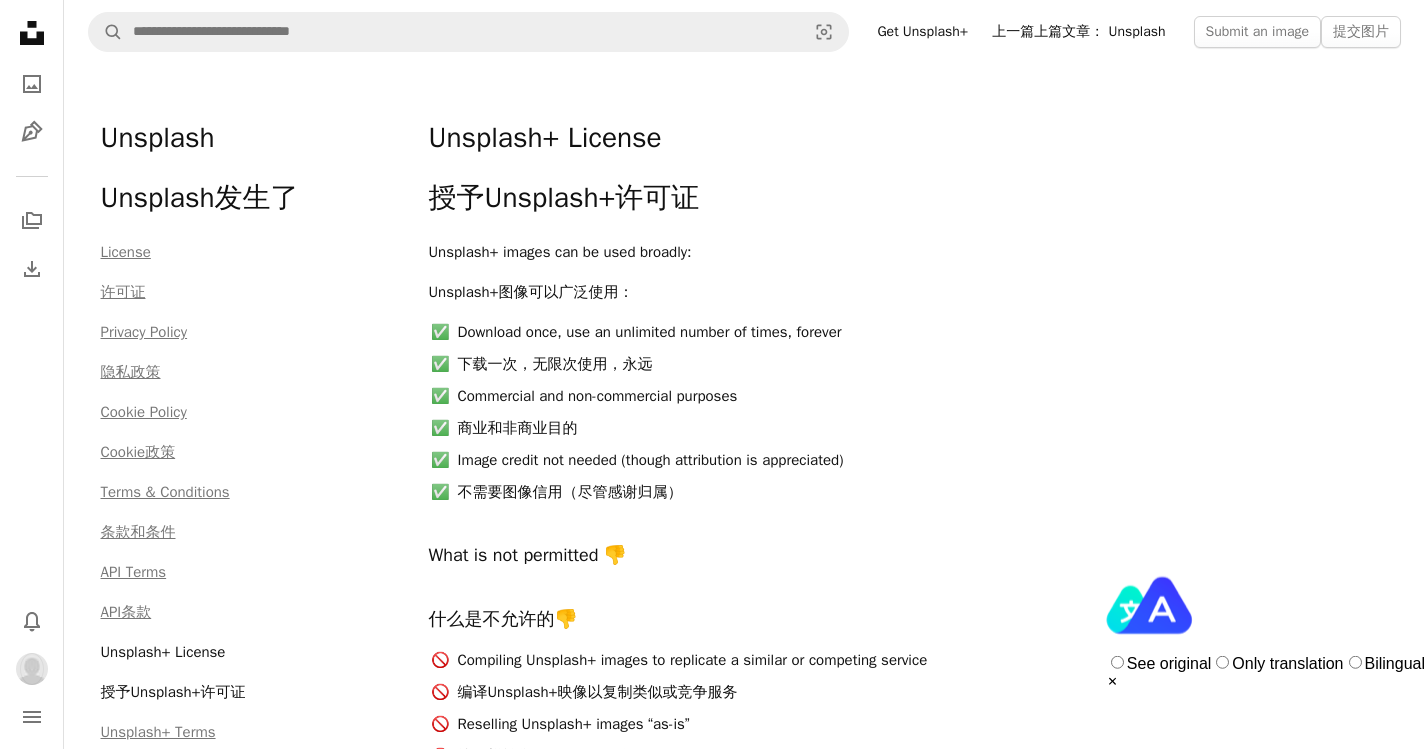 click on "不需要图像信用（尽管感谢归属）" at bounding box center (758, 492) 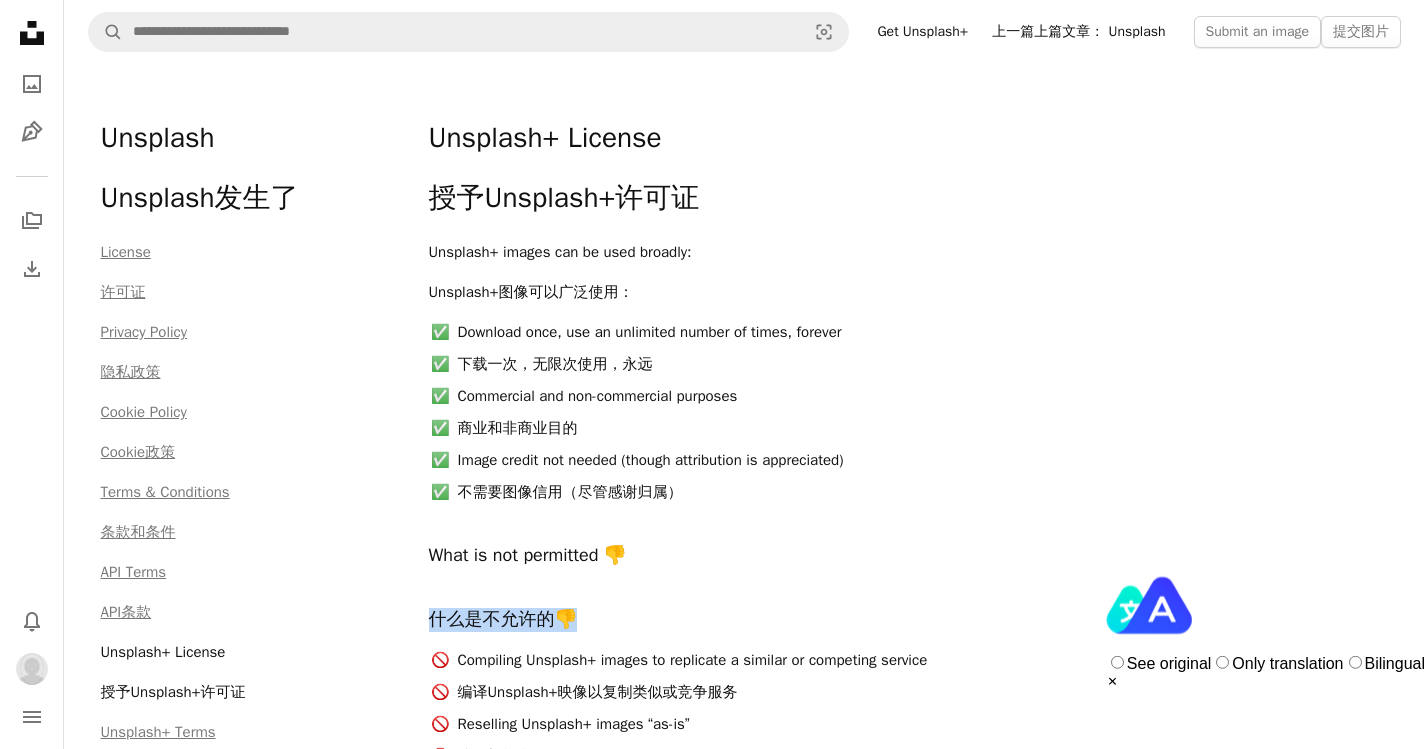 drag, startPoint x: 693, startPoint y: 362, endPoint x: 765, endPoint y: 375, distance: 73.1642 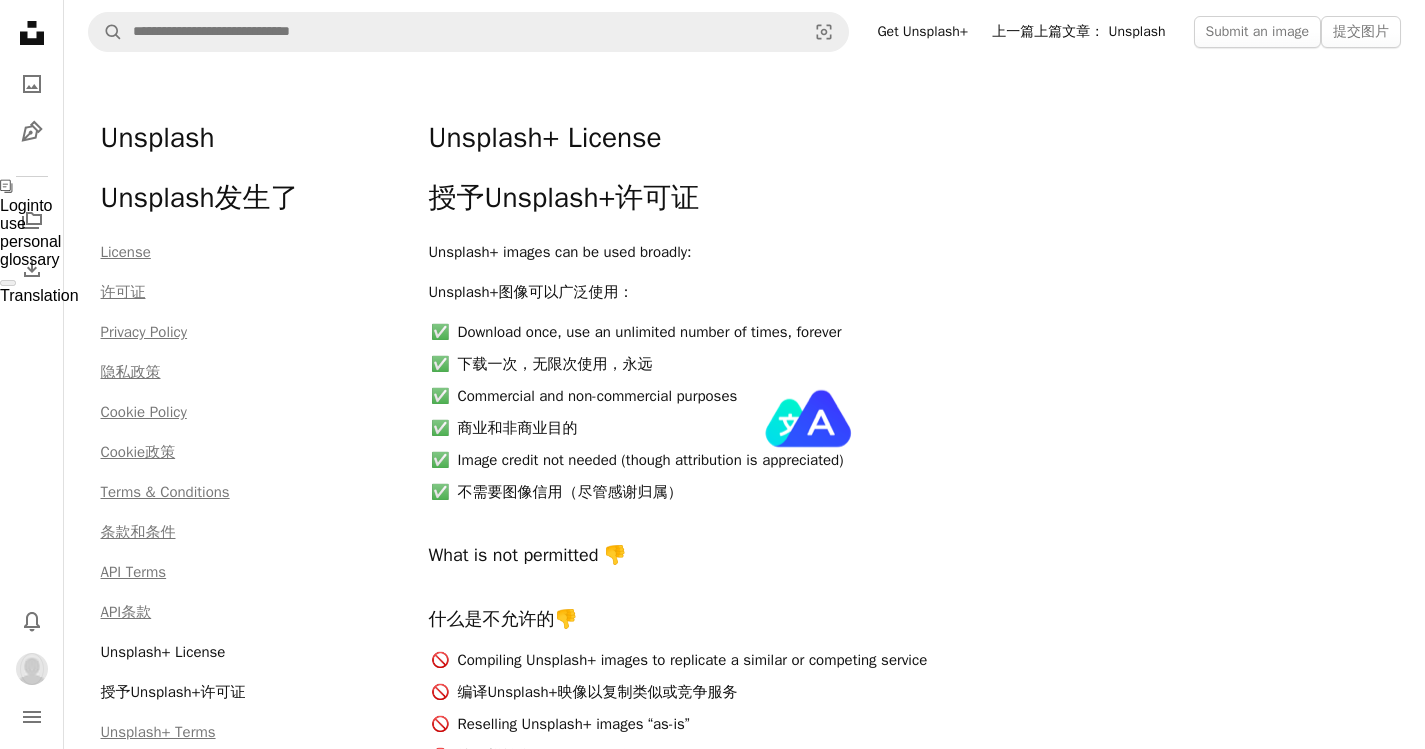 click on "Unsplash+ images can be used broadly: Unsplash+图像可以广泛使用： Download once, use an unlimited number of times, forever 下载一次，无限次使用，永远 Commercial and non-commercial purposes 商业和非商业目的 Image credit not needed (though attribution is appreciated) 不需要图像信用（尽管感谢归属） What is not permitted 👎 什么是不允许的👎 Compiling Unsplash+ images to replicate a similar or competing service 编译Unsplash+映像以复制类似或竞争服务 Reselling Unsplash+ images “as-is” 按原样转售Unsplash+图像 Using Unsplash+ images to illustrate sensitive topics (unless you add a disclaimer, e.g. “posed by model”) 使用Unsplash+图像来说明敏感主题（除非您添加免责声明，例如“由模型构成”） Using Unsplash+ images in digital templates, or for machine learning, AI, or biometric tracking technology. 在数字模板中使用Unsplash+图像，或用于机器学习、人工智能或生物特征跟踪技术。" at bounding box center (745, 860) 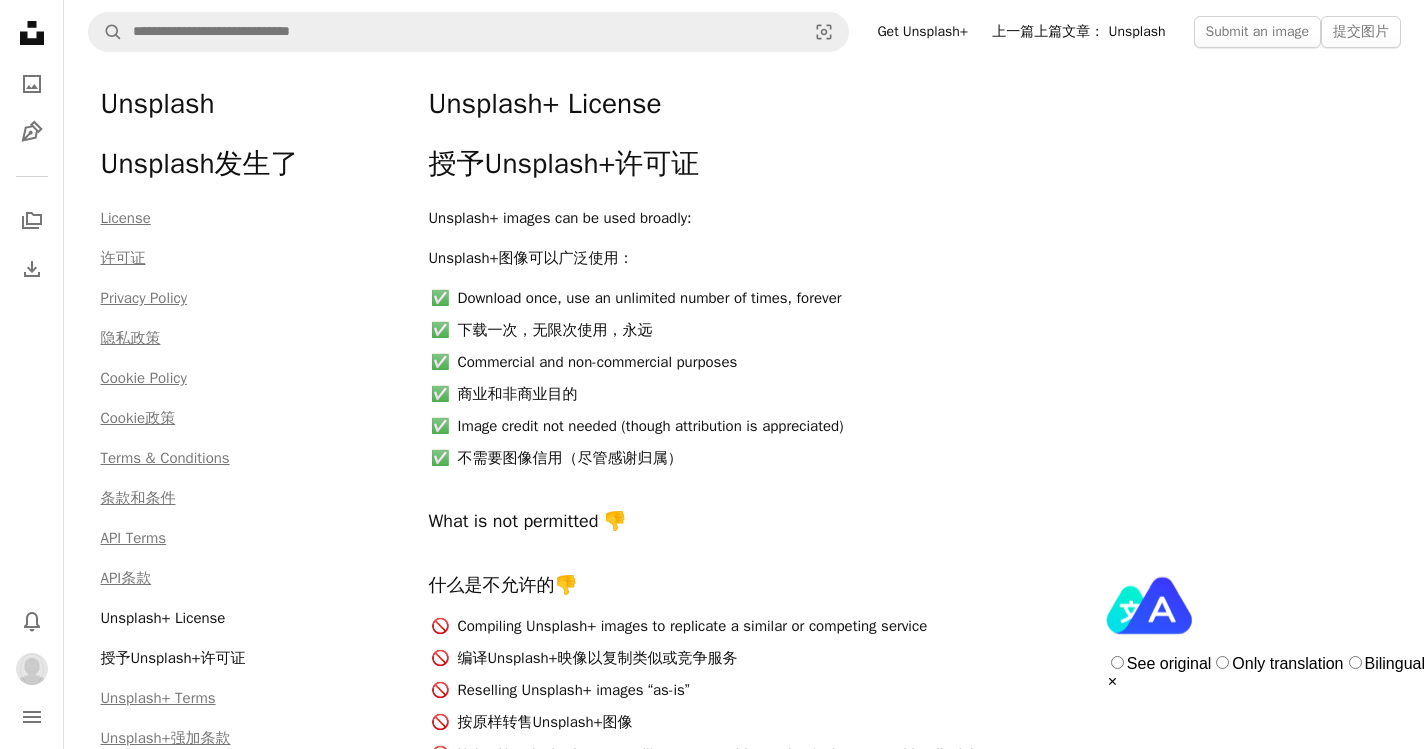 scroll, scrollTop: 180, scrollLeft: 0, axis: vertical 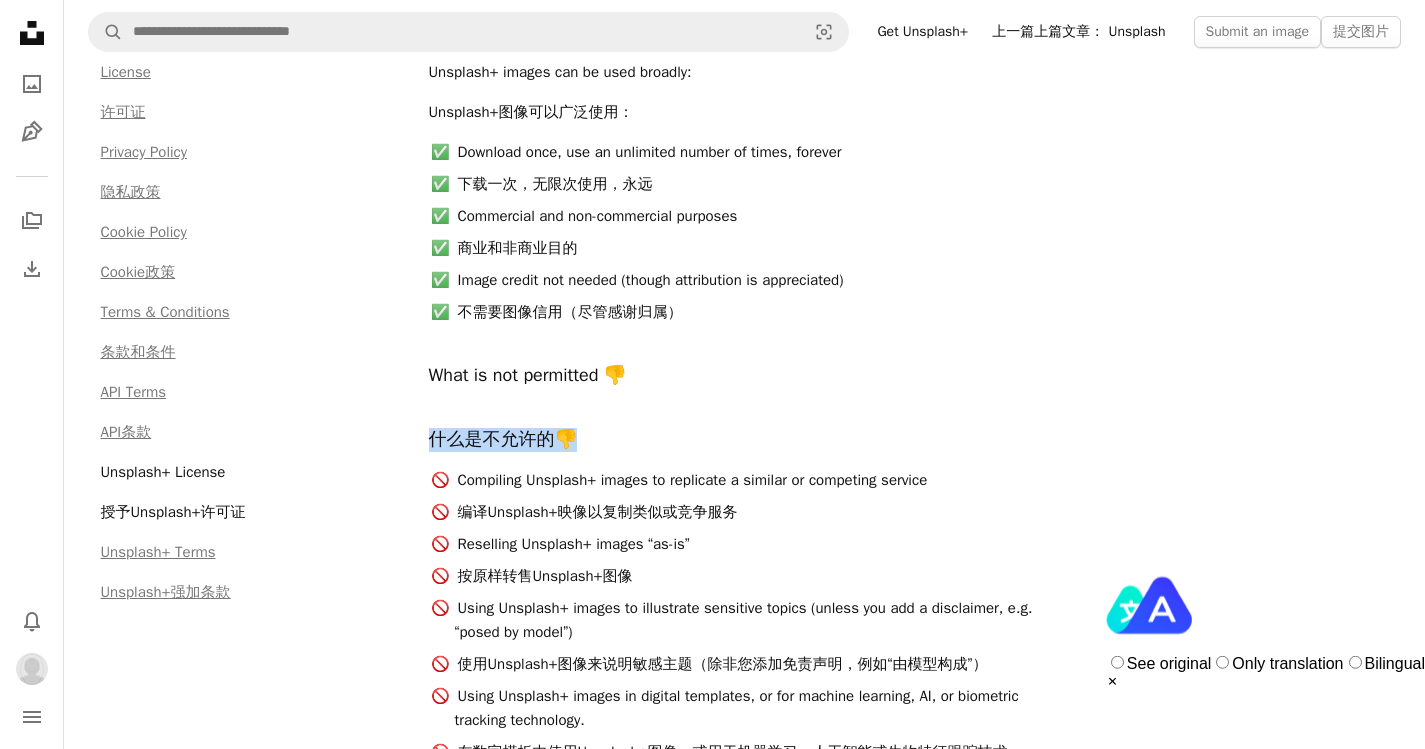 drag, startPoint x: 525, startPoint y: 181, endPoint x: 694, endPoint y: 189, distance: 169.18924 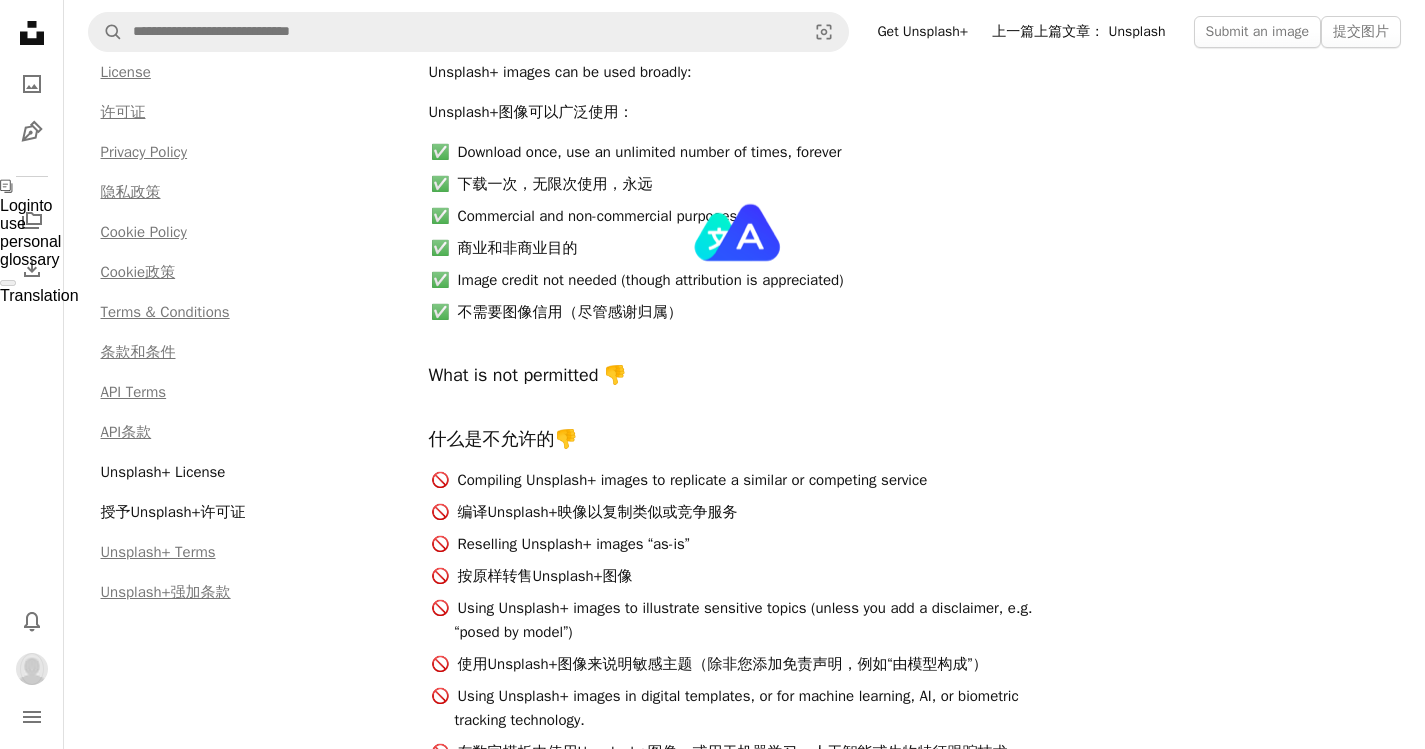 click on "什么是不允许的👎" at bounding box center (745, 440) 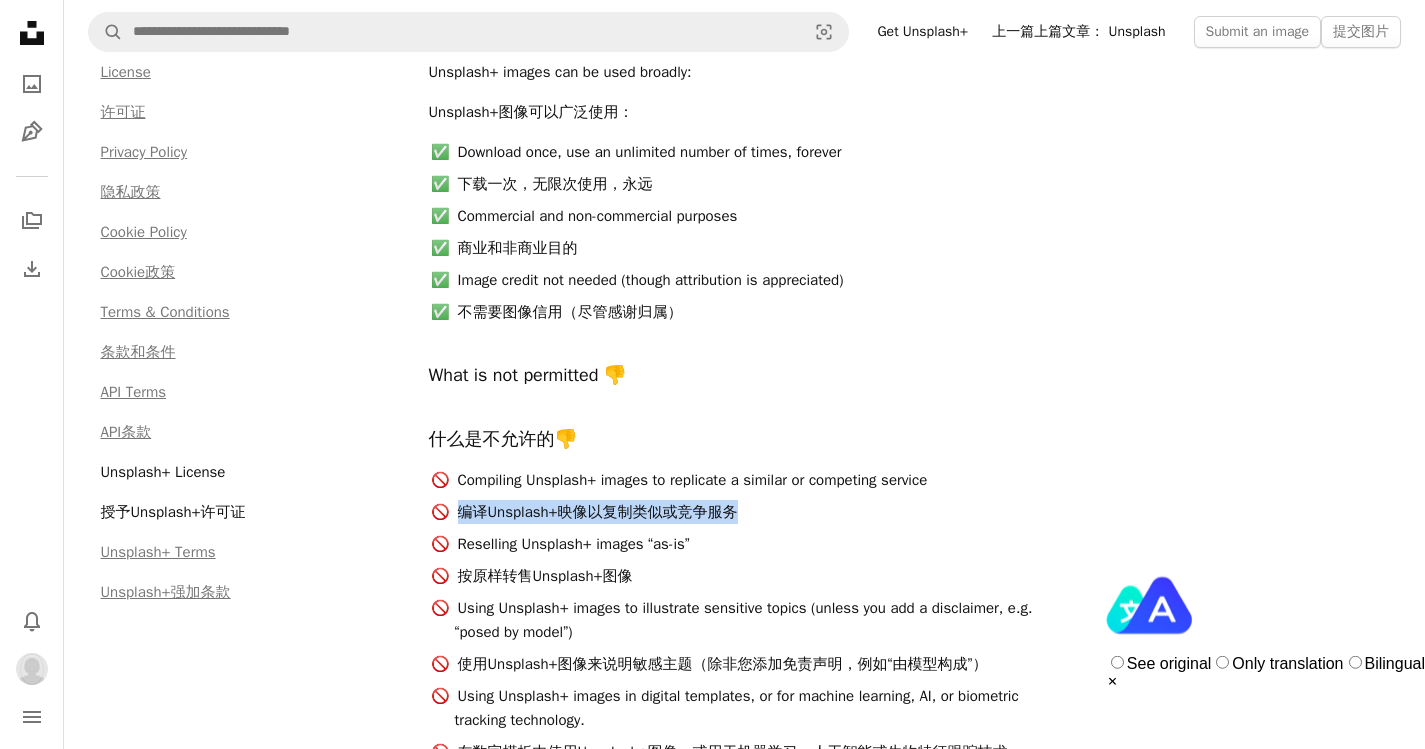 drag, startPoint x: 643, startPoint y: 206, endPoint x: 838, endPoint y: 231, distance: 196.59604 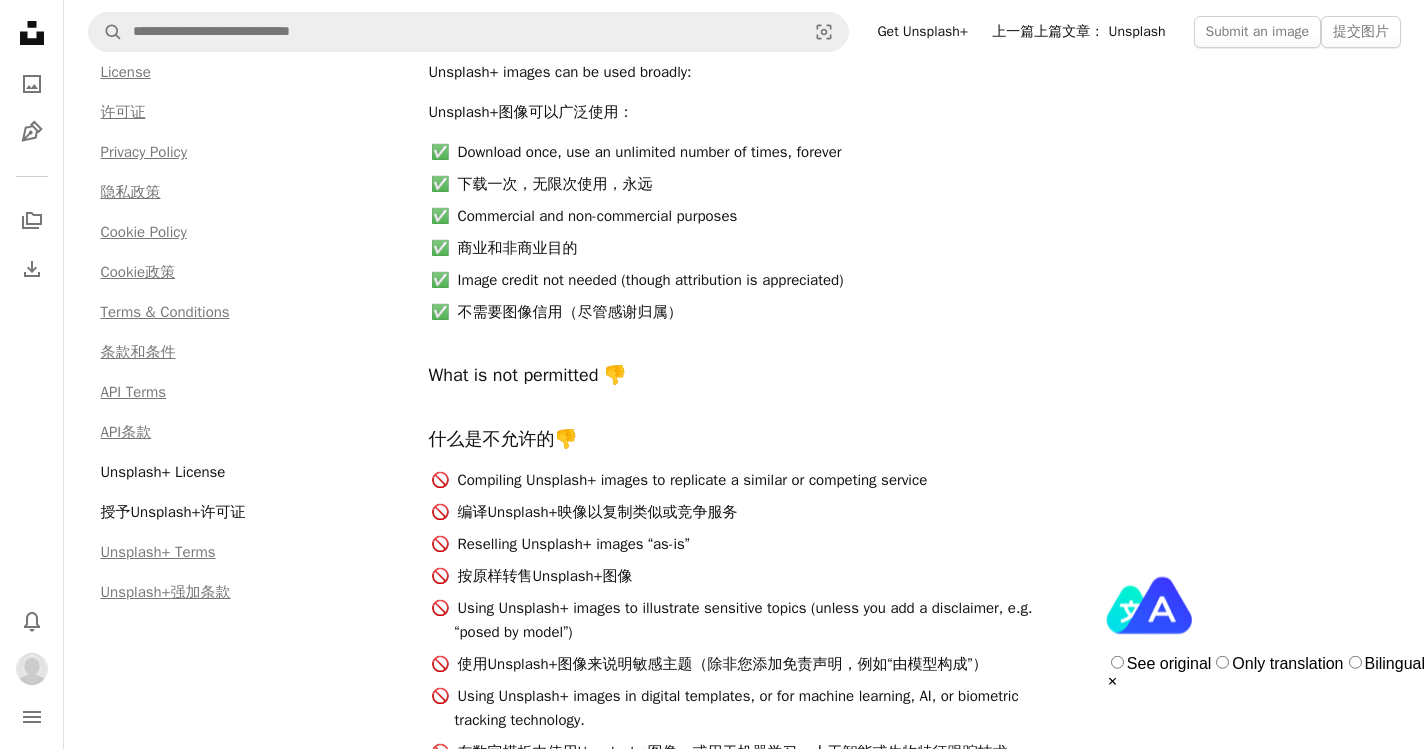 click on "编译Unsplash+映像以复制类似或竞争服务" at bounding box center (758, 512) 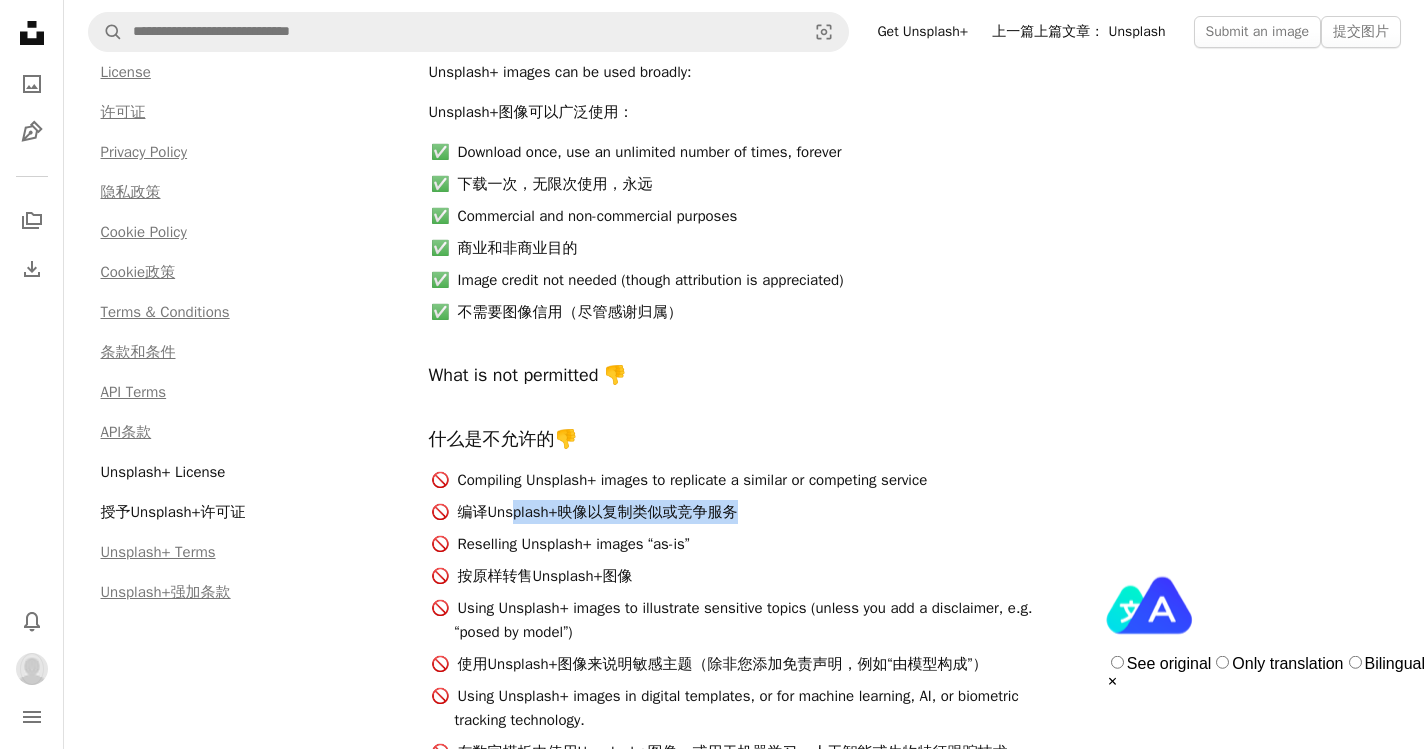 drag, startPoint x: 512, startPoint y: 226, endPoint x: 776, endPoint y: 223, distance: 264.01706 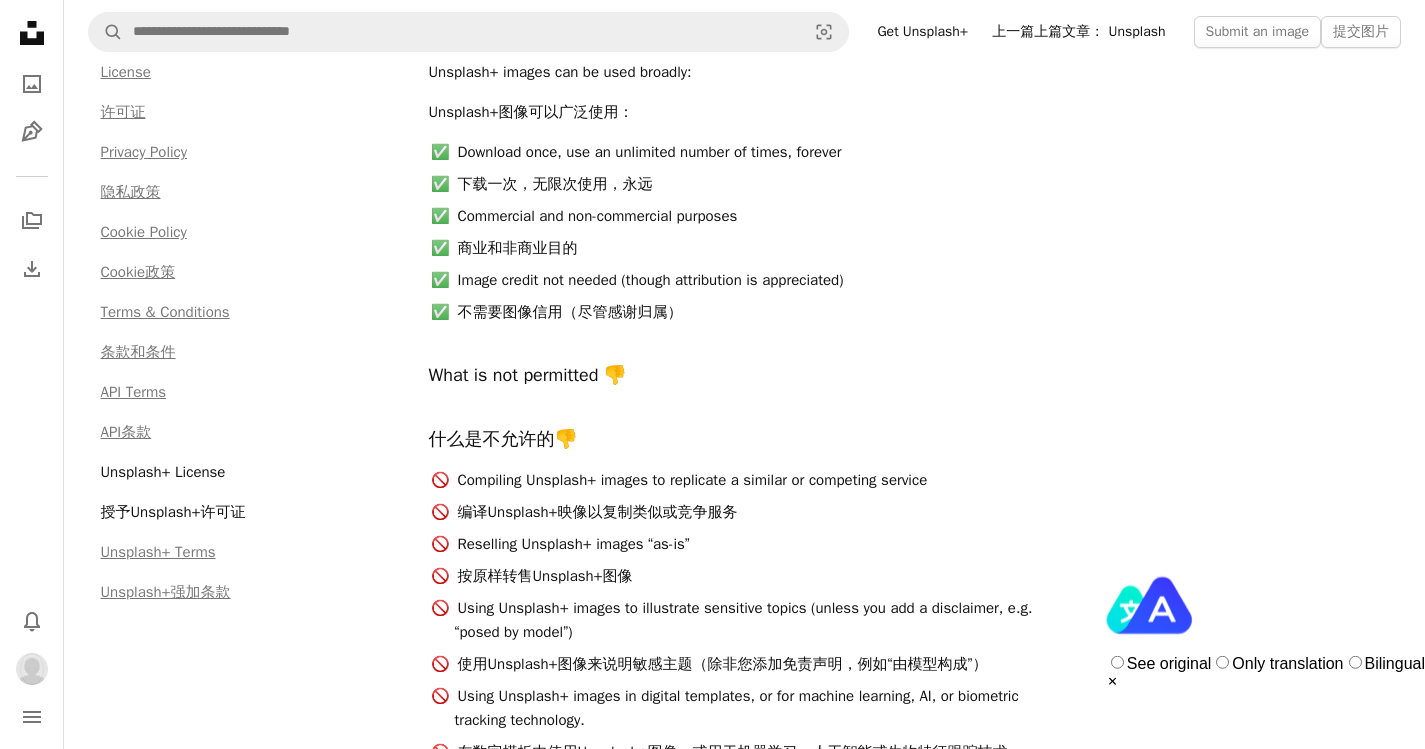 click on "编译Unsplash+映像以复制类似或竞争服务" at bounding box center [758, 512] 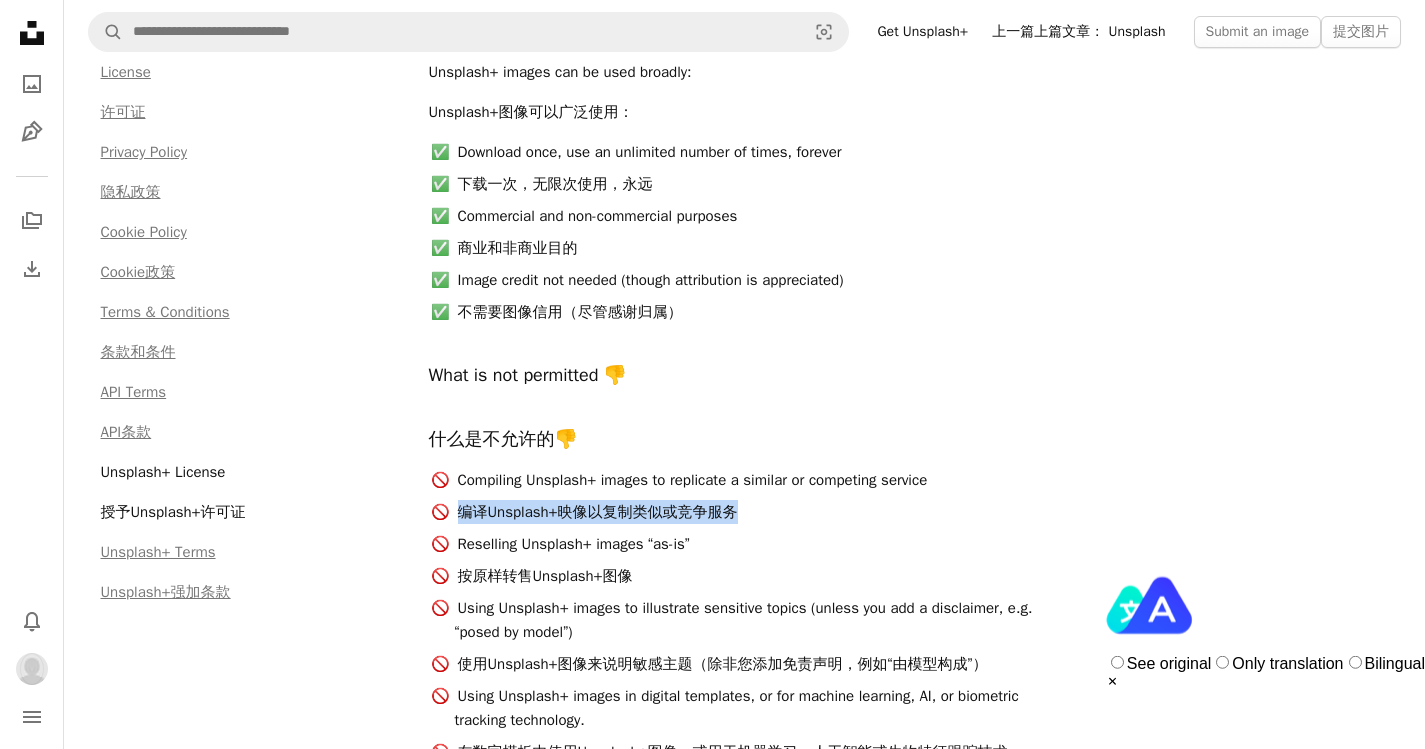 drag, startPoint x: 744, startPoint y: 216, endPoint x: 782, endPoint y: 224, distance: 38.832977 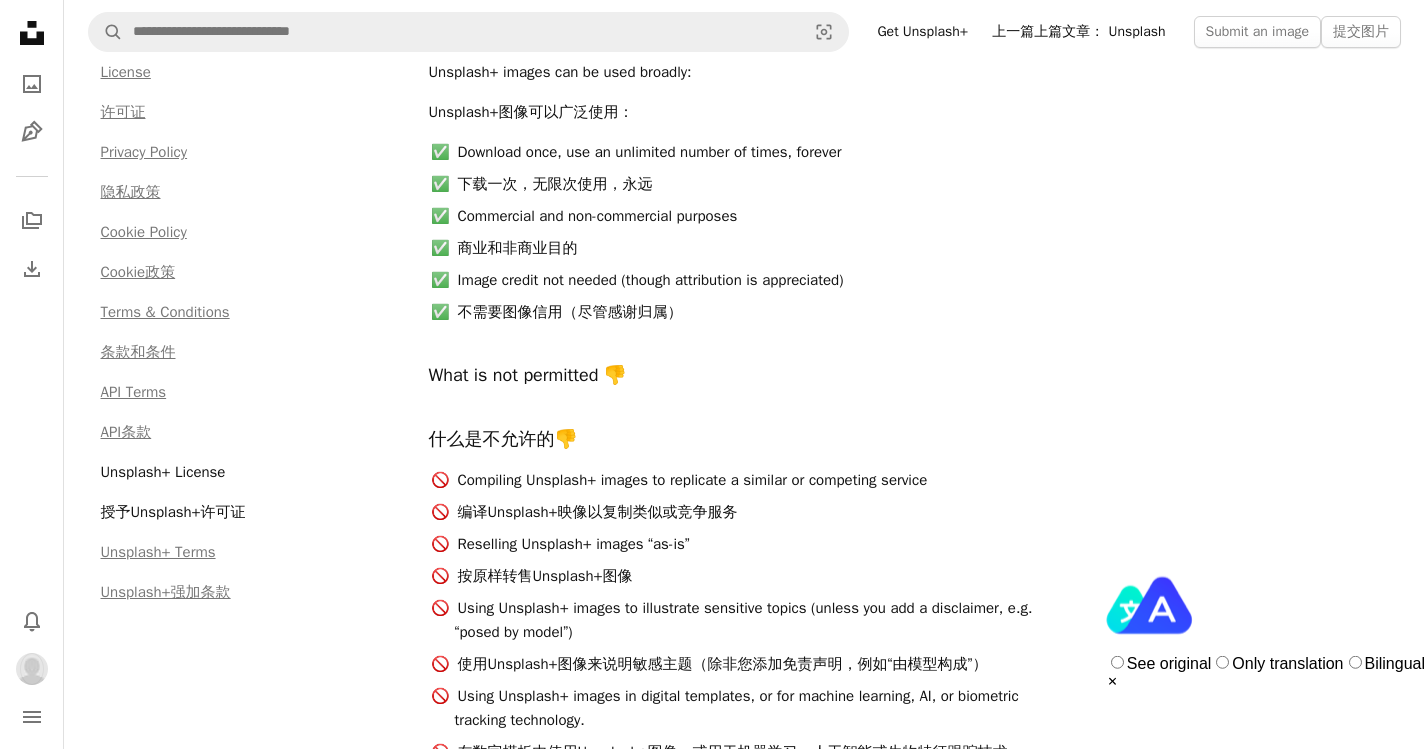 click on "编译Unsplash+映像以复制类似或竞争服务" at bounding box center (758, 512) 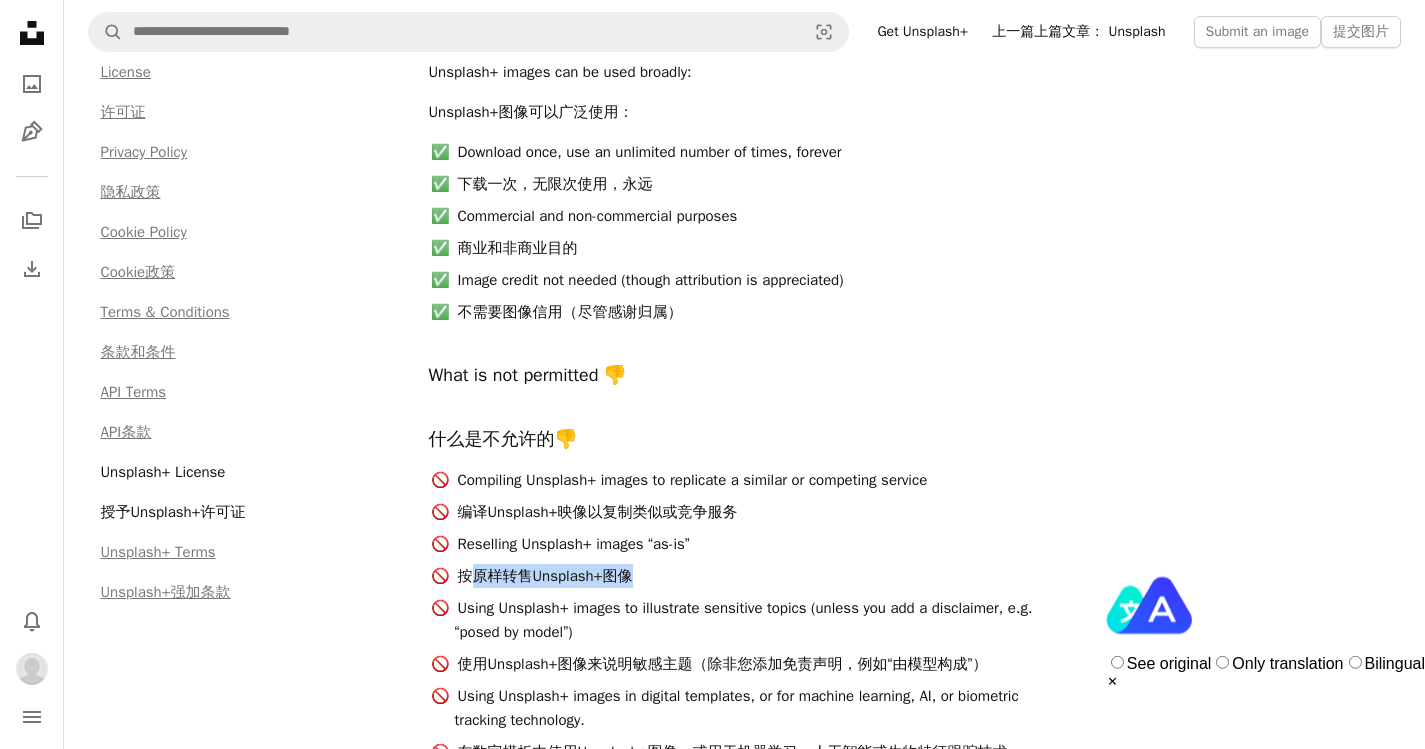 drag, startPoint x: 466, startPoint y: 248, endPoint x: 668, endPoint y: 254, distance: 202.0891 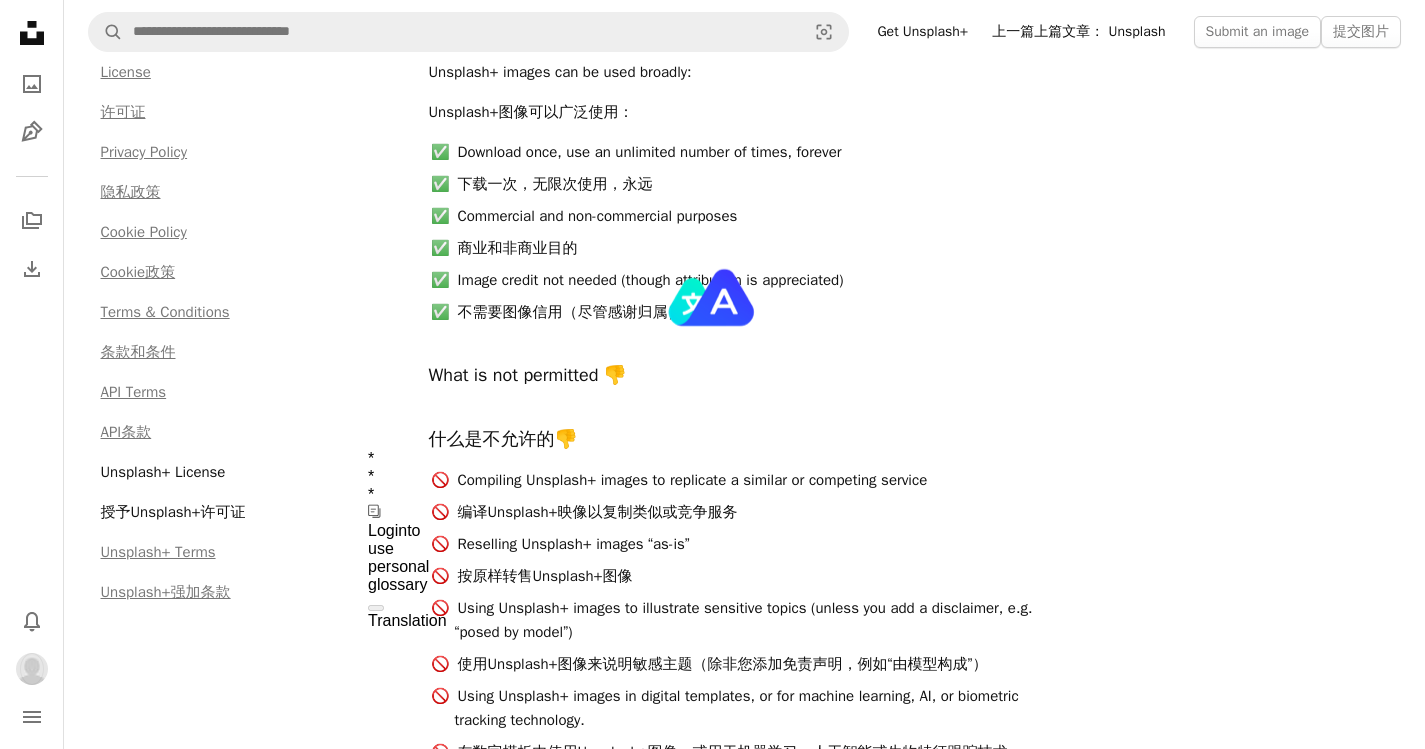 click on "按原样转售Unsplash+图像" at bounding box center (758, 576) 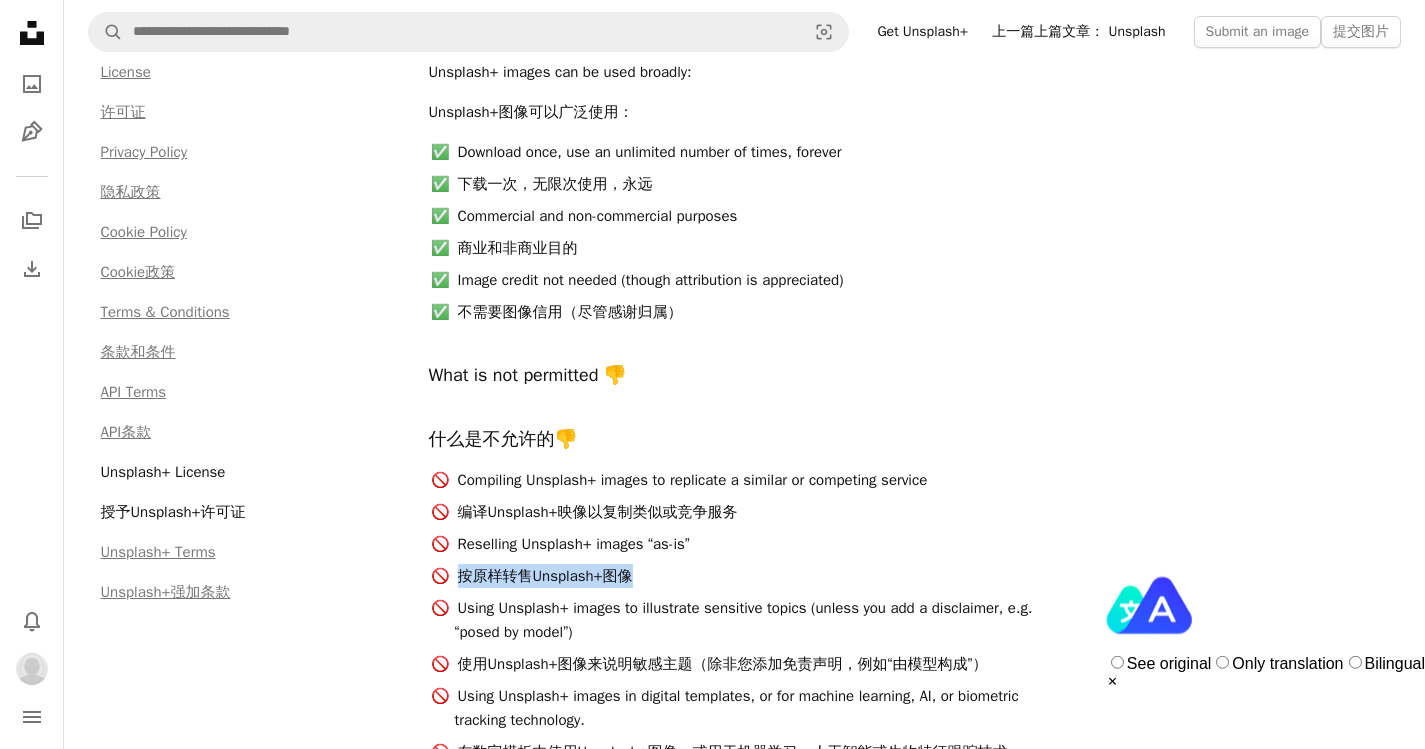 drag, startPoint x: 570, startPoint y: 253, endPoint x: 459, endPoint y: 259, distance: 111.16204 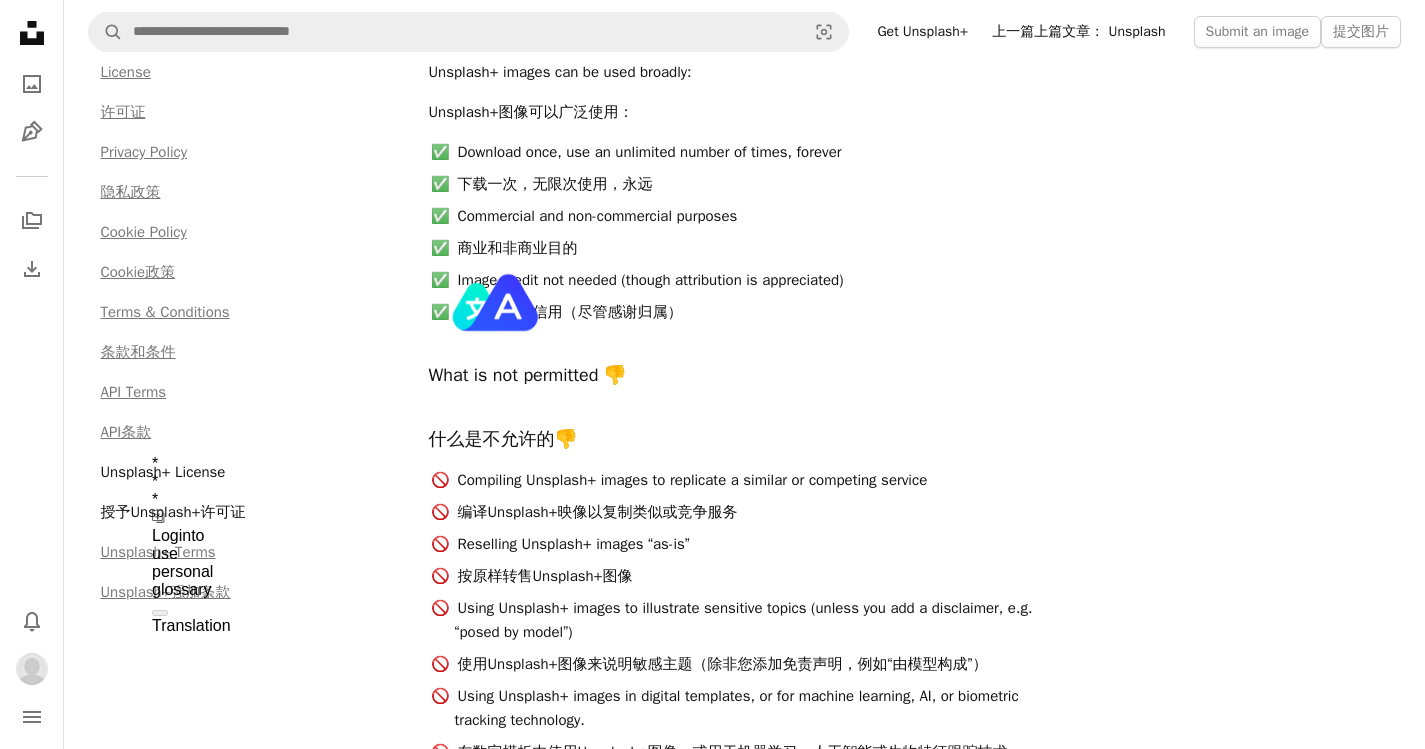 click on "按原样转售Unsplash+图像" at bounding box center (758, 576) 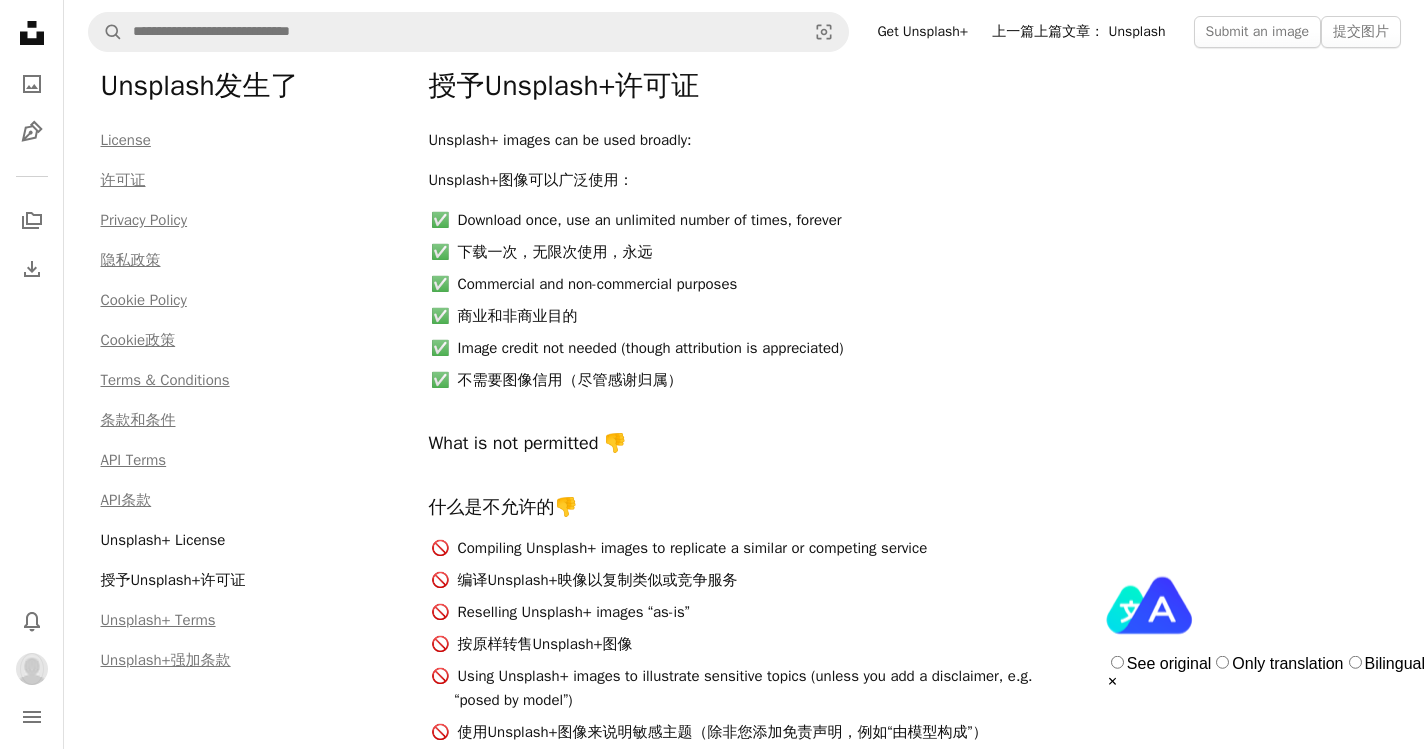 scroll, scrollTop: 115, scrollLeft: 0, axis: vertical 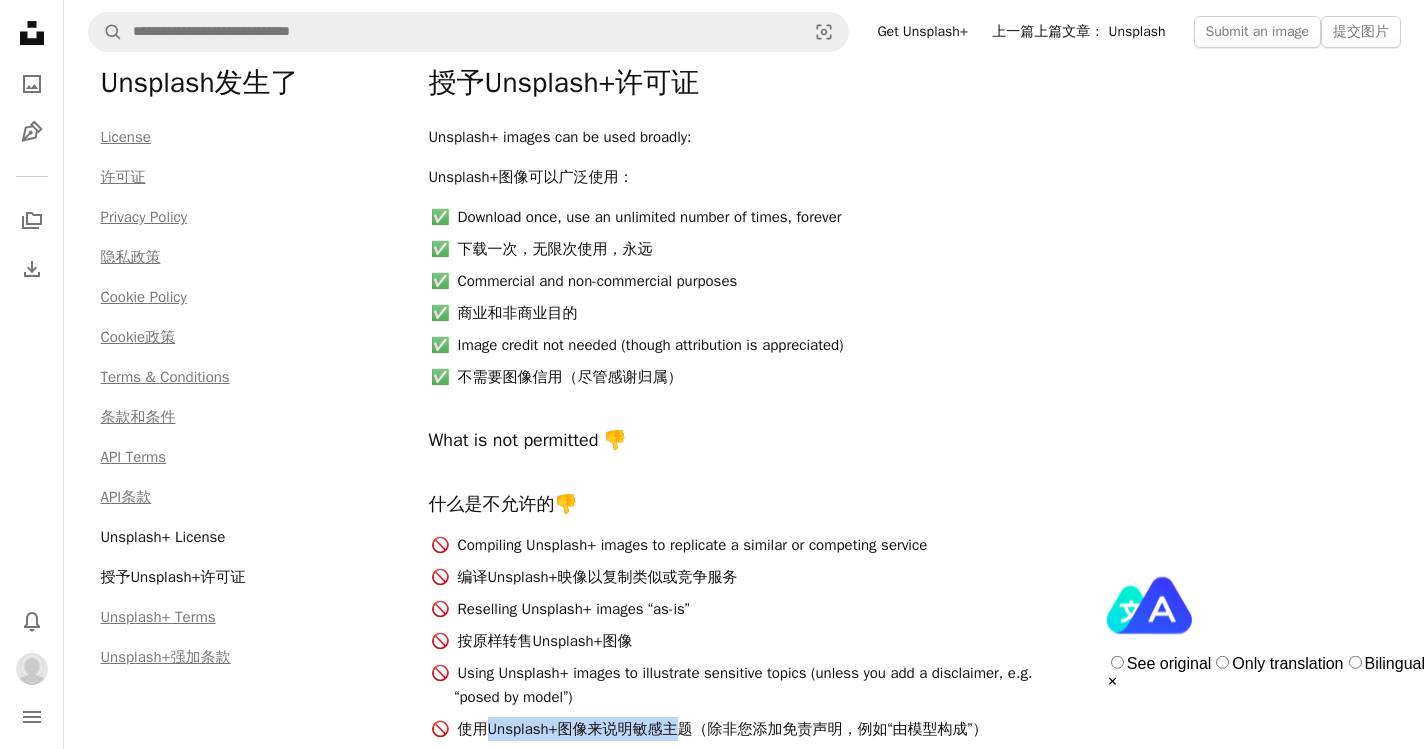 drag, startPoint x: 482, startPoint y: 346, endPoint x: 734, endPoint y: 339, distance: 252.0972 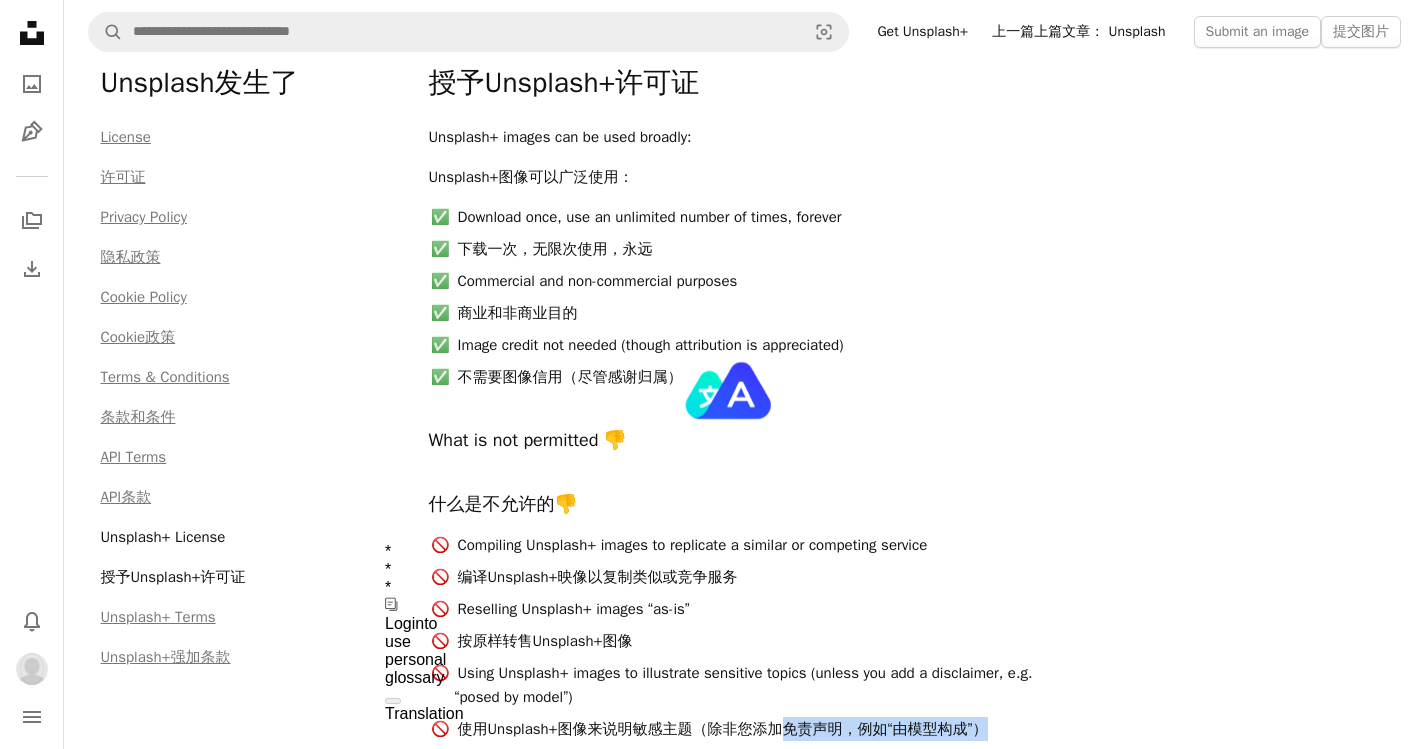 drag, startPoint x: 779, startPoint y: 337, endPoint x: 1014, endPoint y: 345, distance: 235.13612 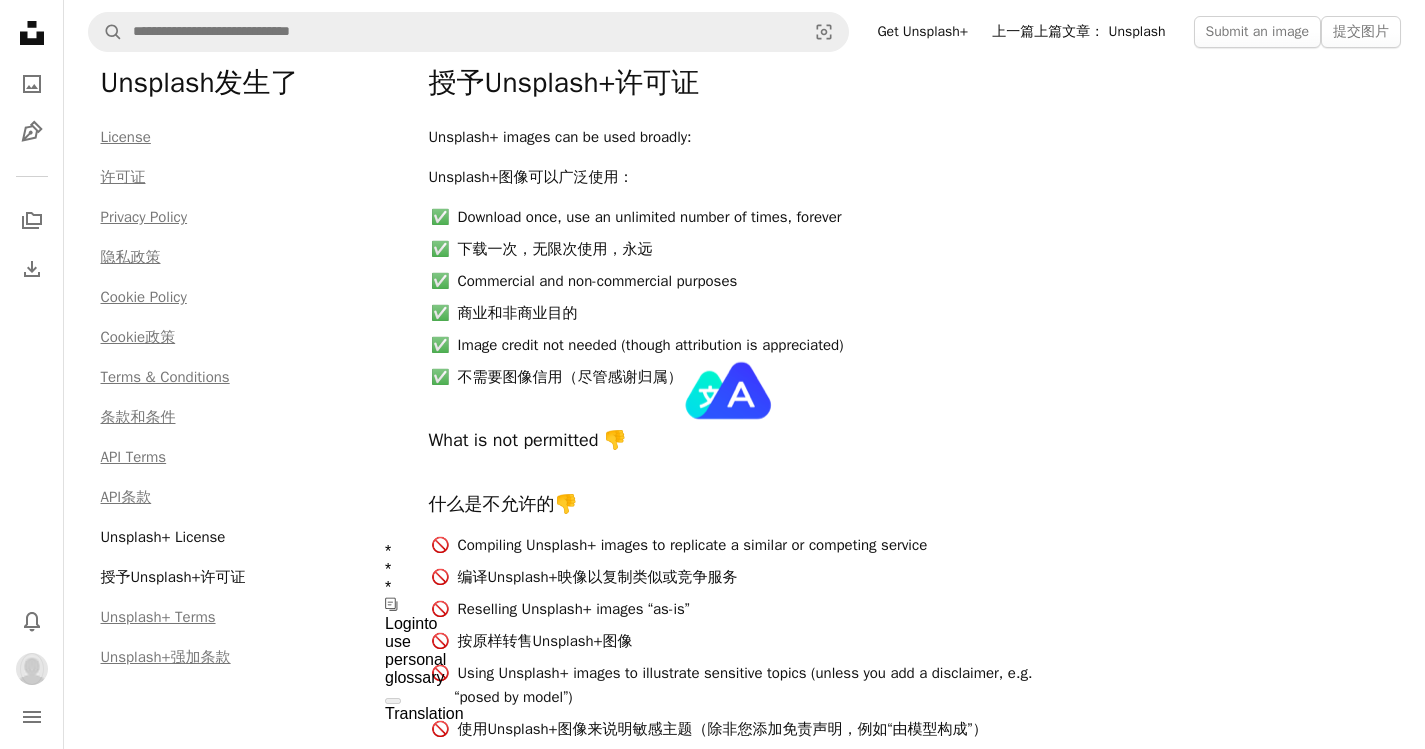click on "使用Unsplash+图像来说明敏感主题（除非您添加免责声明，例如“由模型构成”）" at bounding box center [758, 729] 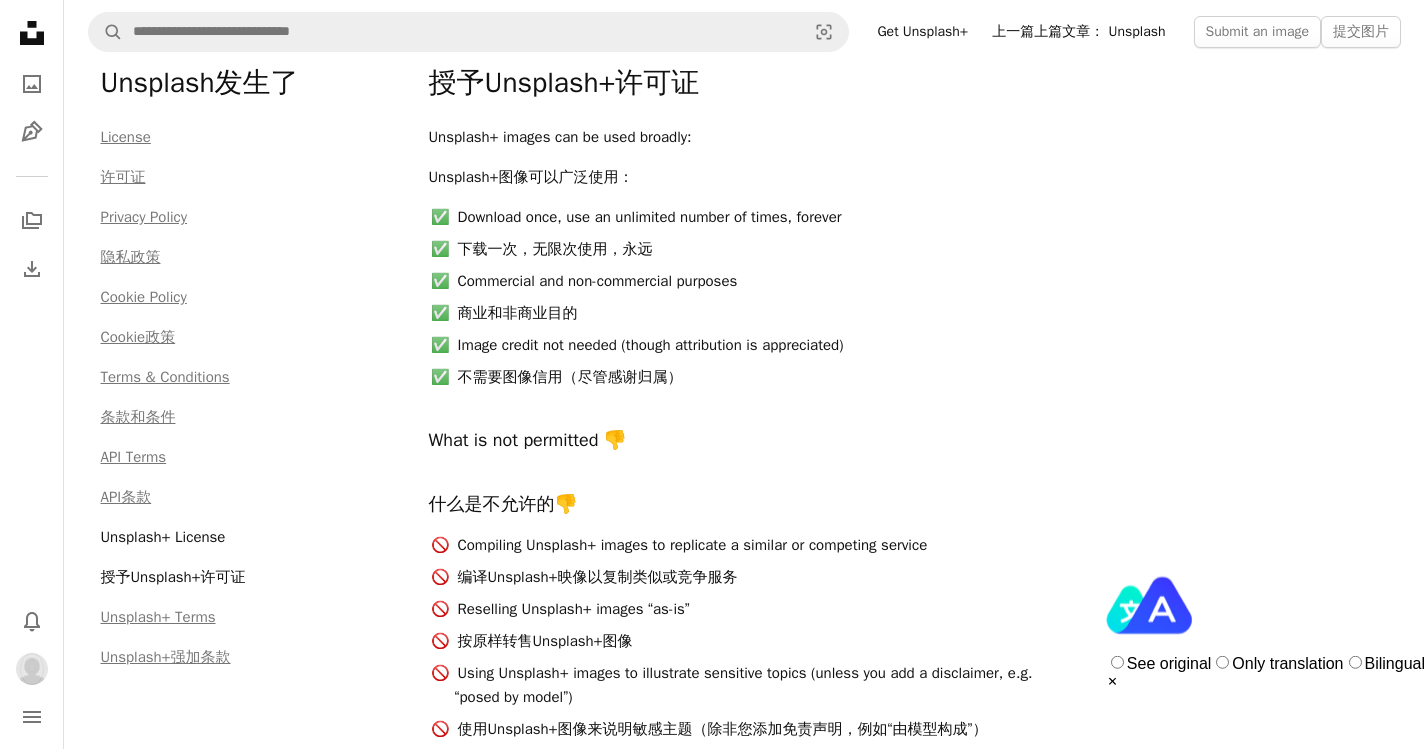 click on "Unsplash+ images can be used broadly: Unsplash+图像可以广泛使用： Download once, use an unlimited number of times, forever 下载一次，无限次使用，永远 Commercial and non-commercial purposes 商业和非商业目的 Image credit not needed (though attribution is appreciated) 不需要图像信用（尽管感谢归属） What is not permitted 👎 什么是不允许的👎 Compiling Unsplash+ images to replicate a similar or competing service 编译Unsplash+映像以复制类似或竞争服务 Reselling Unsplash+ images “as-is” 按原样转售Unsplash+图像 Using Unsplash+ images to illustrate sensitive topics (unless you add a disclaimer, e.g. “posed by model”) 使用Unsplash+图像来说明敏感主题（除非您添加免责声明，例如“由模型构成”） Using Unsplash+ images in digital templates, or for machine learning, AI, or biometric tracking technology. 在数字模板中使用Unsplash+图像，或用于机器学习、人工智能或生物特征跟踪技术。" at bounding box center [745, 745] 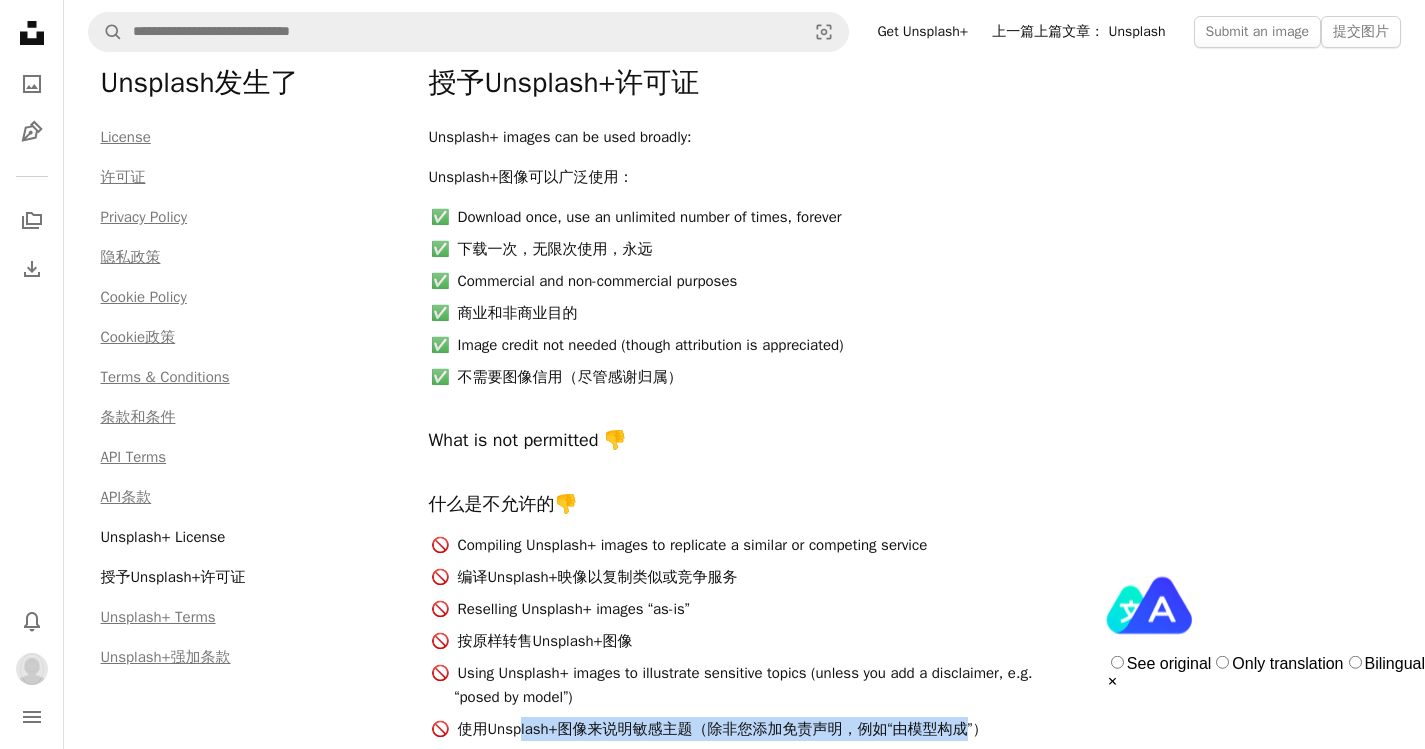 drag, startPoint x: 901, startPoint y: 352, endPoint x: 518, endPoint y: 350, distance: 383.00522 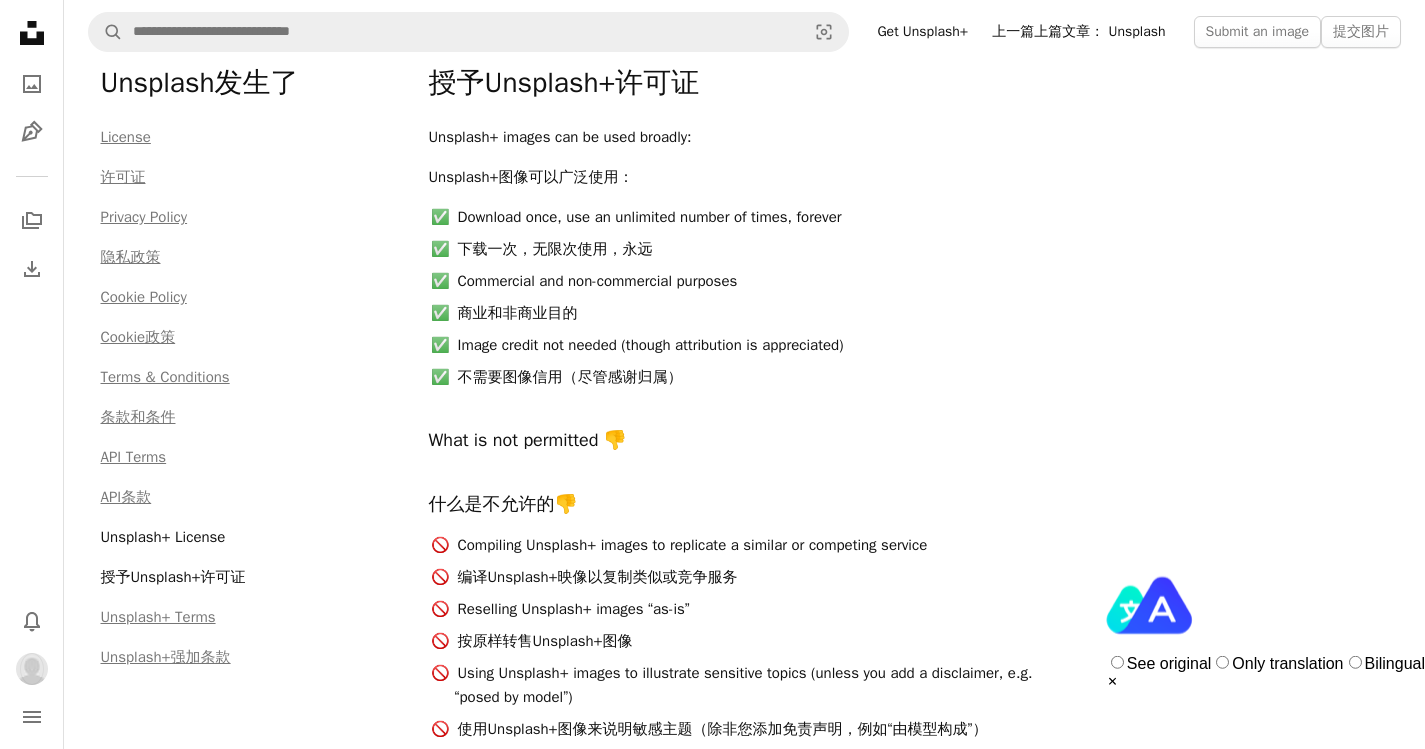 drag, startPoint x: 461, startPoint y: 383, endPoint x: 1072, endPoint y: 381, distance: 611.0033 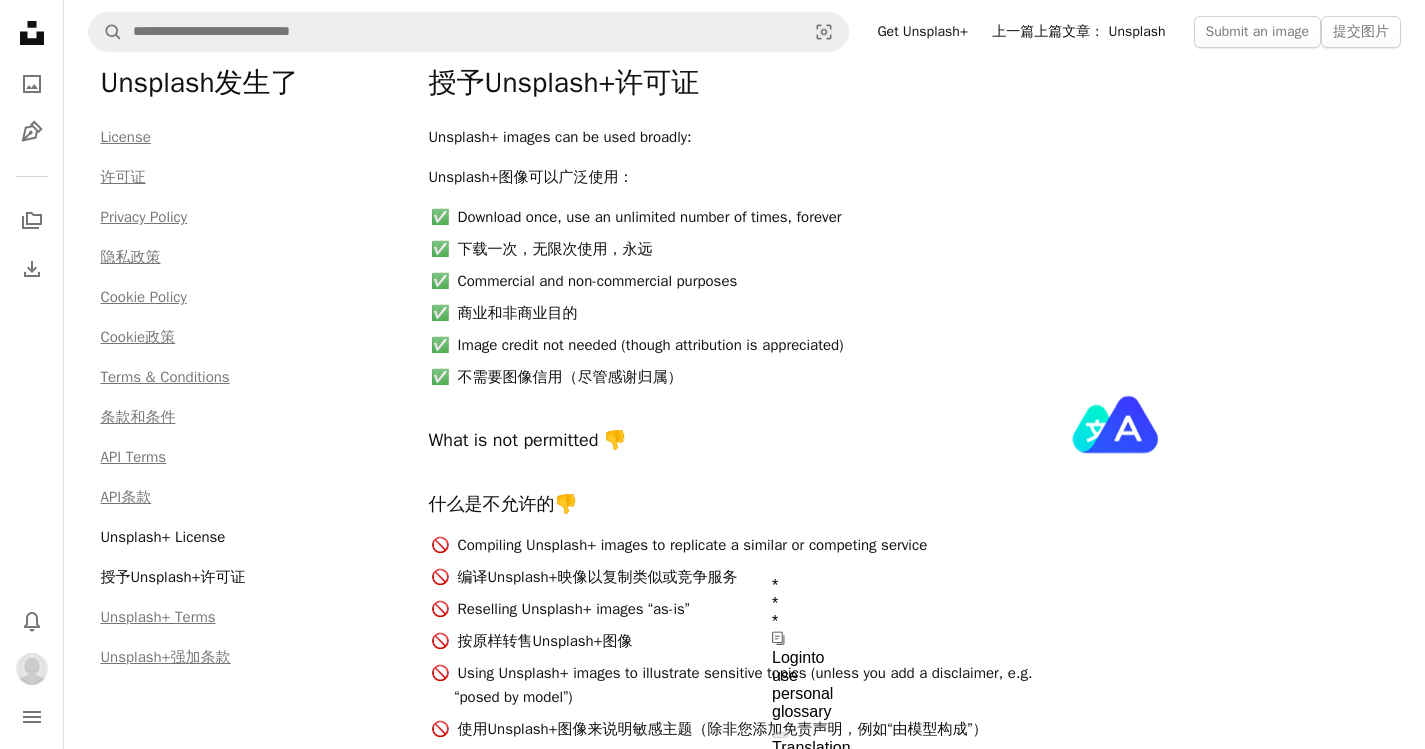 click on "在数字模板中使用Unsplash+图像，或用于机器学习、人工智能或生物特征跟踪技术。" at bounding box center [758, 817] 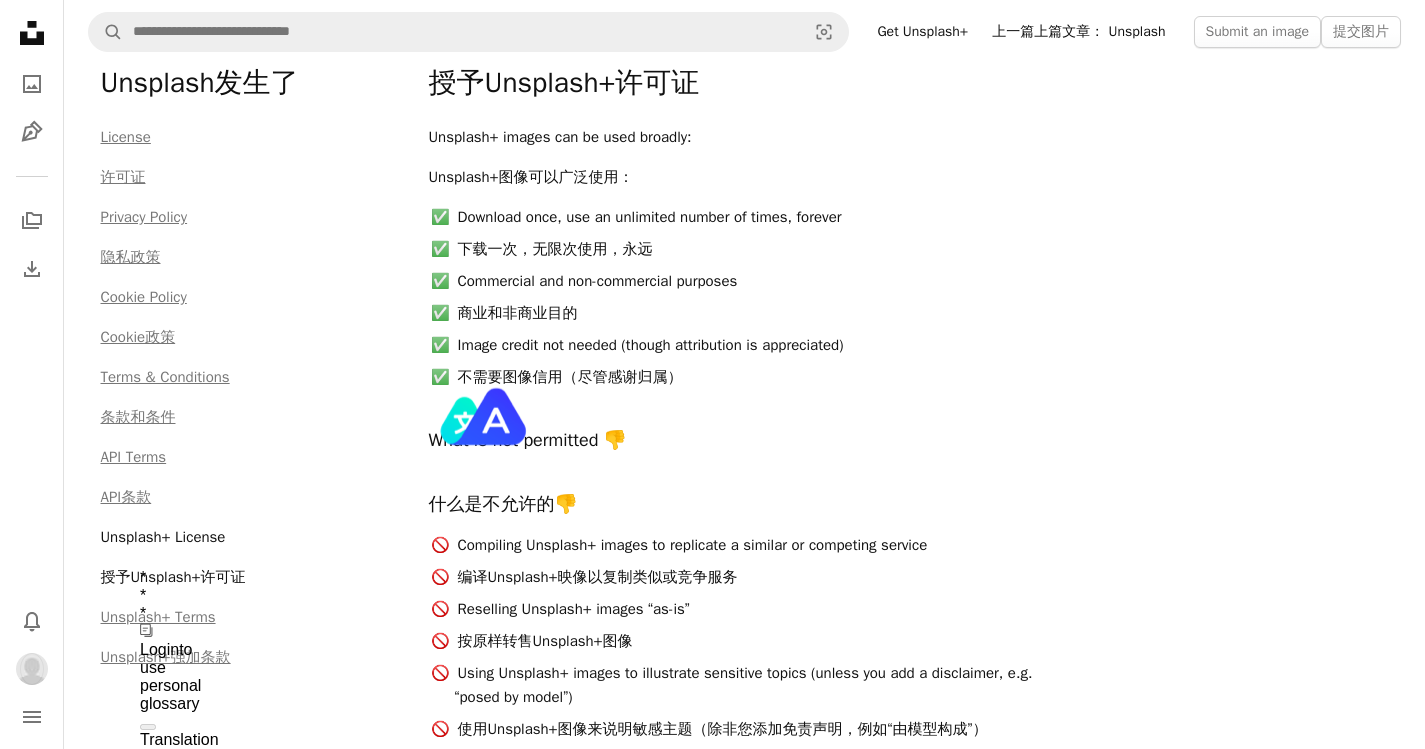 click on "在数字模板中使用Unsplash+图像，或用于机器学习、人工智能或生物特征跟踪技术。" at bounding box center [758, 817] 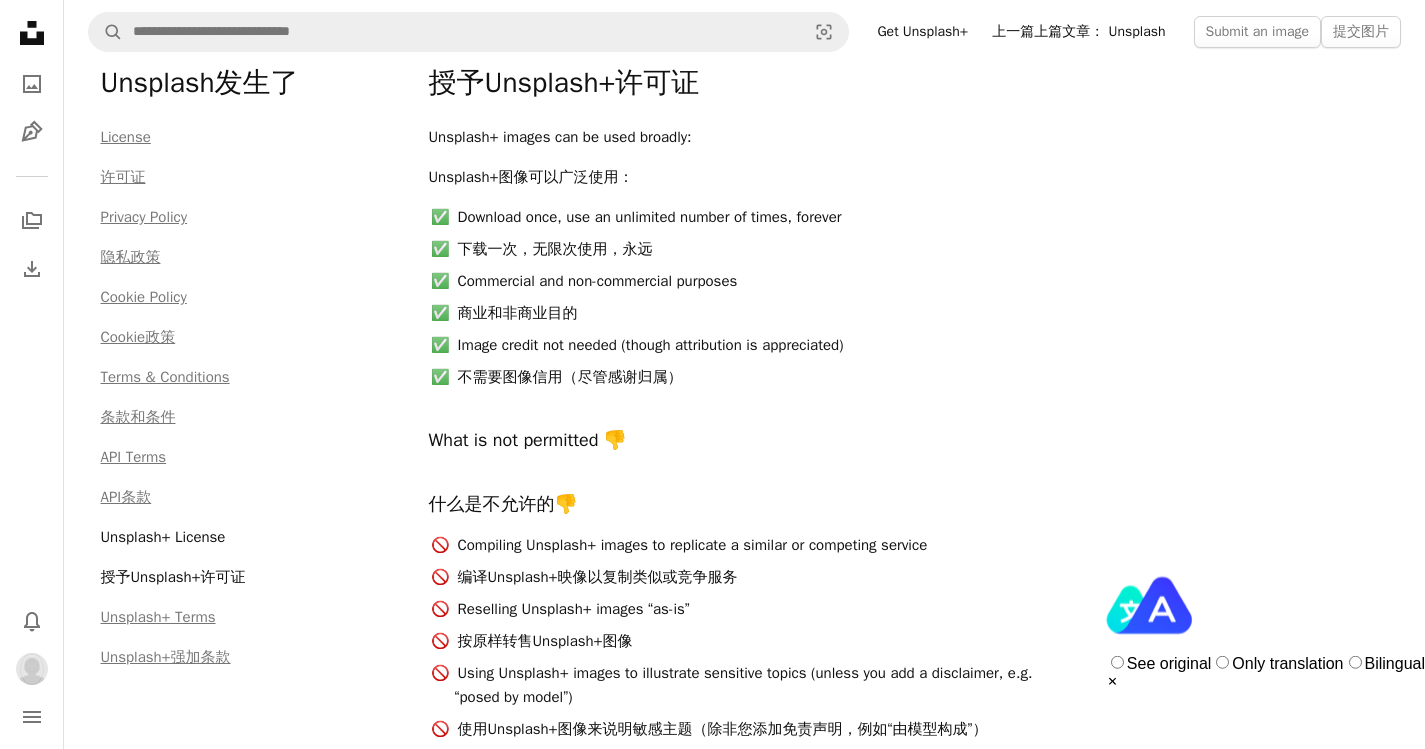 drag, startPoint x: 711, startPoint y: 380, endPoint x: 828, endPoint y: 380, distance: 117 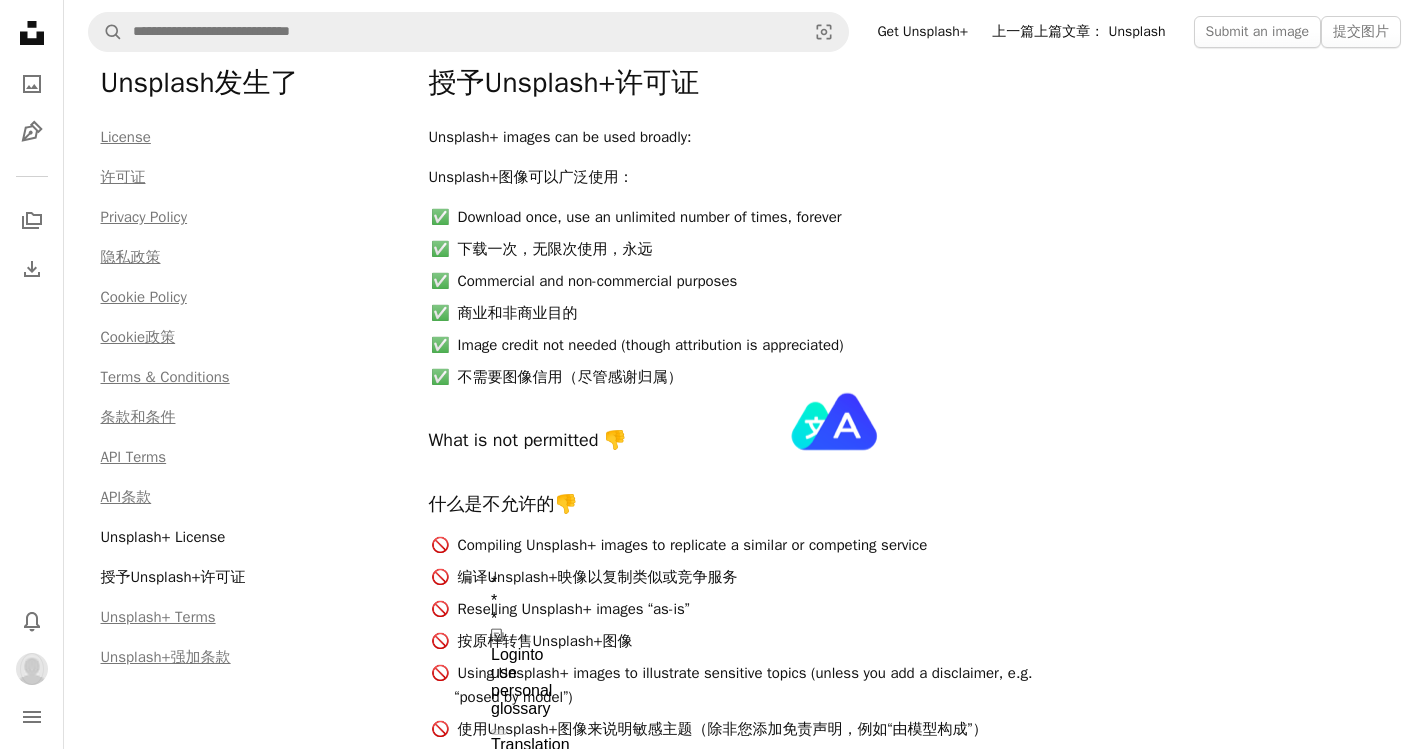 drag, startPoint x: 841, startPoint y: 381, endPoint x: 1035, endPoint y: 384, distance: 194.0232 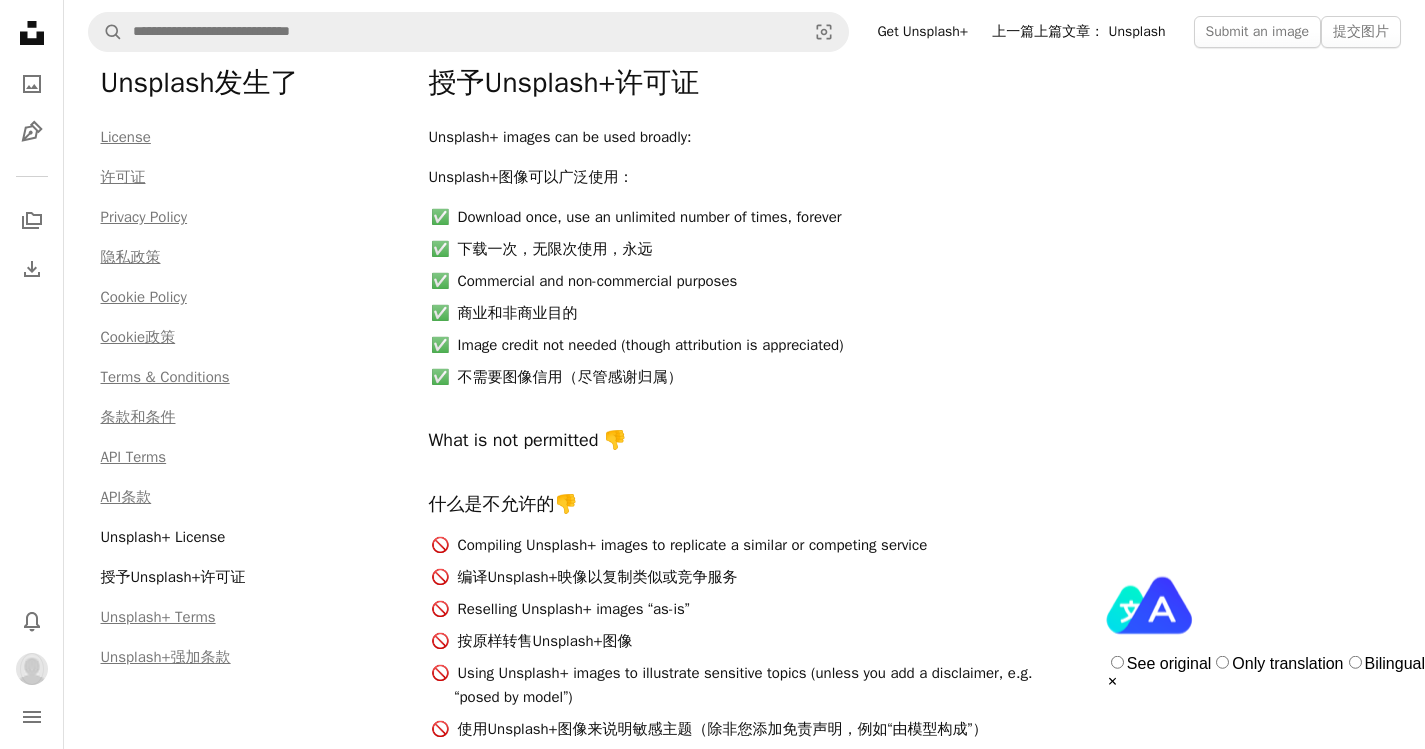 drag, startPoint x: 1026, startPoint y: 361, endPoint x: 1035, endPoint y: 376, distance: 17.492855 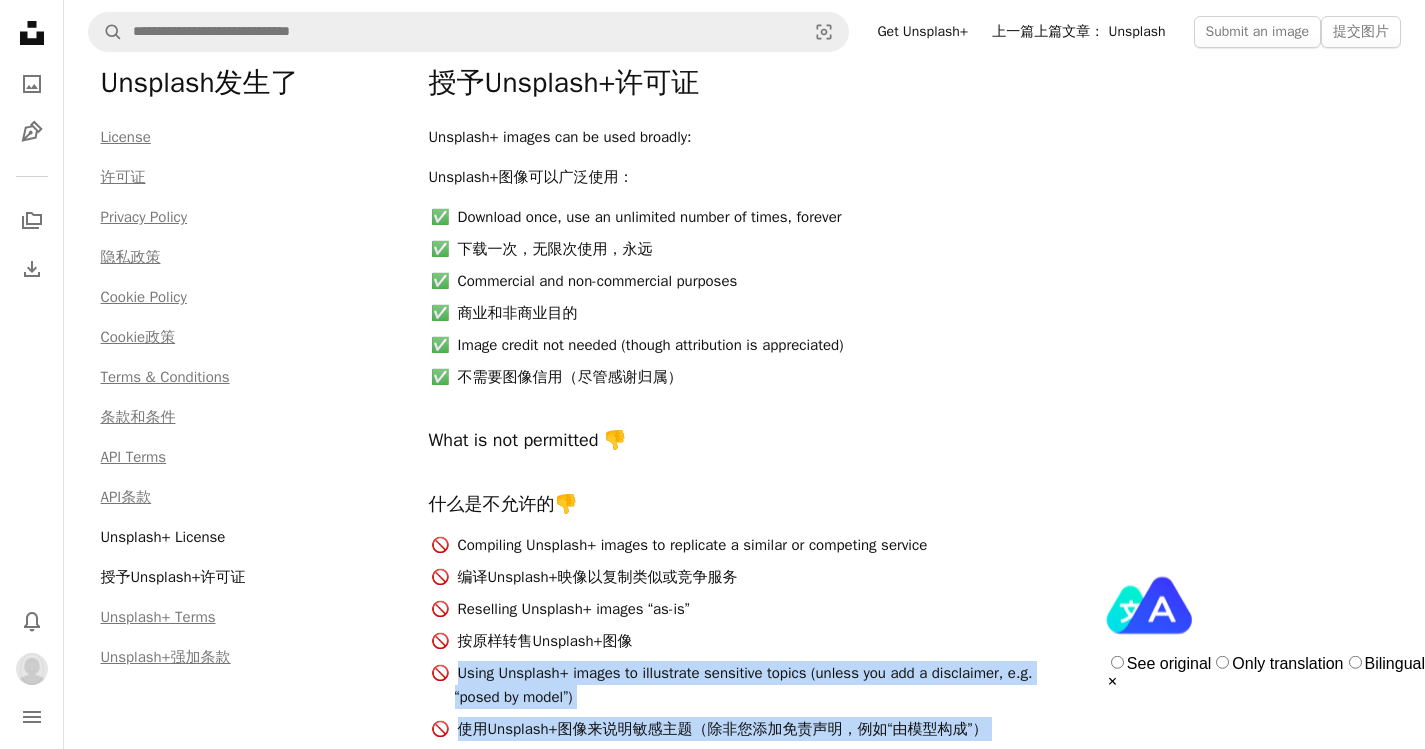 click on "Compiling Unsplash+ images to replicate a similar or competing service 编译Unsplash+映像以复制类似或竞争服务 Reselling Unsplash+ images “as-is” 按原样转售Unsplash+图像 Using Unsplash+ images to illustrate sensitive topics (unless you add a disclaimer, e.g. “posed by model”) 使用Unsplash+图像来说明敏感主题（除非您添加免责声明，例如“由模型构成”） Using Unsplash+ images in digital templates, or for machine learning, AI, or biometric tracking technology. 在数字模板中使用Unsplash+图像，或用于机器学习、人工智能或生物特征跟踪技术。" at bounding box center (745, 681) 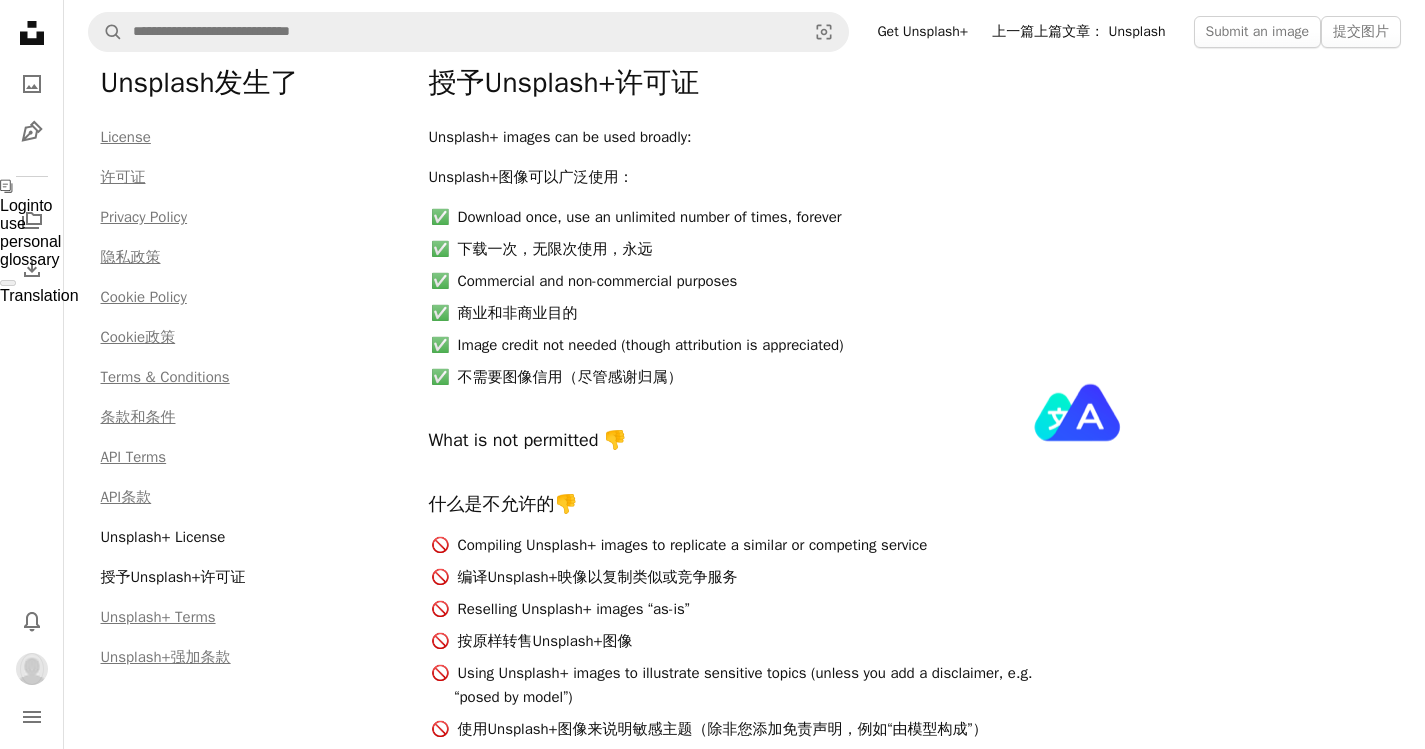 click on "Compiling Unsplash+ images to replicate a similar or competing service 编译Unsplash+映像以复制类似或竞争服务 Reselling Unsplash+ images “as-is” 按原样转售Unsplash+图像 Using Unsplash+ images to illustrate sensitive topics (unless you add a disclaimer, e.g. “posed by model”) 使用Unsplash+图像来说明敏感主题（除非您添加免责声明，例如“由模型构成”） Using Unsplash+ images in digital templates, or for machine learning, AI, or biometric tracking technology. 在数字模板中使用Unsplash+图像，或用于机器学习、人工智能或生物特征跟踪技术。" at bounding box center [745, 681] 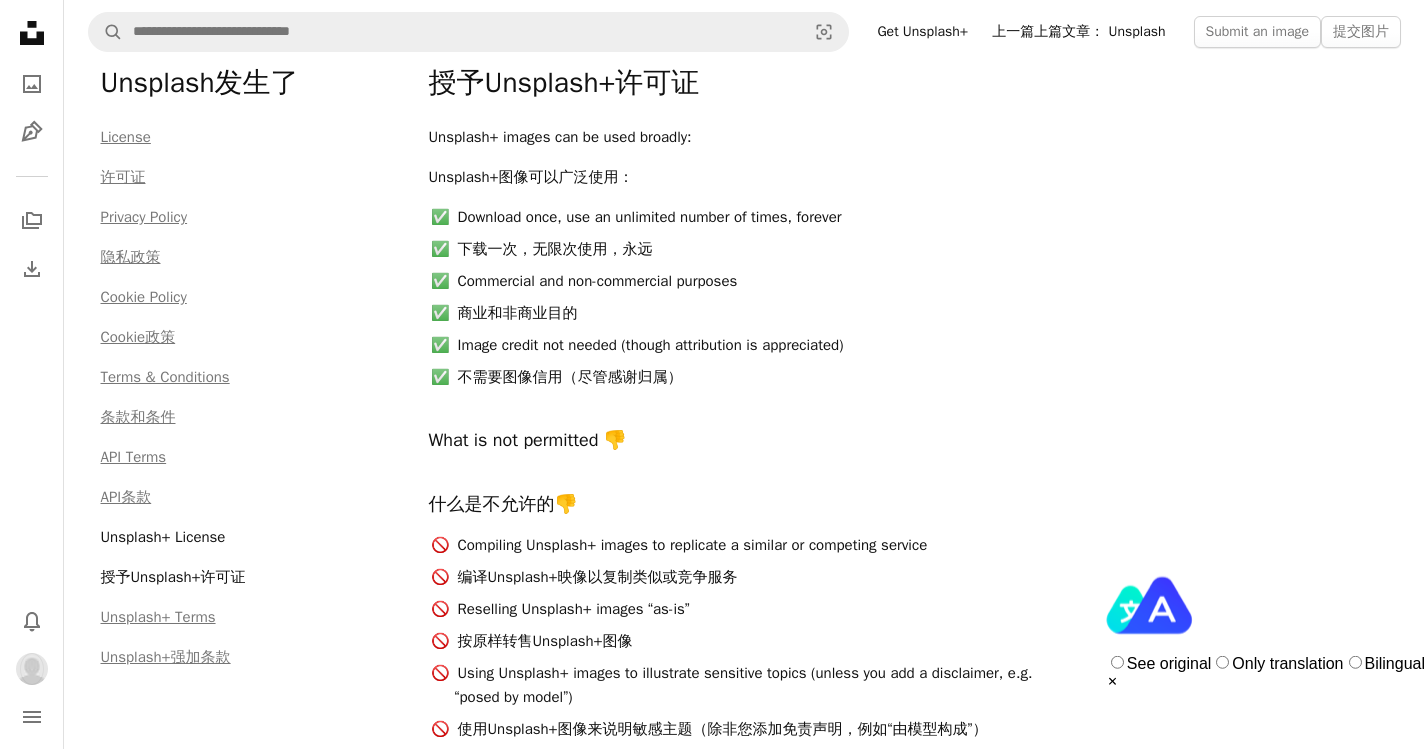 click on "Unsplash+ images can be used broadly: Unsplash+图像可以广泛使用： Download once, use an unlimited number of times, forever 下载一次，无限次使用，永远 Commercial and non-commercial purposes 商业和非商业目的 Image credit not needed (though attribution is appreciated) 不需要图像信用（尽管感谢归属） What is not permitted 👎 什么是不允许的👎 Compiling Unsplash+ images to replicate a similar or competing service 编译Unsplash+映像以复制类似或竞争服务 Reselling Unsplash+ images “as-is” 按原样转售Unsplash+图像 Using Unsplash+ images to illustrate sensitive topics (unless you add a disclaimer, e.g. “posed by model”) 使用Unsplash+图像来说明敏感主题（除非您添加免责声明，例如“由模型构成”） Using Unsplash+ images in digital templates, or for machine learning, AI, or biometric tracking technology. 在数字模板中使用Unsplash+图像，或用于机器学习、人工智能或生物特征跟踪技术。" at bounding box center (745, 745) 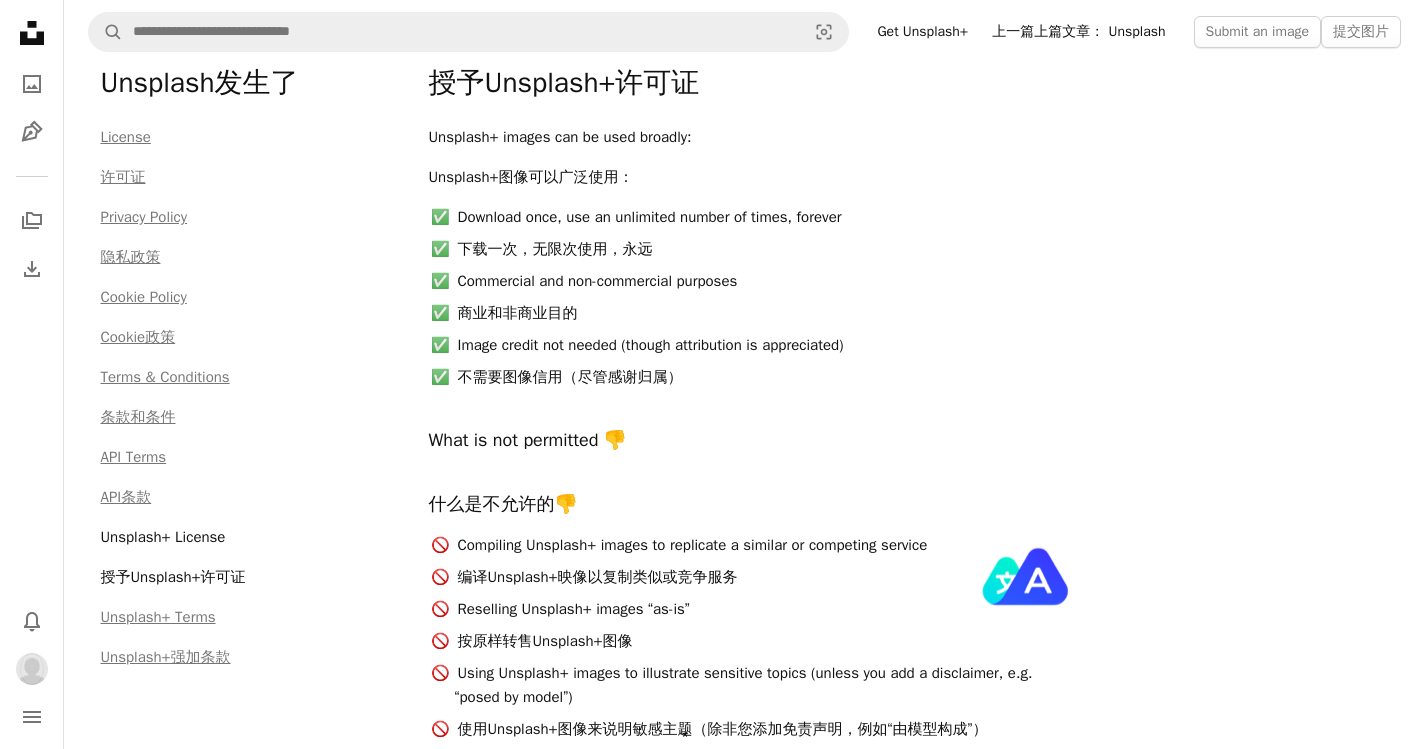 click on "Unsplash+ images can be used broadly: Unsplash+图像可以广泛使用： Download once, use an unlimited number of times, forever 下载一次，无限次使用，永远 Commercial and non-commercial purposes 商业和非商业目的 Image credit not needed (though attribution is appreciated) 不需要图像信用（尽管感谢归属） What is not permitted 👎 什么是不允许的👎 Compiling Unsplash+ images to replicate a similar or competing service 编译Unsplash+映像以复制类似或竞争服务 Reselling Unsplash+ images “as-is” 按原样转售Unsplash+图像 Using Unsplash+ images to illustrate sensitive topics (unless you add a disclaimer, e.g. “posed by model”) 使用Unsplash+图像来说明敏感主题（除非您添加免责声明，例如“由模型构成”） Using Unsplash+ images in digital templates, or for machine learning, AI, or biometric tracking technology. 在数字模板中使用Unsplash+图像，或用于机器学习、人工智能或生物特征跟踪技术。" at bounding box center (745, 745) 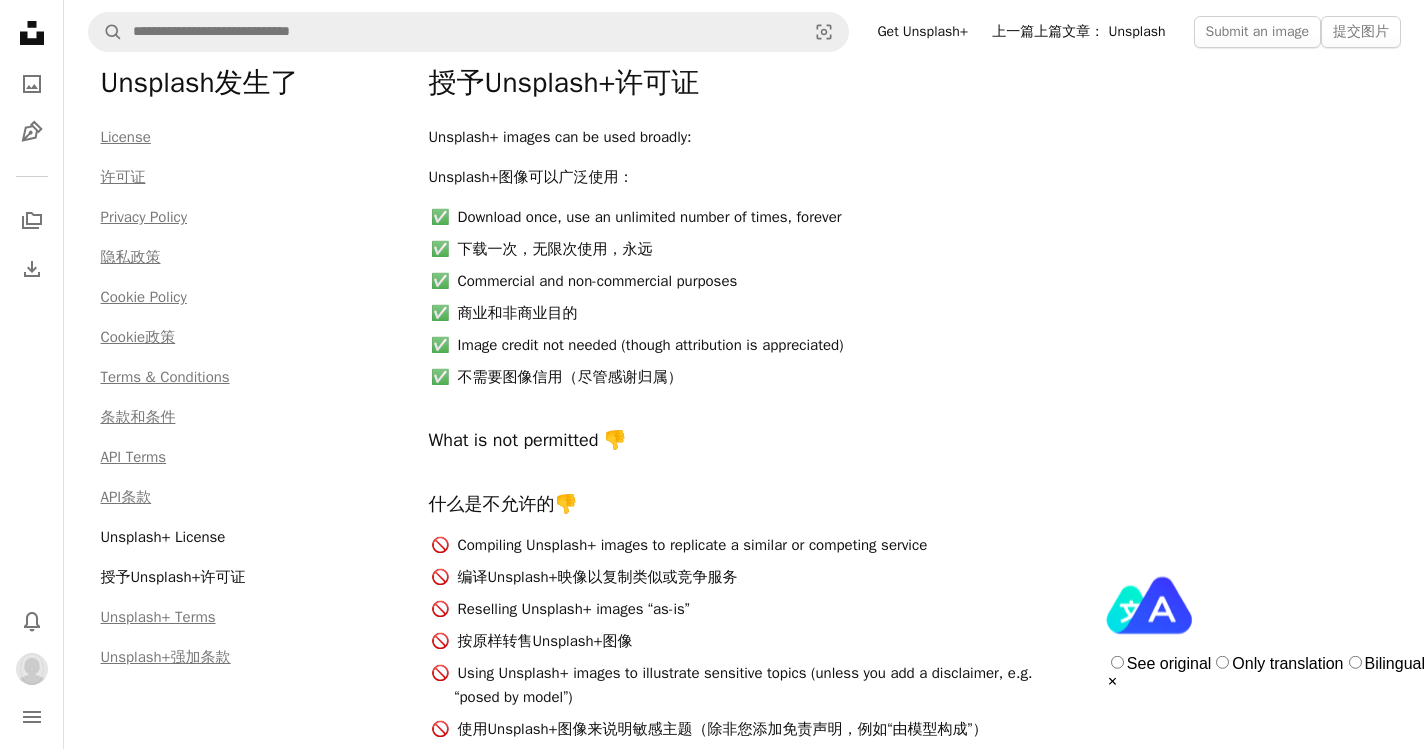 click on "Unsplash+ images can be used broadly: Unsplash+图像可以广泛使用： Download once, use an unlimited number of times, forever 下载一次，无限次使用，永远 Commercial and non-commercial purposes 商业和非商业目的 Image credit not needed (though attribution is appreciated) 不需要图像信用（尽管感谢归属） What is not permitted 👎 什么是不允许的👎 Compiling Unsplash+ images to replicate a similar or competing service 编译Unsplash+映像以复制类似或竞争服务 Reselling Unsplash+ images “as-is” 按原样转售Unsplash+图像 Using Unsplash+ images to illustrate sensitive topics (unless you add a disclaimer, e.g. “posed by model”) 使用Unsplash+图像来说明敏感主题（除非您添加免责声明，例如“由模型构成”） Using Unsplash+ images in digital templates, or for machine learning, AI, or biometric tracking technology. 在数字模板中使用Unsplash+图像，或用于机器学习、人工智能或生物特征跟踪技术。" at bounding box center (745, 745) 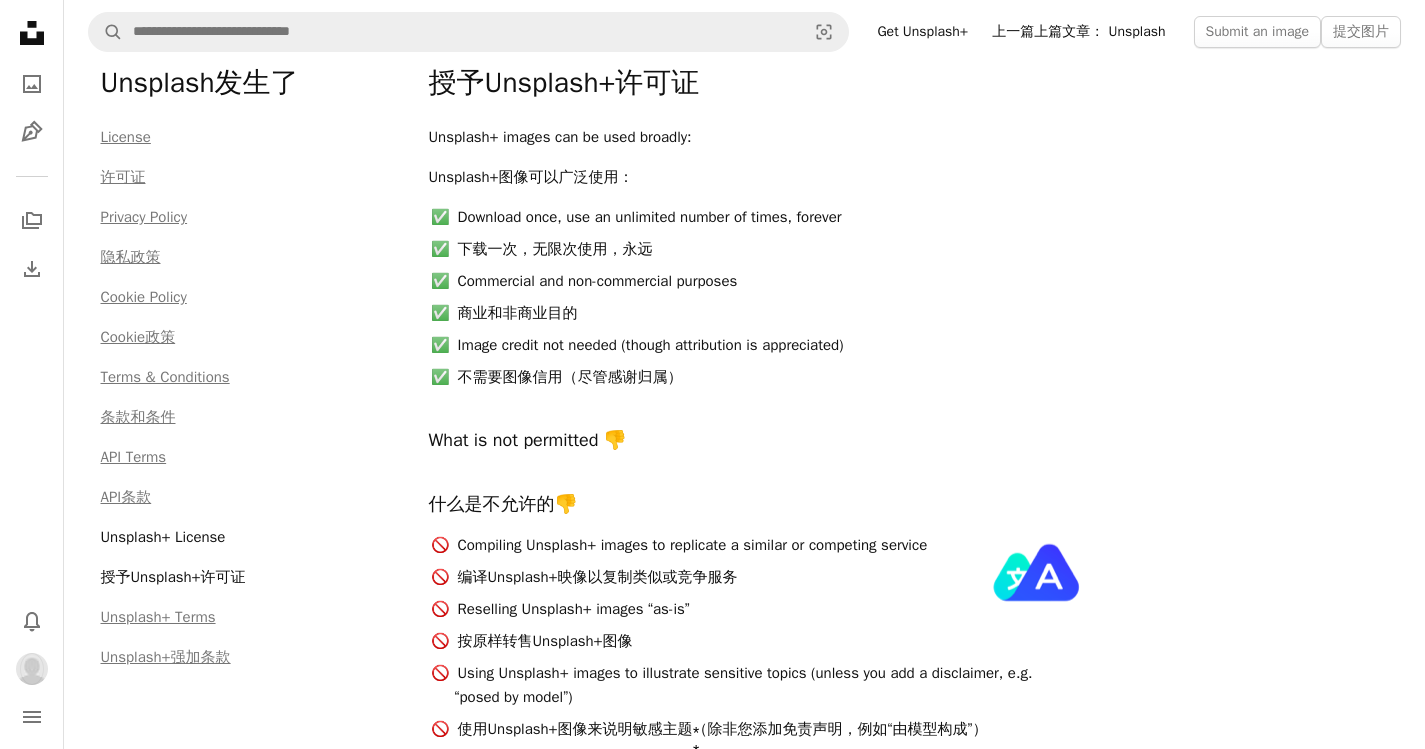 click on "Unsplash+ images can be used broadly: Unsplash+图像可以广泛使用： Download once, use an unlimited number of times, forever 下载一次，无限次使用，永远 Commercial and non-commercial purposes 商业和非商业目的 Image credit not needed (though attribution is appreciated) 不需要图像信用（尽管感谢归属） What is not permitted 👎 什么是不允许的👎 Compiling Unsplash+ images to replicate a similar or competing service 编译Unsplash+映像以复制类似或竞争服务 Reselling Unsplash+ images “as-is” 按原样转售Unsplash+图像 Using Unsplash+ images to illustrate sensitive topics (unless you add a disclaimer, e.g. “posed by model”) 使用Unsplash+图像来说明敏感主题（除非您添加免责声明，例如“由模型构成”） Using Unsplash+ images in digital templates, or for machine learning, AI, or biometric tracking technology. 在数字模板中使用Unsplash+图像，或用于机器学习、人工智能或生物特征跟踪技术。" at bounding box center [745, 745] 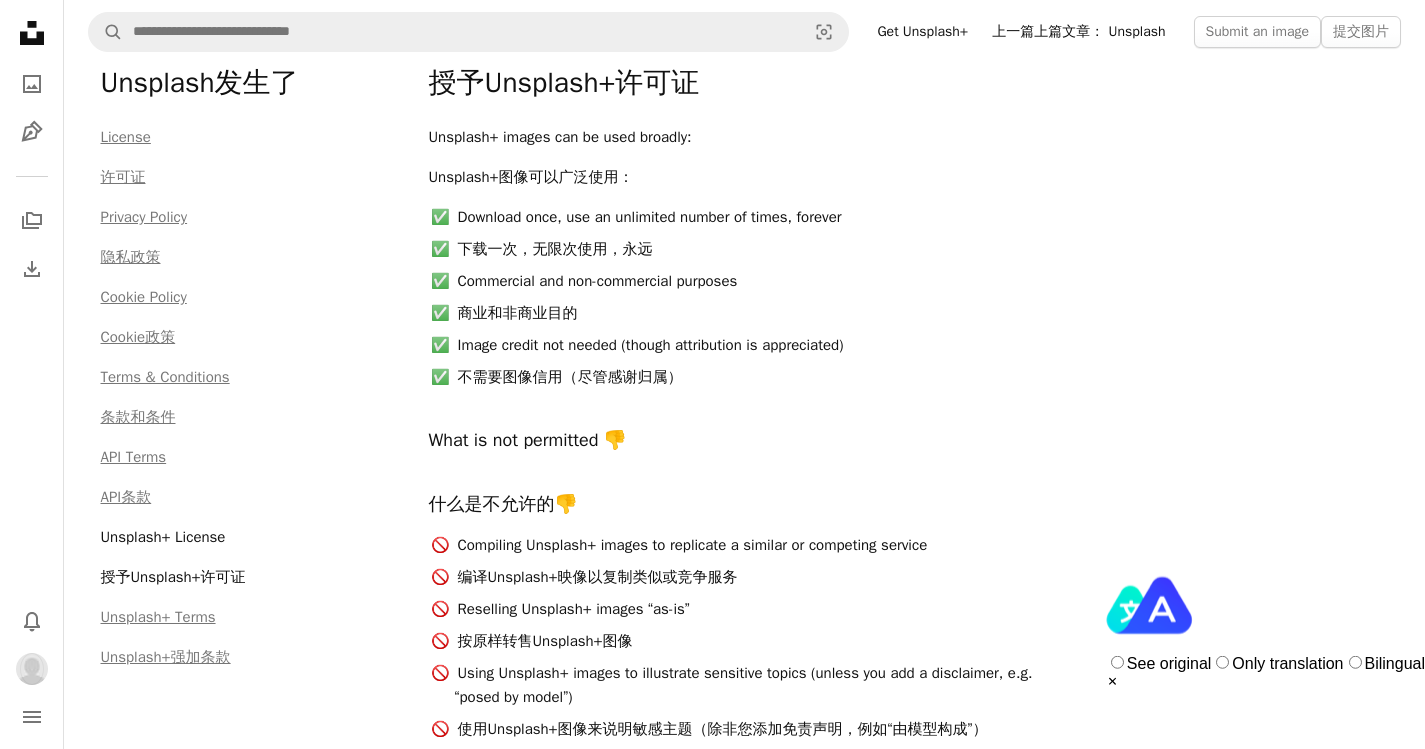 click on "Unsplash+ images can be used broadly: Unsplash+图像可以广泛使用： Download once, use an unlimited number of times, forever 下载一次，无限次使用，永远 Commercial and non-commercial purposes 商业和非商业目的 Image credit not needed (though attribution is appreciated) 不需要图像信用（尽管感谢归属） What is not permitted 👎 什么是不允许的👎 Compiling Unsplash+ images to replicate a similar or competing service 编译Unsplash+映像以复制类似或竞争服务 Reselling Unsplash+ images “as-is” 按原样转售Unsplash+图像 Using Unsplash+ images to illustrate sensitive topics (unless you add a disclaimer, e.g. “posed by model”) 使用Unsplash+图像来说明敏感主题（除非您添加免责声明，例如“由模型构成”） Using Unsplash+ images in digital templates, or for machine learning, AI, or biometric tracking technology. 在数字模板中使用Unsplash+图像，或用于机器学习、人工智能或生物特征跟踪技术。" at bounding box center (745, 745) 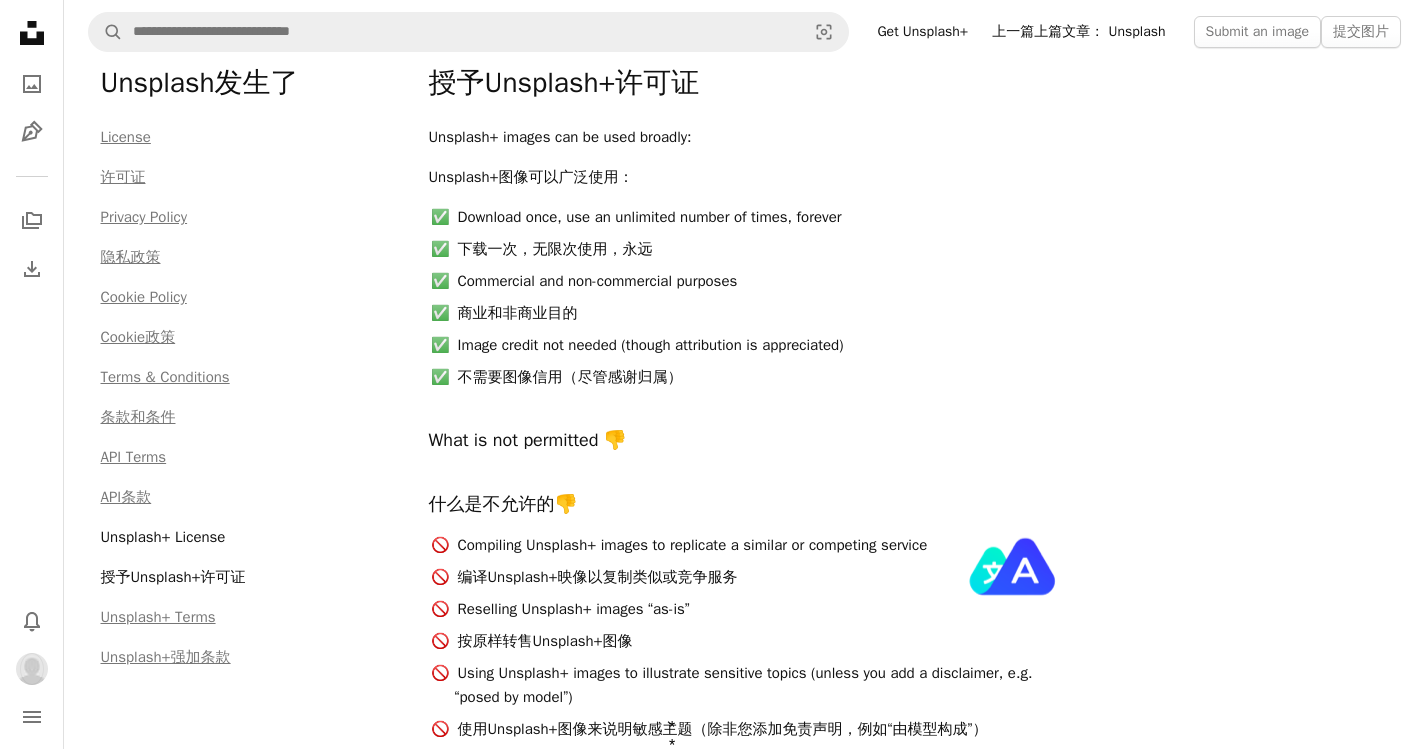 click on "支持Unsplash+保修的法律保证：每张授权照片最高10,000美元。" at bounding box center (758, 1105) 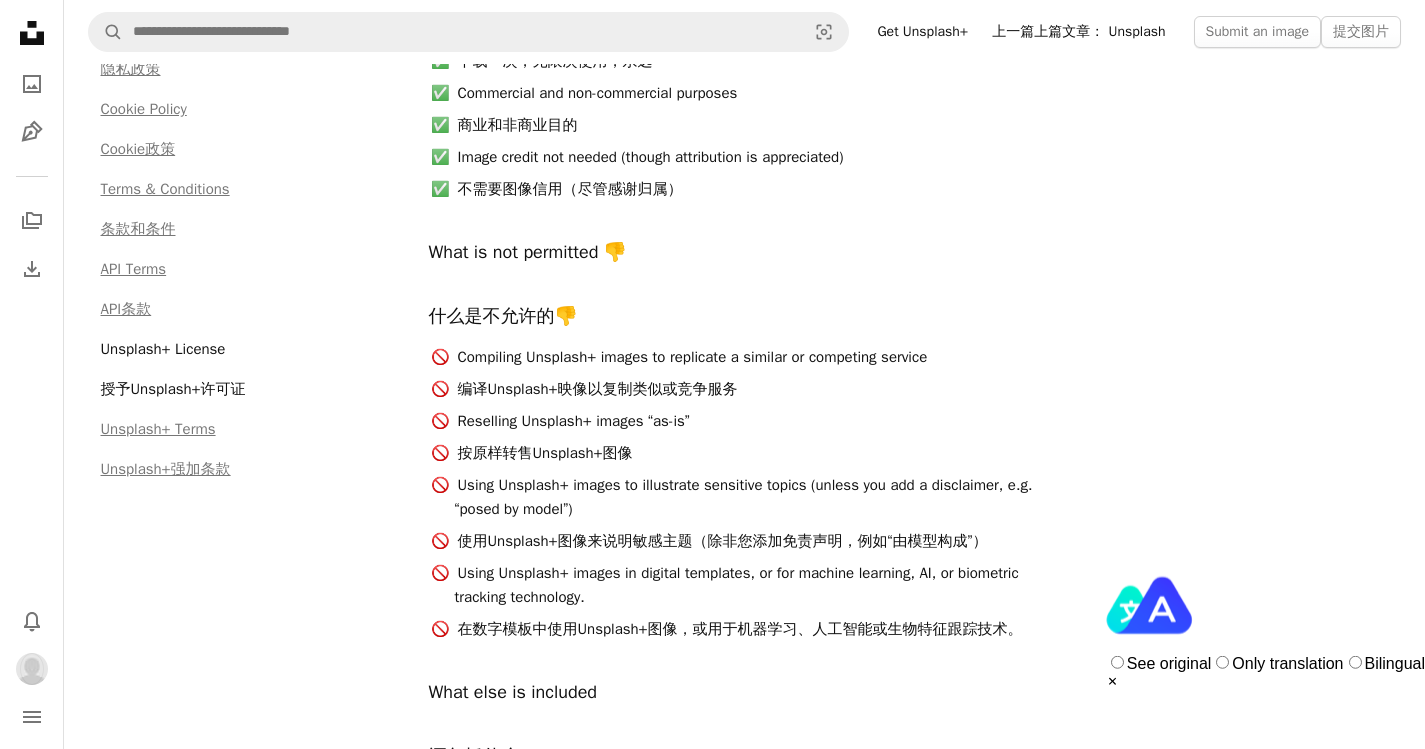scroll, scrollTop: 302, scrollLeft: 0, axis: vertical 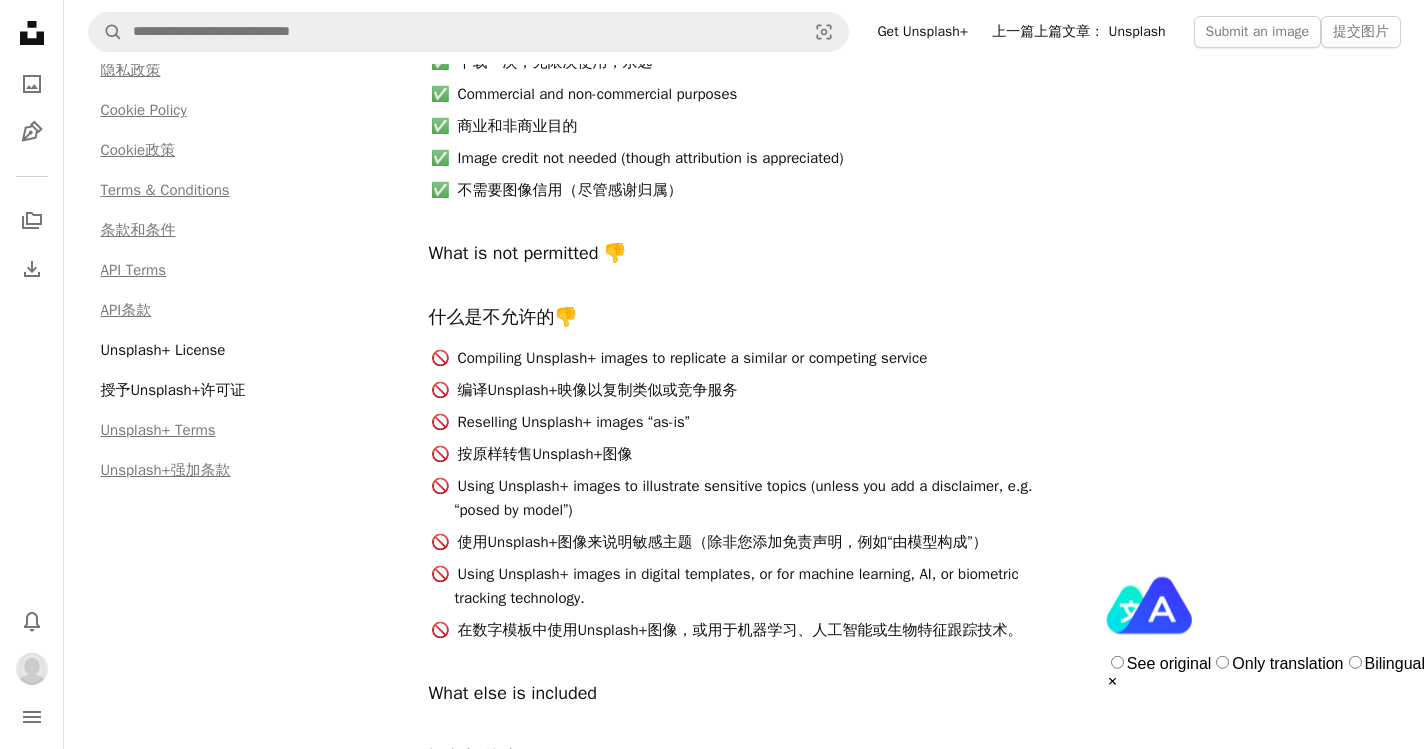 click on "Unsplash+ images can be used broadly: Unsplash+图像可以广泛使用： Download once, use an unlimited number of times, forever 下载一次，无限次使用，永远 Commercial and non-commercial purposes 商业和非商业目的 Image credit not needed (though attribution is appreciated) 不需要图像信用（尽管感谢归属） What is not permitted 👎 什么是不允许的👎 Compiling Unsplash+ images to replicate a similar or competing service 编译Unsplash+映像以复制类似或竞争服务 Reselling Unsplash+ images “as-is” 按原样转售Unsplash+图像 Using Unsplash+ images to illustrate sensitive topics (unless you add a disclaimer, e.g. “posed by model”) 使用Unsplash+图像来说明敏感主题（除非您添加免责声明，例如“由模型构成”） Using Unsplash+ images in digital templates, or for machine learning, AI, or biometric tracking technology. 在数字模板中使用Unsplash+图像，或用于机器学习、人工智能或生物特征跟踪技术。" at bounding box center (745, 558) 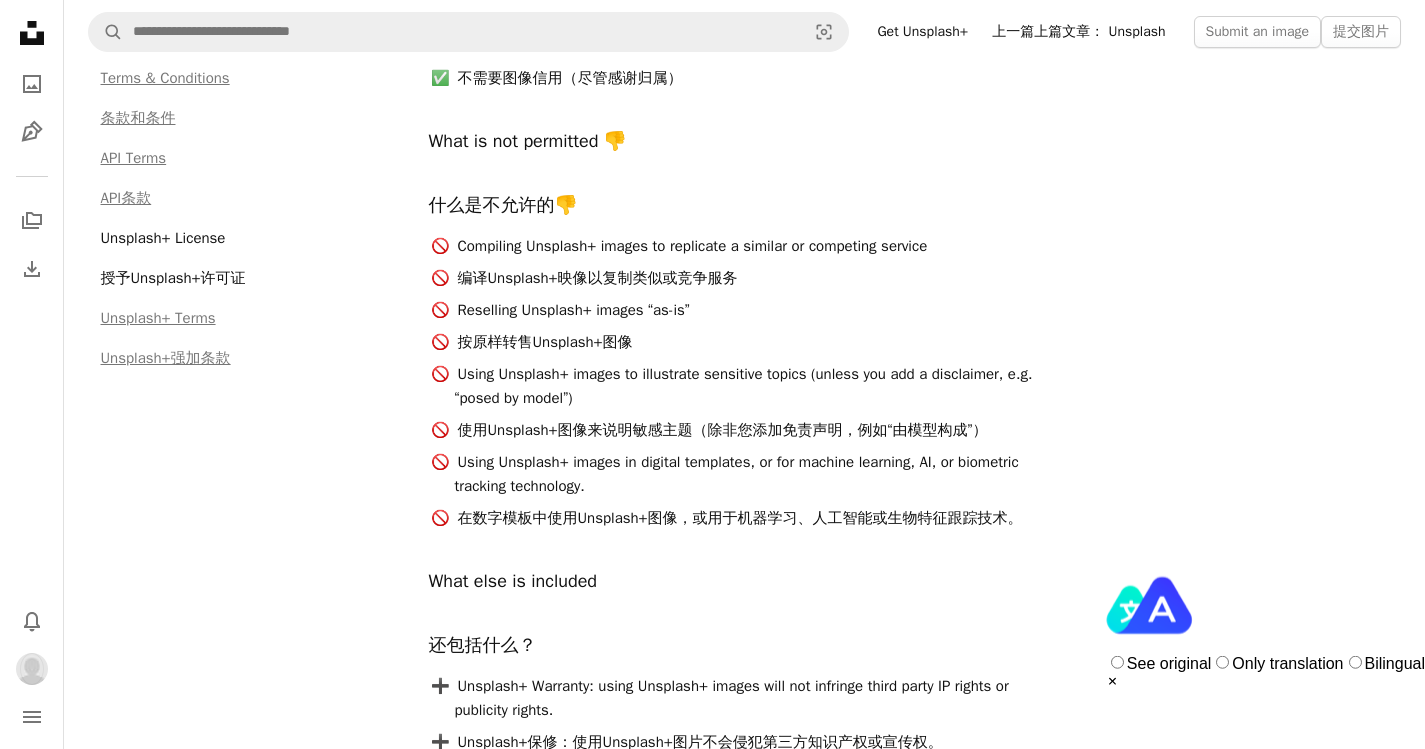 scroll, scrollTop: 417, scrollLeft: 0, axis: vertical 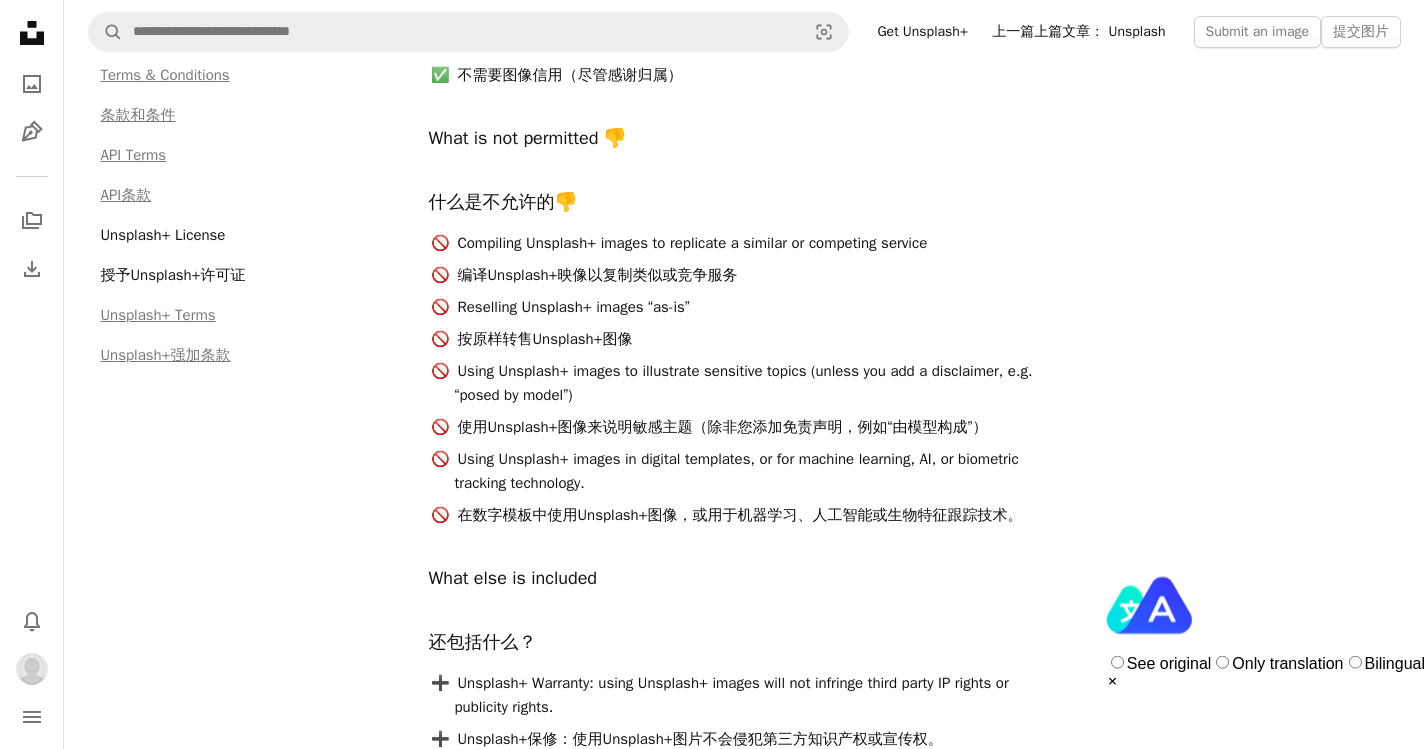 click on "Unsplash+ Warranty: using Unsplash+ images will not infringe third party IP rights or publicity rights. Unsplash+保修：使用Unsplash+图片不会侵犯第三方知识产权或宣传权。 Legal guarantee to back the Unsplash+ Warranty: Up to US $10,000 per licensed photo. 支持Unsplash+保修的法律保证：每张授权照片最高10,000美元。" at bounding box center (745, 743) 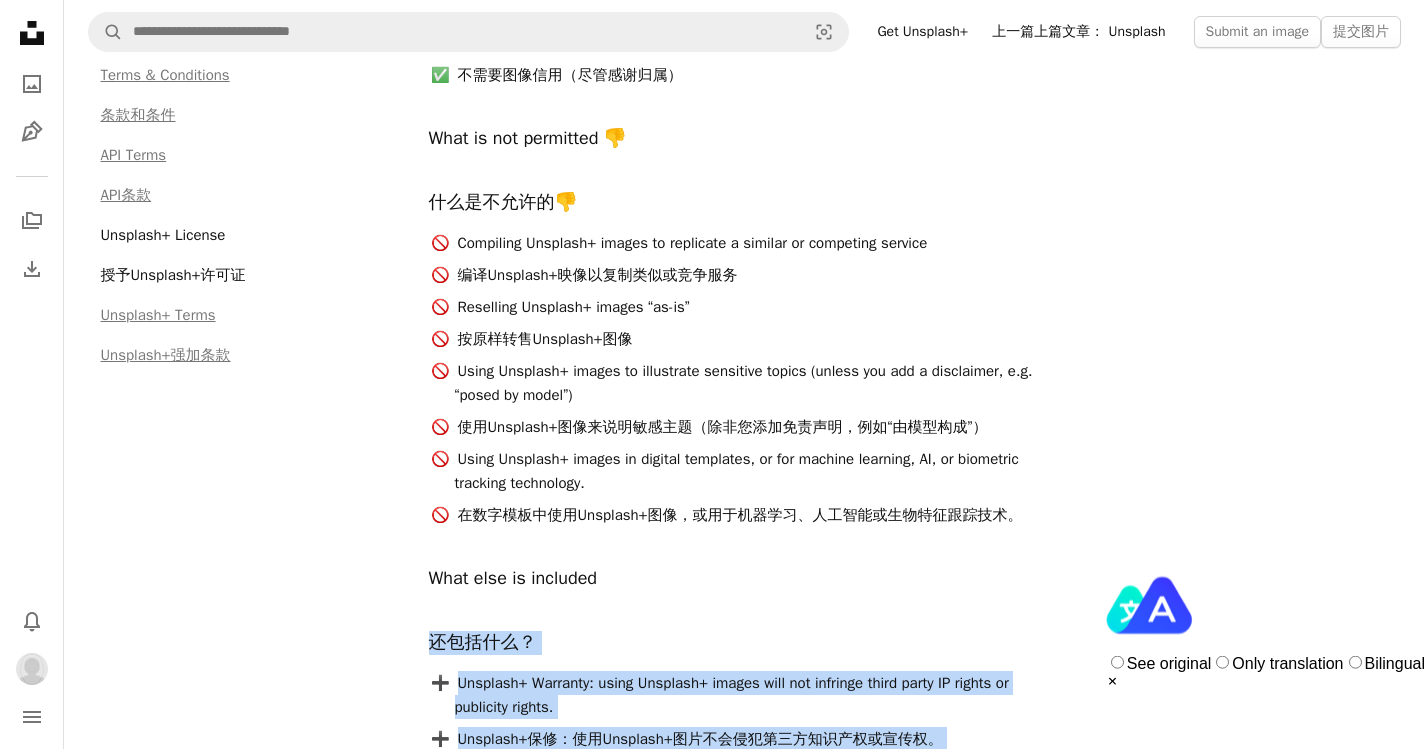 click on "Unsplash+ images can be used broadly: Unsplash+图像可以广泛使用： Download once, use an unlimited number of times, forever 下载一次，无限次使用，永远 Commercial and non-commercial purposes 商业和非商业目的 Image credit not needed (though attribution is appreciated) 不需要图像信用（尽管感谢归属） What is not permitted 👎 什么是不允许的👎 Compiling Unsplash+ images to replicate a similar or competing service 编译Unsplash+映像以复制类似或竞争服务 Reselling Unsplash+ images “as-is” 按原样转售Unsplash+图像 Using Unsplash+ images to illustrate sensitive topics (unless you add a disclaimer, e.g. “posed by model”) 使用Unsplash+图像来说明敏感主题（除非您添加免责声明，例如“由模型构成”） Using Unsplash+ images in digital templates, or for machine learning, AI, or biometric tracking technology. 在数字模板中使用Unsplash+图像，或用于机器学习、人工智能或生物特征跟踪技术。" at bounding box center [745, 443] 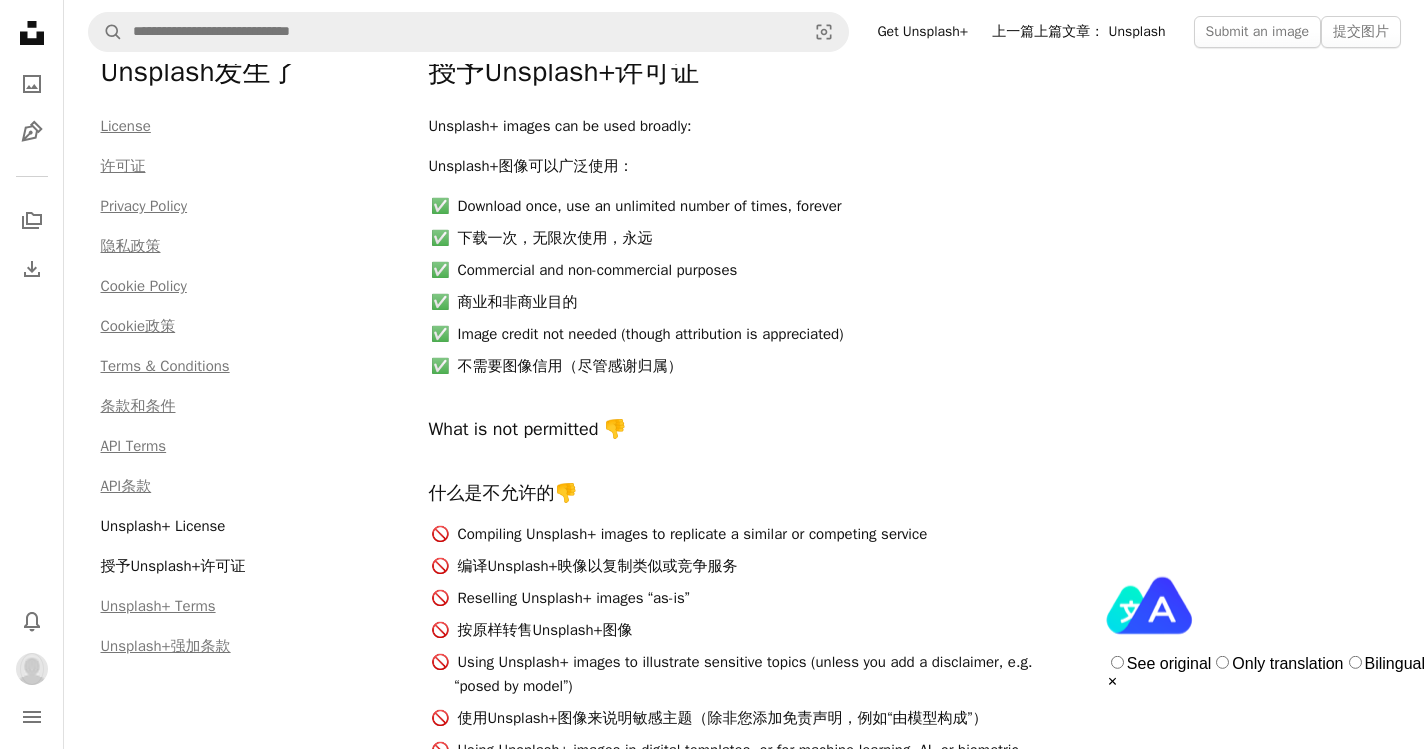 scroll, scrollTop: 0, scrollLeft: 0, axis: both 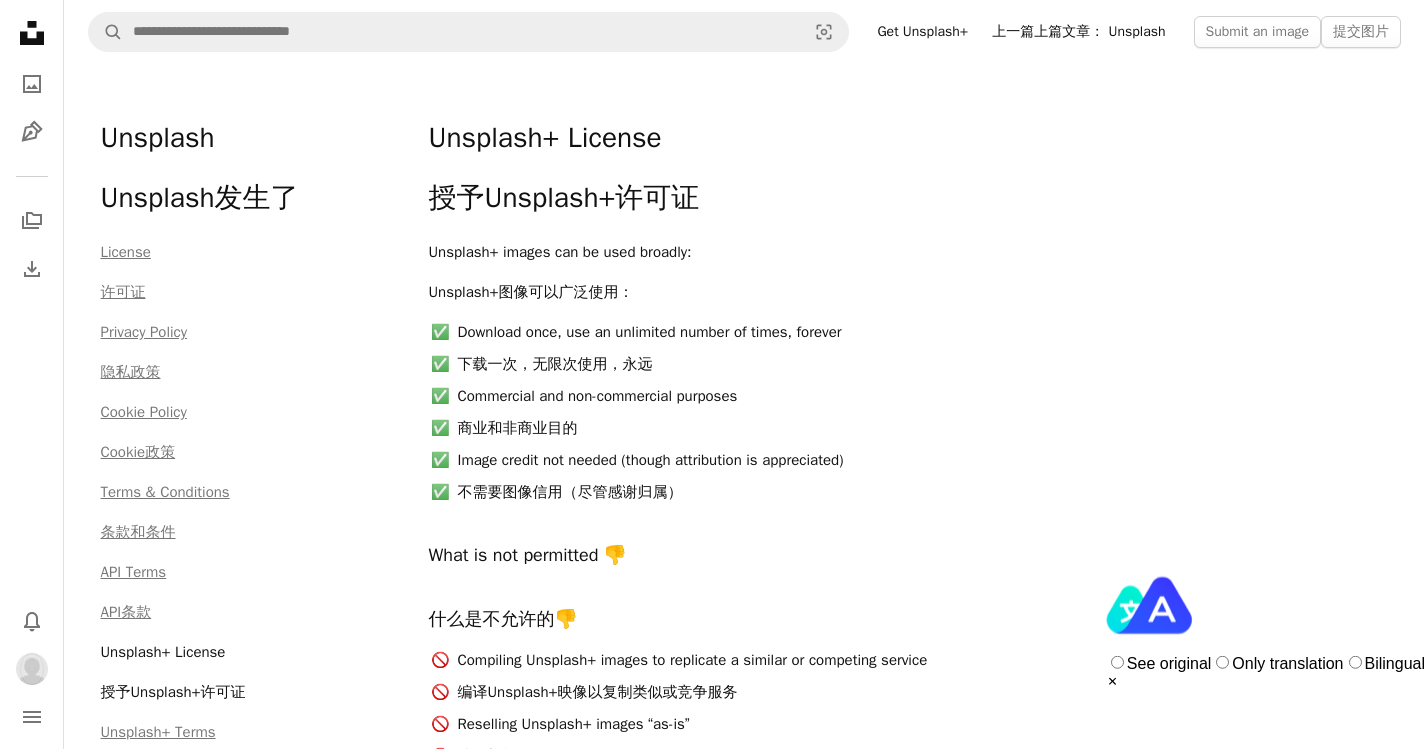 click on "Download once, use an unlimited number of times, forever 下载一次，无限次使用，永远 Commercial and non-commercial purposes 商业和非商业目的 Image credit not needed (though attribution is appreciated) 不需要图像信用（尽管感谢归属）" at bounding box center (745, 412) 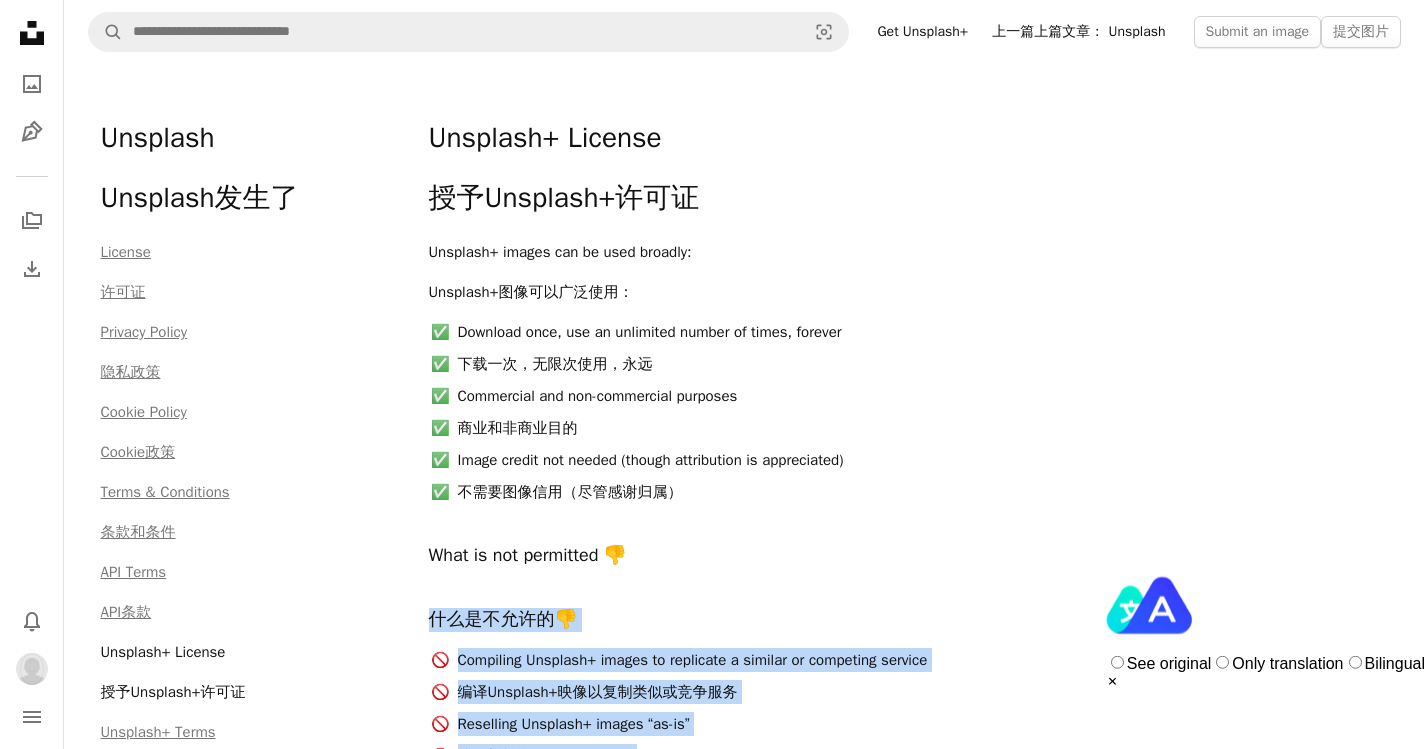 click on "Unsplash+ images can be used broadly: Unsplash+图像可以广泛使用： Download once, use an unlimited number of times, forever 下载一次，无限次使用，永远 Commercial and non-commercial purposes 商业和非商业目的 Image credit not needed (though attribution is appreciated) 不需要图像信用（尽管感谢归属） What is not permitted 👎 什么是不允许的👎 Compiling Unsplash+ images to replicate a similar or competing service 编译Unsplash+映像以复制类似或竞争服务 Reselling Unsplash+ images “as-is” 按原样转售Unsplash+图像 Using Unsplash+ images to illustrate sensitive topics (unless you add a disclaimer, e.g. “posed by model”) 使用Unsplash+图像来说明敏感主题（除非您添加免责声明，例如“由模型构成”） Using Unsplash+ images in digital templates, or for machine learning, AI, or biometric tracking technology. 在数字模板中使用Unsplash+图像，或用于机器学习、人工智能或生物特征跟踪技术。" at bounding box center (745, 860) 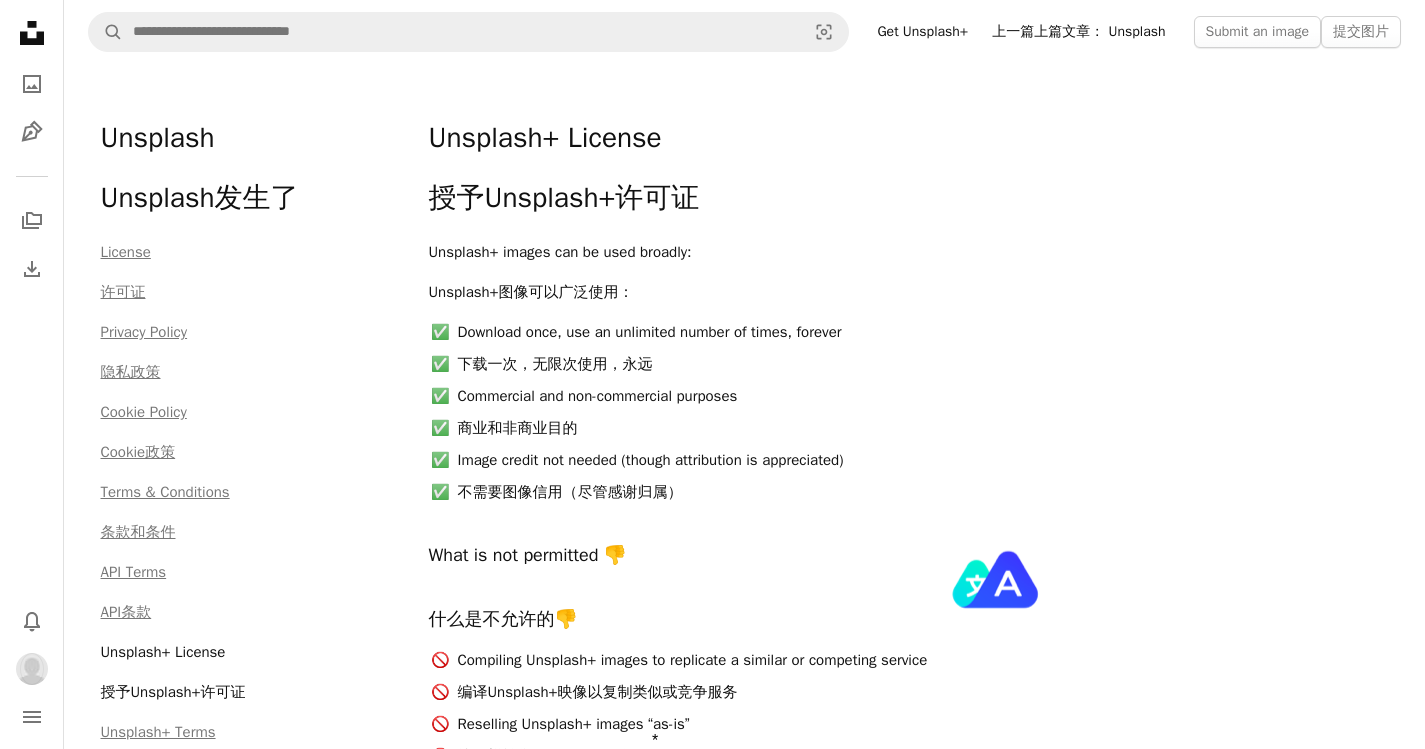click on "Unsplash+ images can be used broadly: Unsplash+图像可以广泛使用： Download once, use an unlimited number of times, forever 下载一次，无限次使用，永远 Commercial and non-commercial purposes 商业和非商业目的 Image credit not needed (though attribution is appreciated) 不需要图像信用（尽管感谢归属） What is not permitted 👎 什么是不允许的👎 Compiling Unsplash+ images to replicate a similar or competing service 编译Unsplash+映像以复制类似或竞争服务 Reselling Unsplash+ images “as-is” 按原样转售Unsplash+图像 Using Unsplash+ images to illustrate sensitive topics (unless you add a disclaimer, e.g. “posed by model”) 使用Unsplash+图像来说明敏感主题（除非您添加免责声明，例如“由模型构成”） Using Unsplash+ images in digital templates, or for machine learning, AI, or biometric tracking technology. 在数字模板中使用Unsplash+图像，或用于机器学习、人工智能或生物特征跟踪技术。" at bounding box center [745, 860] 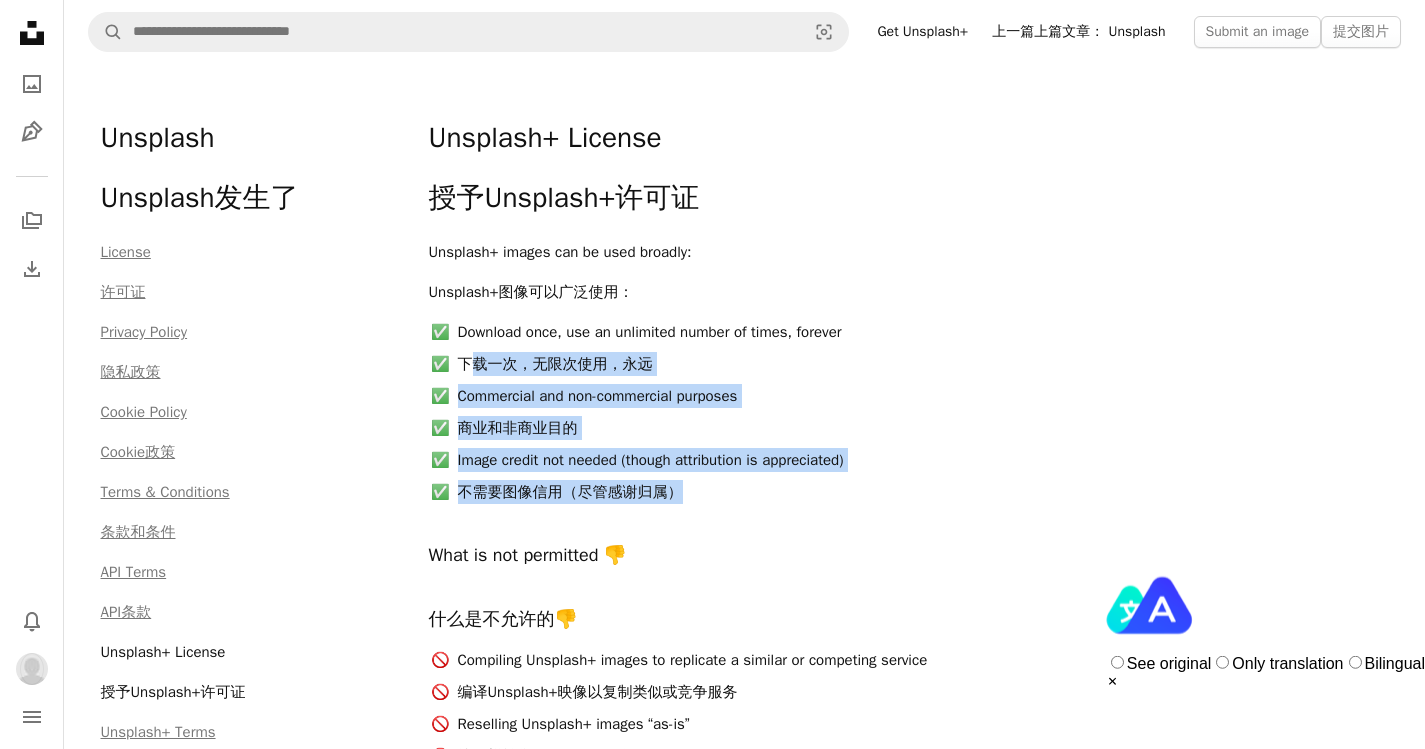 click on "Unsplash+ images can be used broadly: Unsplash+图像可以广泛使用： Download once, use an unlimited number of times, forever 下载一次，无限次使用，永远 Commercial and non-commercial purposes 商业和非商业目的 Image credit not needed (though attribution is appreciated) 不需要图像信用（尽管感谢归属） What is not permitted 👎 什么是不允许的👎 Compiling Unsplash+ images to replicate a similar or competing service 编译Unsplash+映像以复制类似或竞争服务 Reselling Unsplash+ images “as-is” 按原样转售Unsplash+图像 Using Unsplash+ images to illustrate sensitive topics (unless you add a disclaimer, e.g. “posed by model”) 使用Unsplash+图像来说明敏感主题（除非您添加免责声明，例如“由模型构成”） Using Unsplash+ images in digital templates, or for machine learning, AI, or biometric tracking technology. 在数字模板中使用Unsplash+图像，或用于机器学习、人工智能或生物特征跟踪技术。" at bounding box center (745, 860) 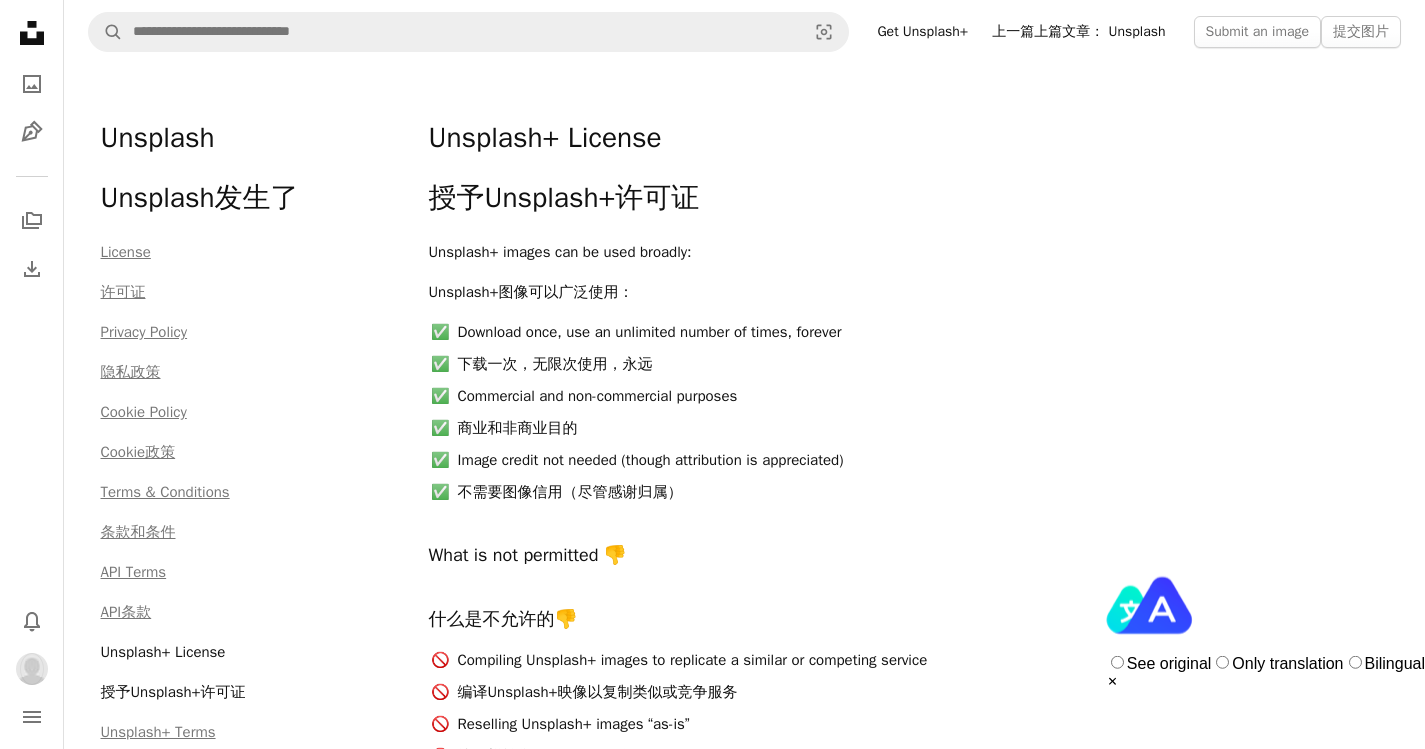 click on "Unsplash+ images can be used broadly: Unsplash+图像可以广泛使用： Download once, use an unlimited number of times, forever 下载一次，无限次使用，永远 Commercial and non-commercial purposes 商业和非商业目的 Image credit not needed (though attribution is appreciated) 不需要图像信用（尽管感谢归属） What is not permitted 👎 什么是不允许的👎 Compiling Unsplash+ images to replicate a similar or competing service 编译Unsplash+映像以复制类似或竞争服务 Reselling Unsplash+ images “as-is” 按原样转售Unsplash+图像 Using Unsplash+ images to illustrate sensitive topics (unless you add a disclaimer, e.g. “posed by model”) 使用Unsplash+图像来说明敏感主题（除非您添加免责声明，例如“由模型构成”） Using Unsplash+ images in digital templates, or for machine learning, AI, or biometric tracking technology. 在数字模板中使用Unsplash+图像，或用于机器学习、人工智能或生物特征跟踪技术。" at bounding box center [909, 876] 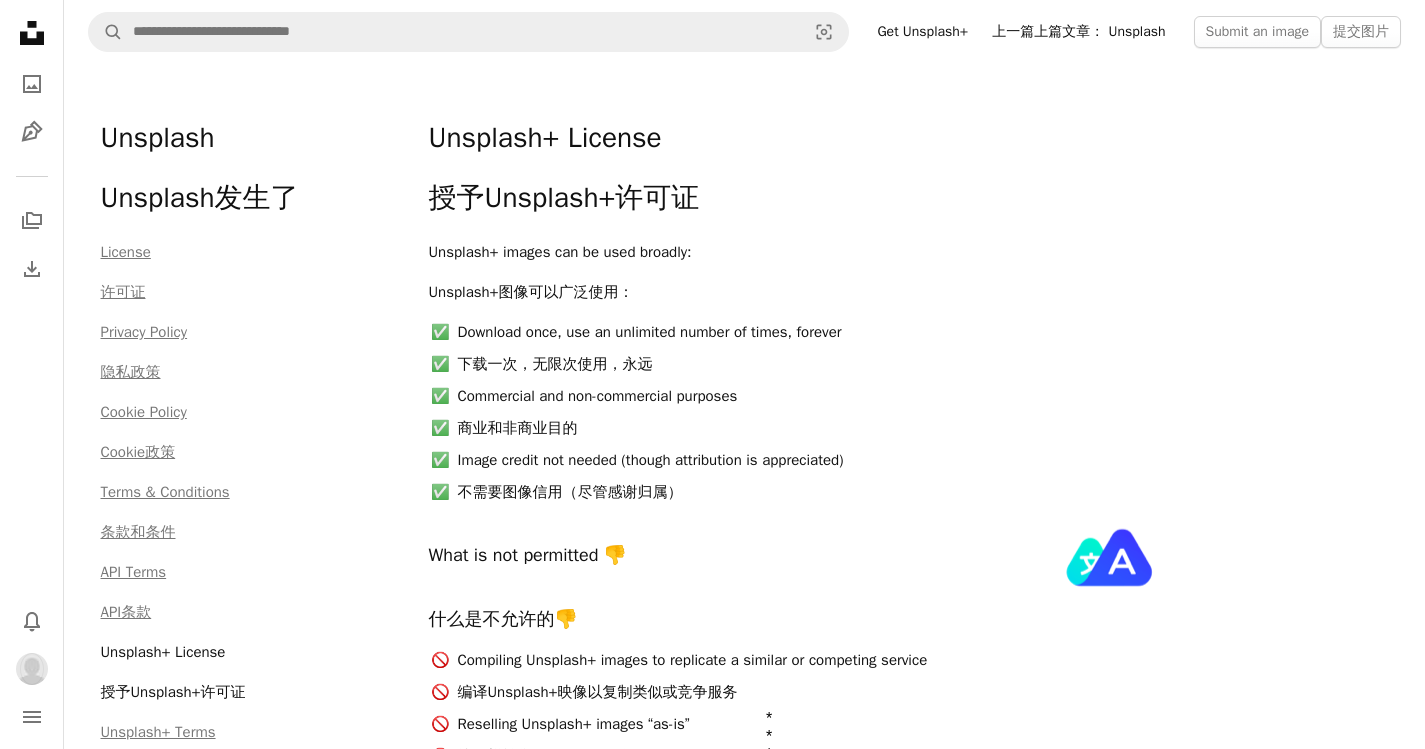 click on "Unsplash+ images can be used broadly: Unsplash+图像可以广泛使用： Download once, use an unlimited number of times, forever 下载一次，无限次使用，永远 Commercial and non-commercial purposes 商业和非商业目的 Image credit not needed (though attribution is appreciated) 不需要图像信用（尽管感谢归属） What is not permitted 👎 什么是不允许的👎 Compiling Unsplash+ images to replicate a similar or competing service 编译Unsplash+映像以复制类似或竞争服务 Reselling Unsplash+ images “as-is” 按原样转售Unsplash+图像 Using Unsplash+ images to illustrate sensitive topics (unless you add a disclaimer, e.g. “posed by model”) 使用Unsplash+图像来说明敏感主题（除非您添加免责声明，例如“由模型构成”） Using Unsplash+ images in digital templates, or for machine learning, AI, or biometric tracking technology. 在数字模板中使用Unsplash+图像，或用于机器学习、人工智能或生物特征跟踪技术。" at bounding box center (909, 876) 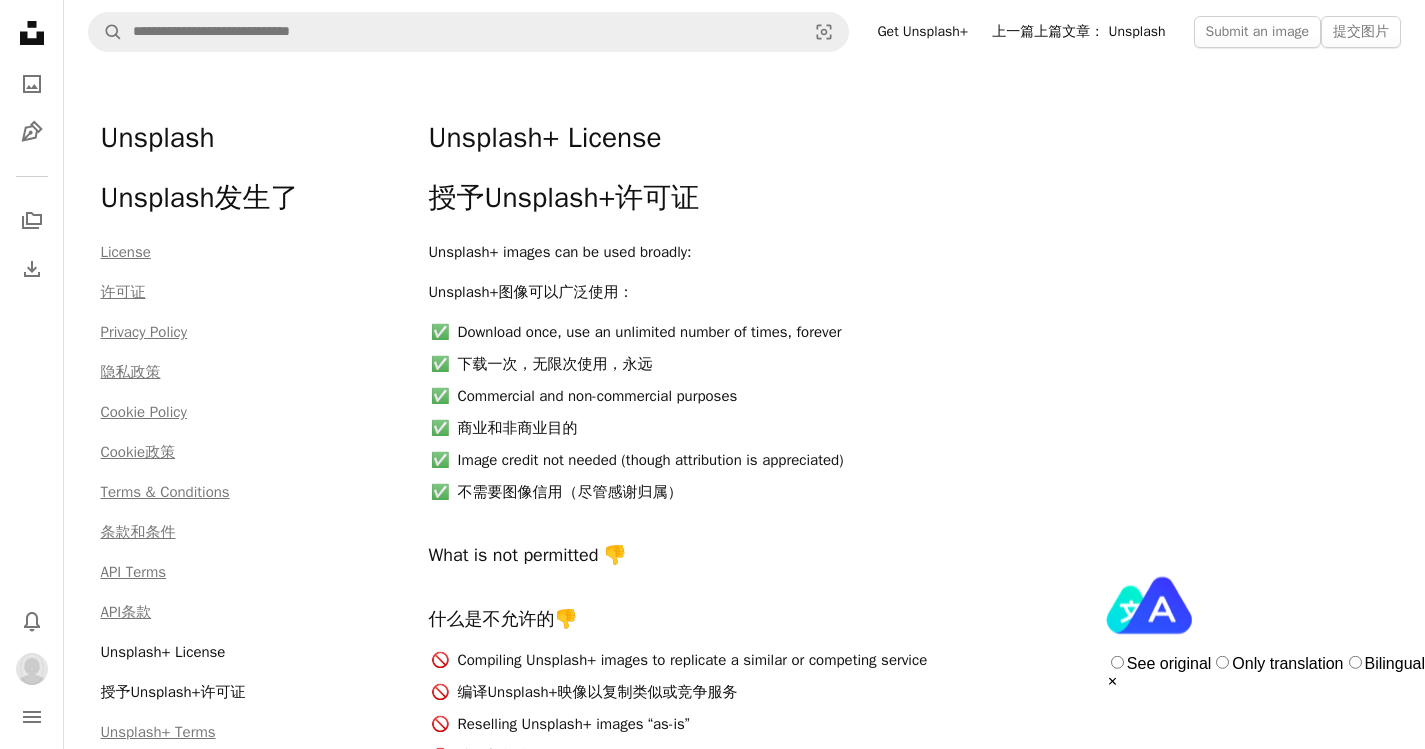 click on "Unsplash+ images can be used broadly: Unsplash+图像可以广泛使用： Download once, use an unlimited number of times, forever 下载一次，无限次使用，永远 Commercial and non-commercial purposes 商业和非商业目的 Image credit not needed (though attribution is appreciated) 不需要图像信用（尽管感谢归属） What is not permitted 👎 什么是不允许的👎 Compiling Unsplash+ images to replicate a similar or competing service 编译Unsplash+映像以复制类似或竞争服务 Reselling Unsplash+ images “as-is” 按原样转售Unsplash+图像 Using Unsplash+ images to illustrate sensitive topics (unless you add a disclaimer, e.g. “posed by model”) 使用Unsplash+图像来说明敏感主题（除非您添加免责声明，例如“由模型构成”） Using Unsplash+ images in digital templates, or for machine learning, AI, or biometric tracking technology. 在数字模板中使用Unsplash+图像，或用于机器学习、人工智能或生物特征跟踪技术。" at bounding box center [745, 860] 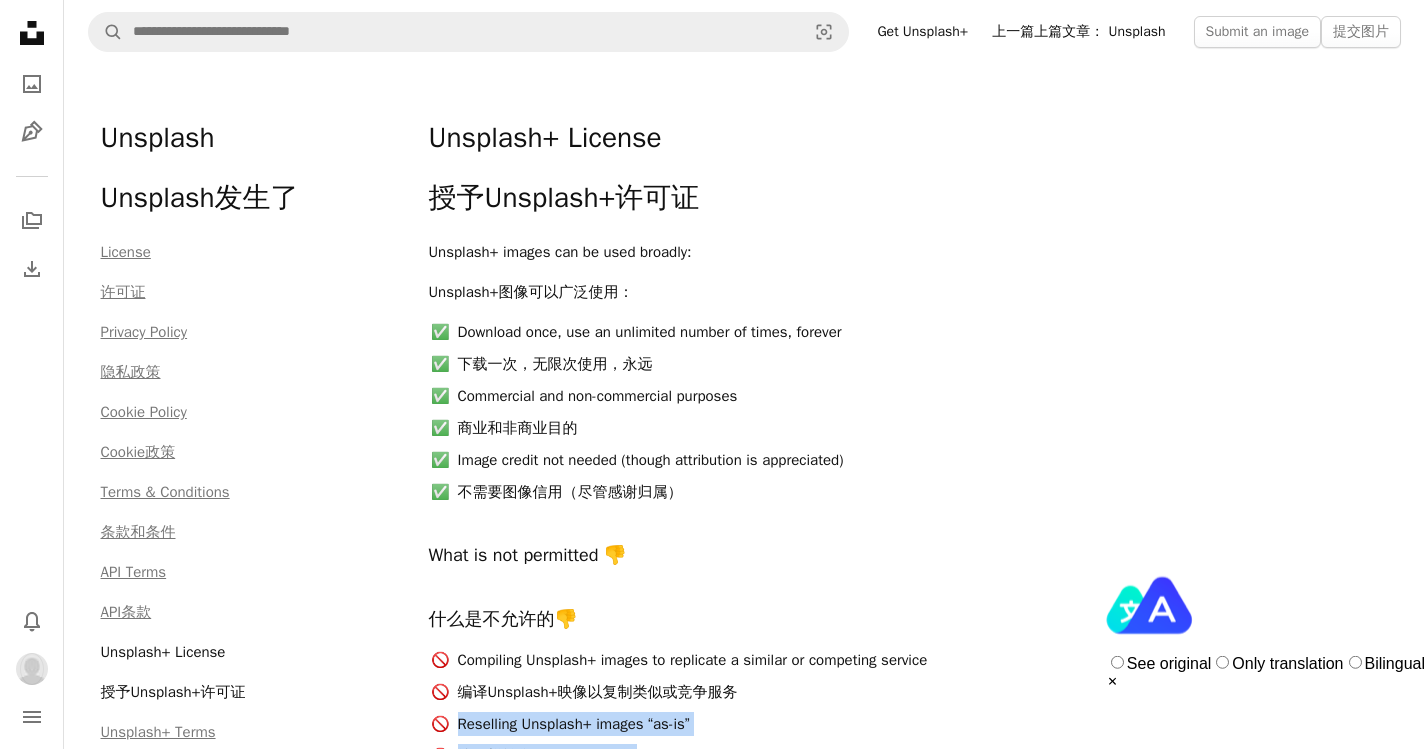 click on "Unsplash+ images can be used broadly: Unsplash+图像可以广泛使用： Download once, use an unlimited number of times, forever 下载一次，无限次使用，永远 Commercial and non-commercial purposes 商业和非商业目的 Image credit not needed (though attribution is appreciated) 不需要图像信用（尽管感谢归属） What is not permitted 👎 什么是不允许的👎 Compiling Unsplash+ images to replicate a similar or competing service 编译Unsplash+映像以复制类似或竞争服务 Reselling Unsplash+ images “as-is” 按原样转售Unsplash+图像 Using Unsplash+ images to illustrate sensitive topics (unless you add a disclaimer, e.g. “posed by model”) 使用Unsplash+图像来说明敏感主题（除非您添加免责声明，例如“由模型构成”） Using Unsplash+ images in digital templates, or for machine learning, AI, or biometric tracking technology. 在数字模板中使用Unsplash+图像，或用于机器学习、人工智能或生物特征跟踪技术。" at bounding box center [909, 876] 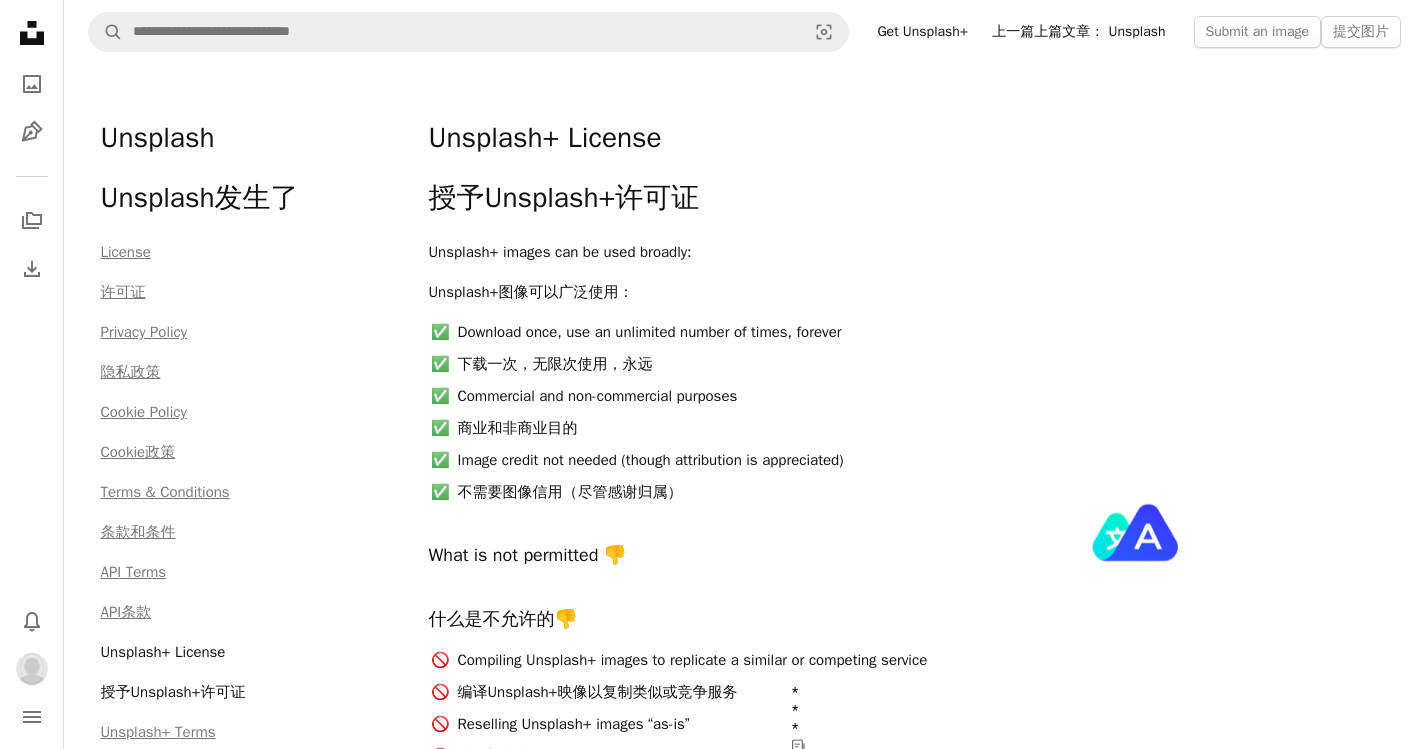 click on "Unsplash+ images can be used broadly: Unsplash+图像可以广泛使用： Download once, use an unlimited number of times, forever 下载一次，无限次使用，永远 Commercial and non-commercial purposes 商业和非商业目的 Image credit not needed (though attribution is appreciated) 不需要图像信用（尽管感谢归属） What is not permitted 👎 什么是不允许的👎 Compiling Unsplash+ images to replicate a similar or competing service 编译Unsplash+映像以复制类似或竞争服务 Reselling Unsplash+ images “as-is” 按原样转售Unsplash+图像 Using Unsplash+ images to illustrate sensitive topics (unless you add a disclaimer, e.g. “posed by model”) 使用Unsplash+图像来说明敏感主题（除非您添加免责声明，例如“由模型构成”） Using Unsplash+ images in digital templates, or for machine learning, AI, or biometric tracking technology. 在数字模板中使用Unsplash+图像，或用于机器学习、人工智能或生物特征跟踪技术。" at bounding box center (909, 876) 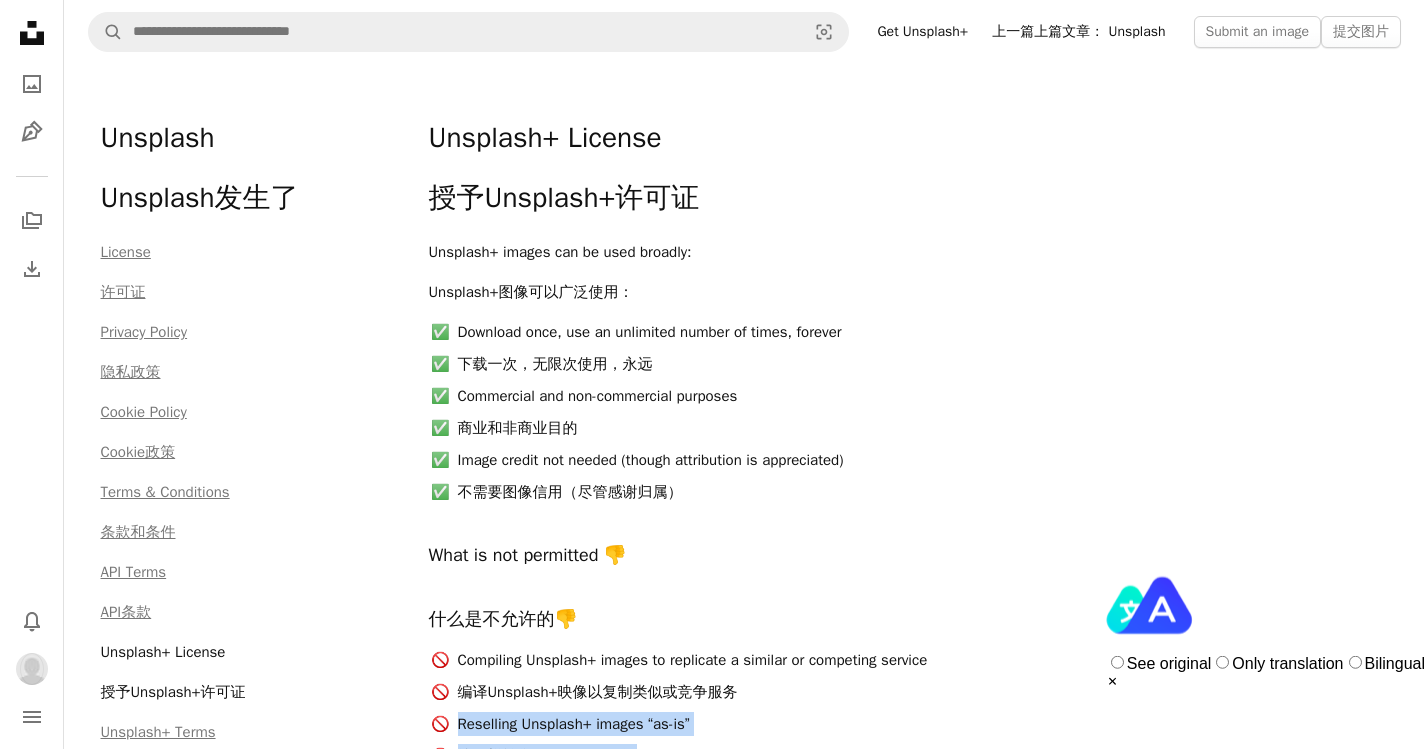 click on "Compiling Unsplash+ images to replicate a similar or competing service 编译Unsplash+映像以复制类似或竞争服务 Reselling Unsplash+ images “as-is” 按原样转售Unsplash+图像 Using Unsplash+ images to illustrate sensitive topics (unless you add a disclaimer, e.g. “posed by model”) 使用Unsplash+图像来说明敏感主题（除非您添加免责声明，例如“由模型构成”） Using Unsplash+ images in digital templates, or for machine learning, AI, or biometric tracking technology. 在数字模板中使用Unsplash+图像，或用于机器学习、人工智能或生物特征跟踪技术。" at bounding box center (745, 796) 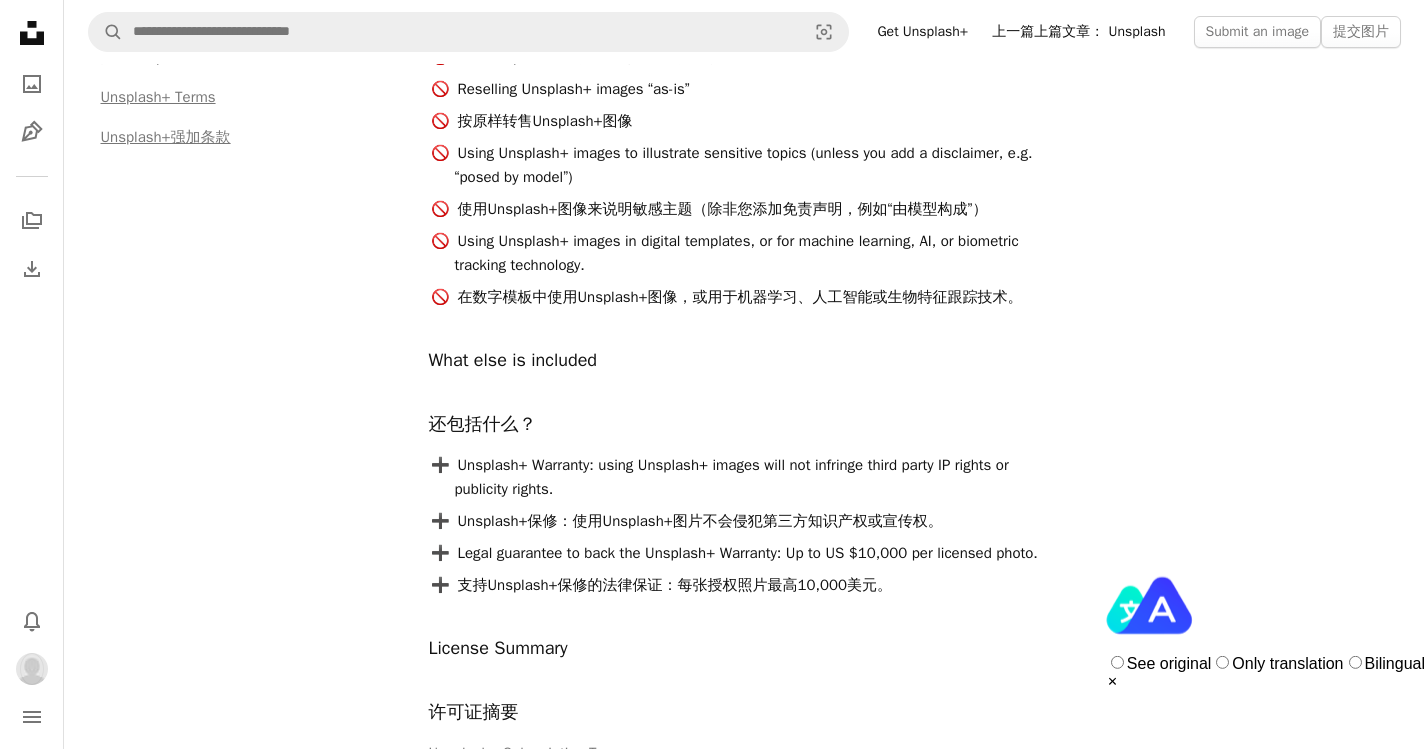 scroll, scrollTop: 637, scrollLeft: 0, axis: vertical 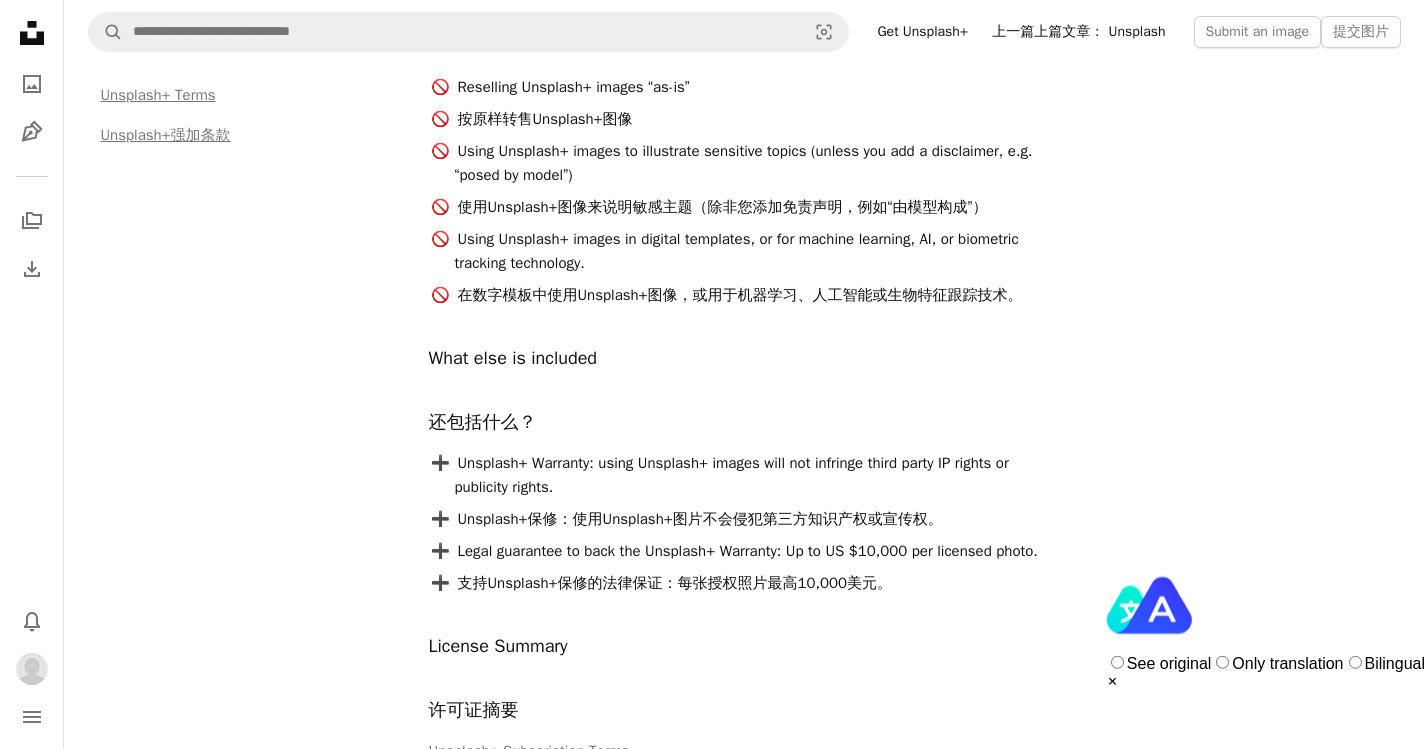 drag, startPoint x: 127, startPoint y: 364, endPoint x: 489, endPoint y: 376, distance: 362.19885 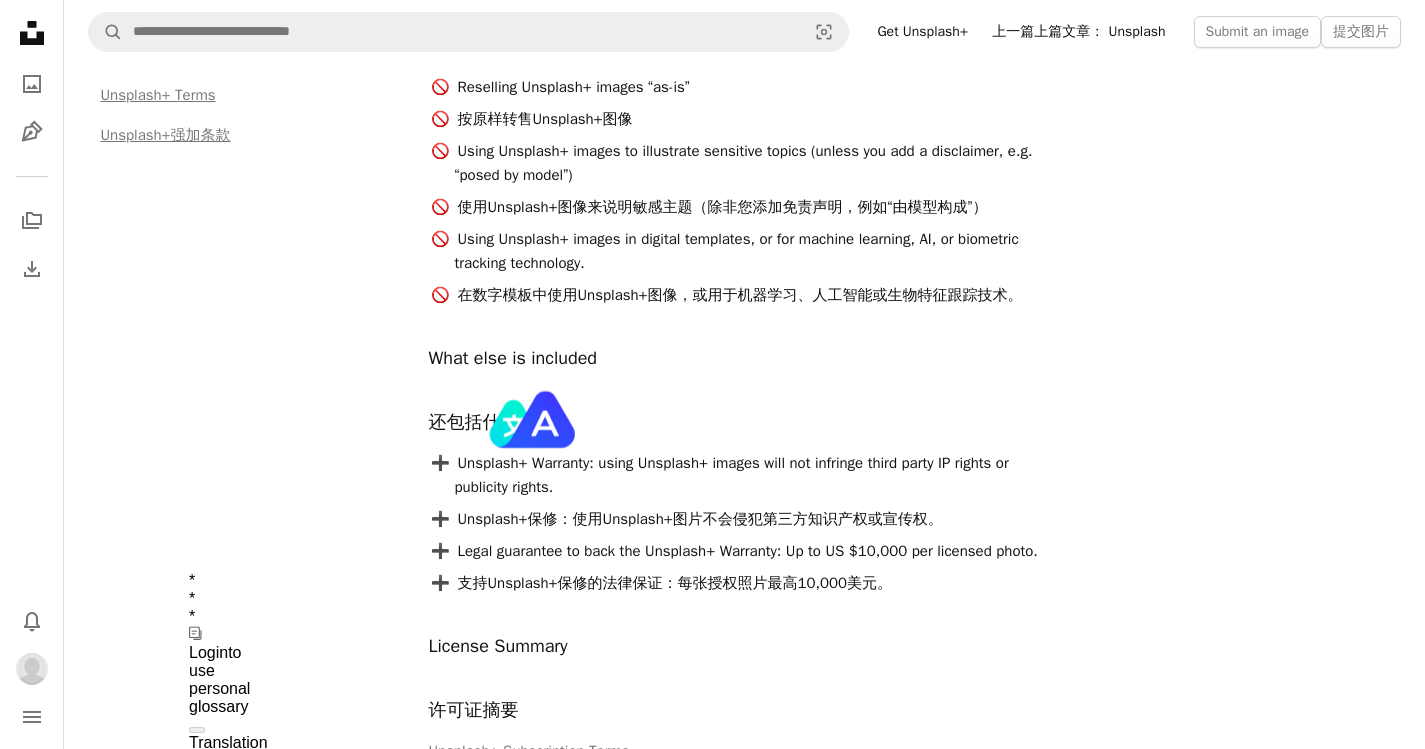 click on "Unsplash发生了" at bounding box center [745, 1129] 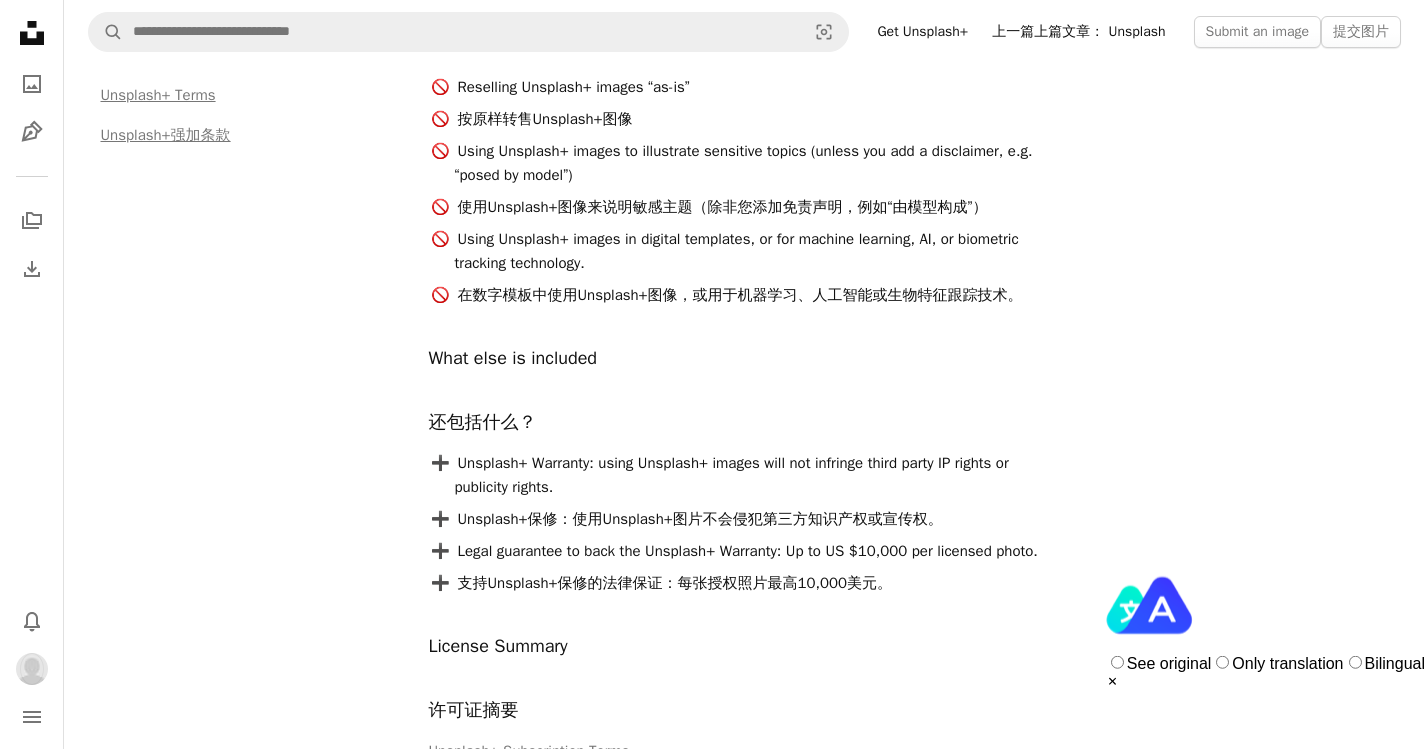 click on "博客" at bounding box center [116, 1287] 